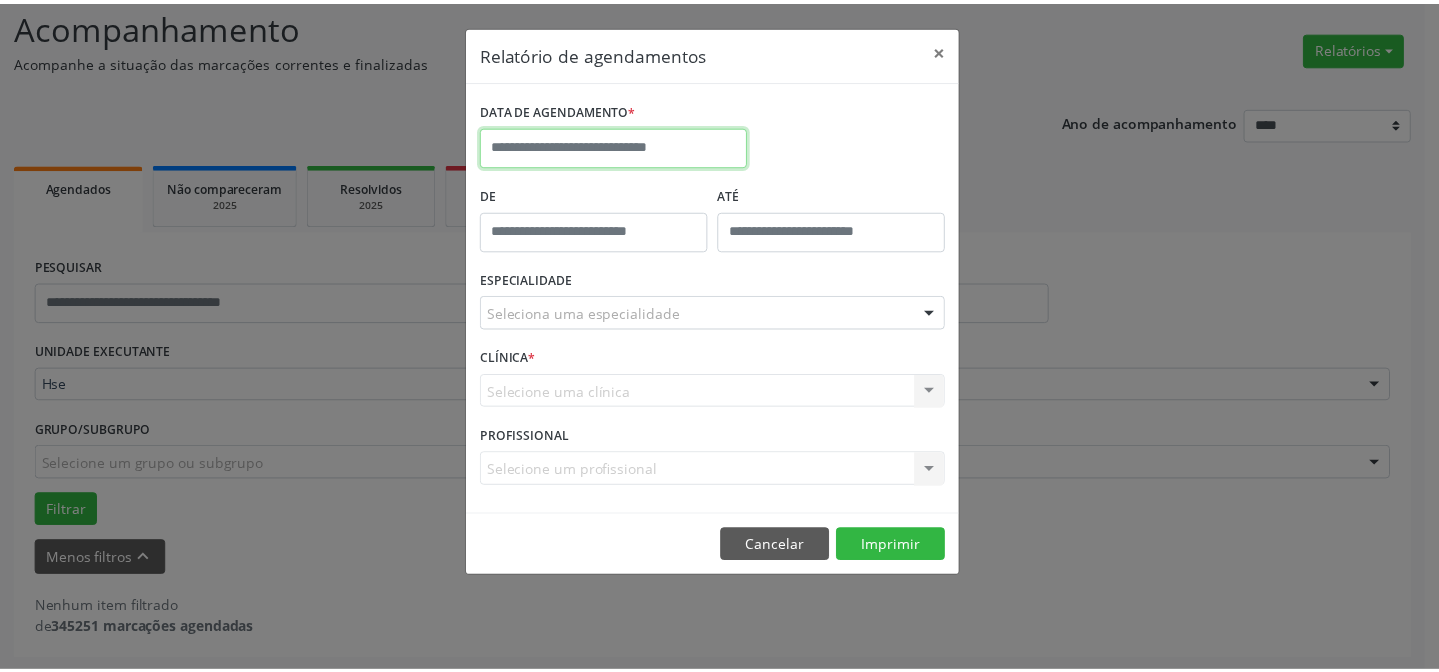 scroll, scrollTop: 135, scrollLeft: 0, axis: vertical 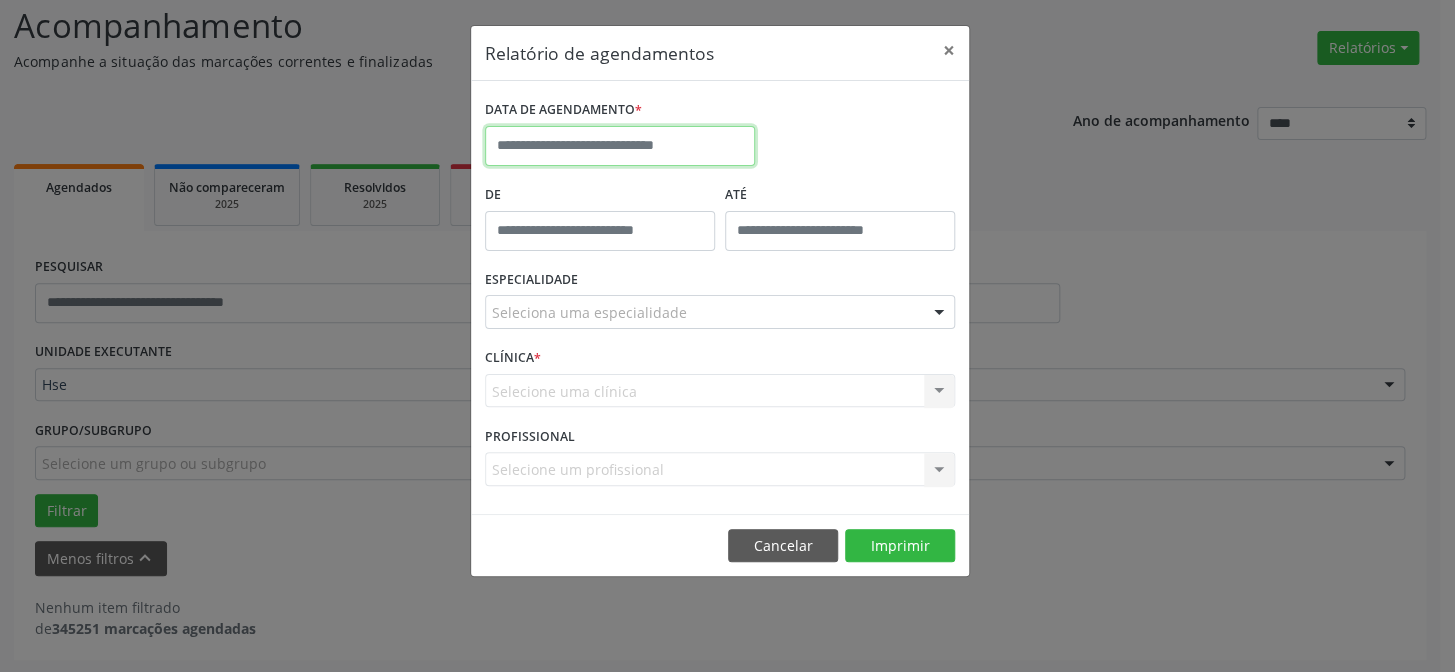 click at bounding box center [620, 146] 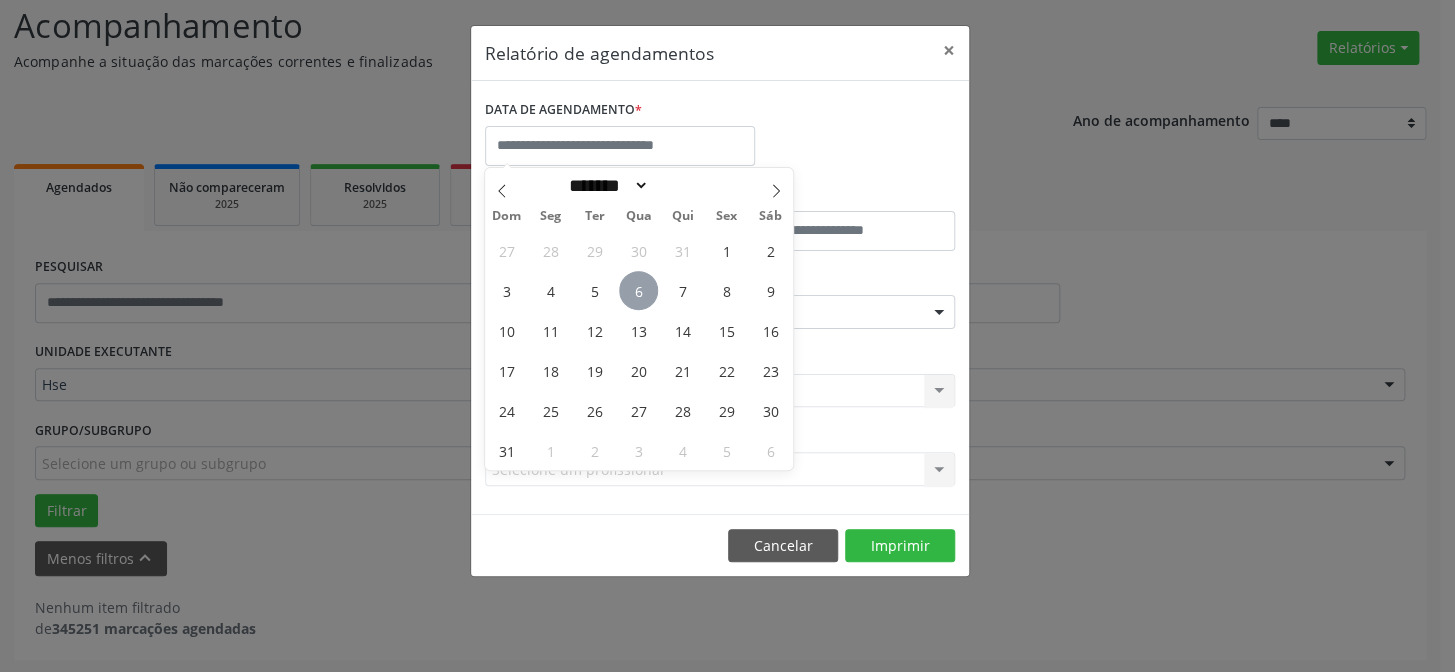click on "6" at bounding box center [638, 290] 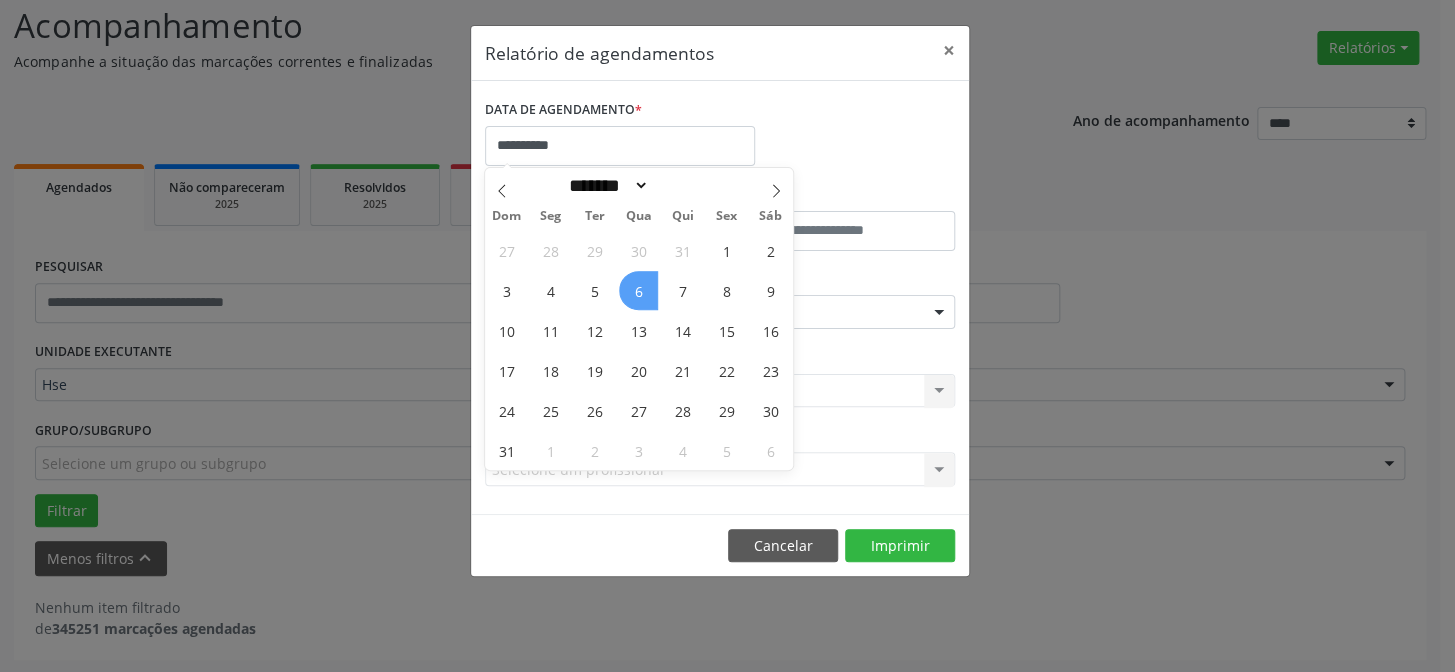 click on "6" at bounding box center (638, 290) 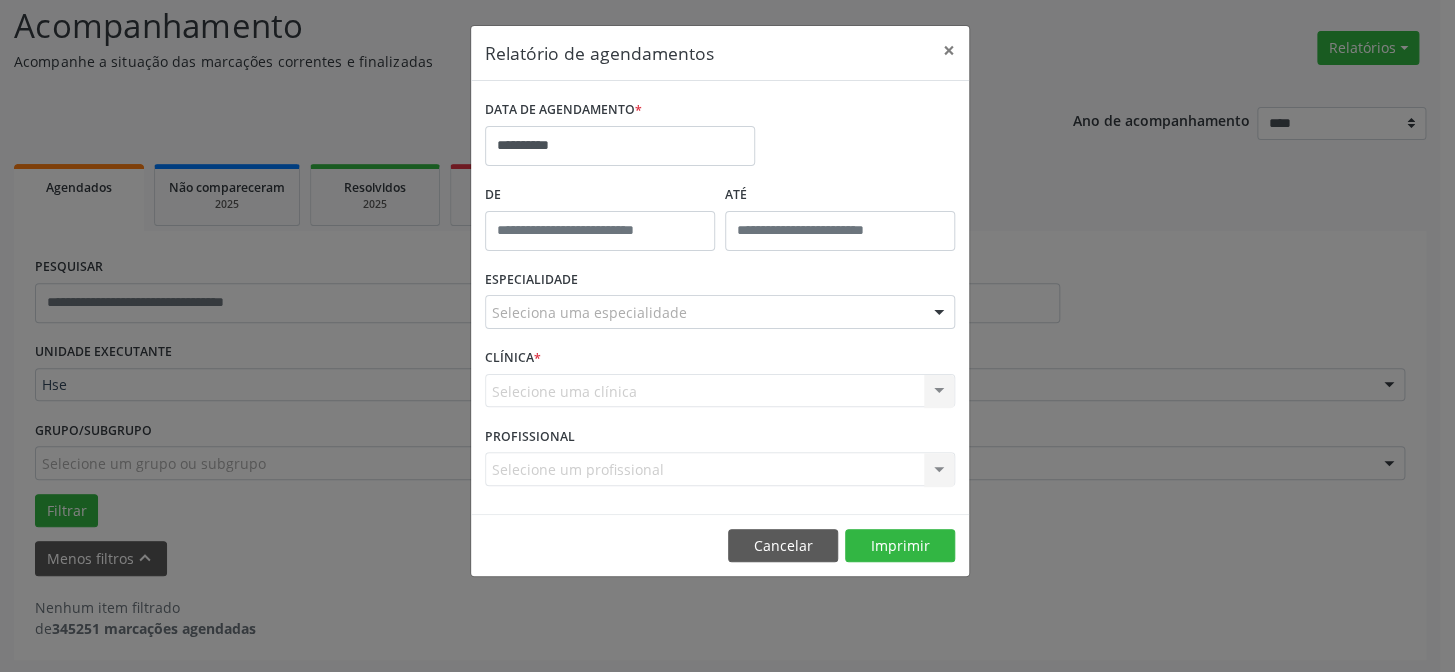 click on "Seleciona uma especialidade" at bounding box center (720, 312) 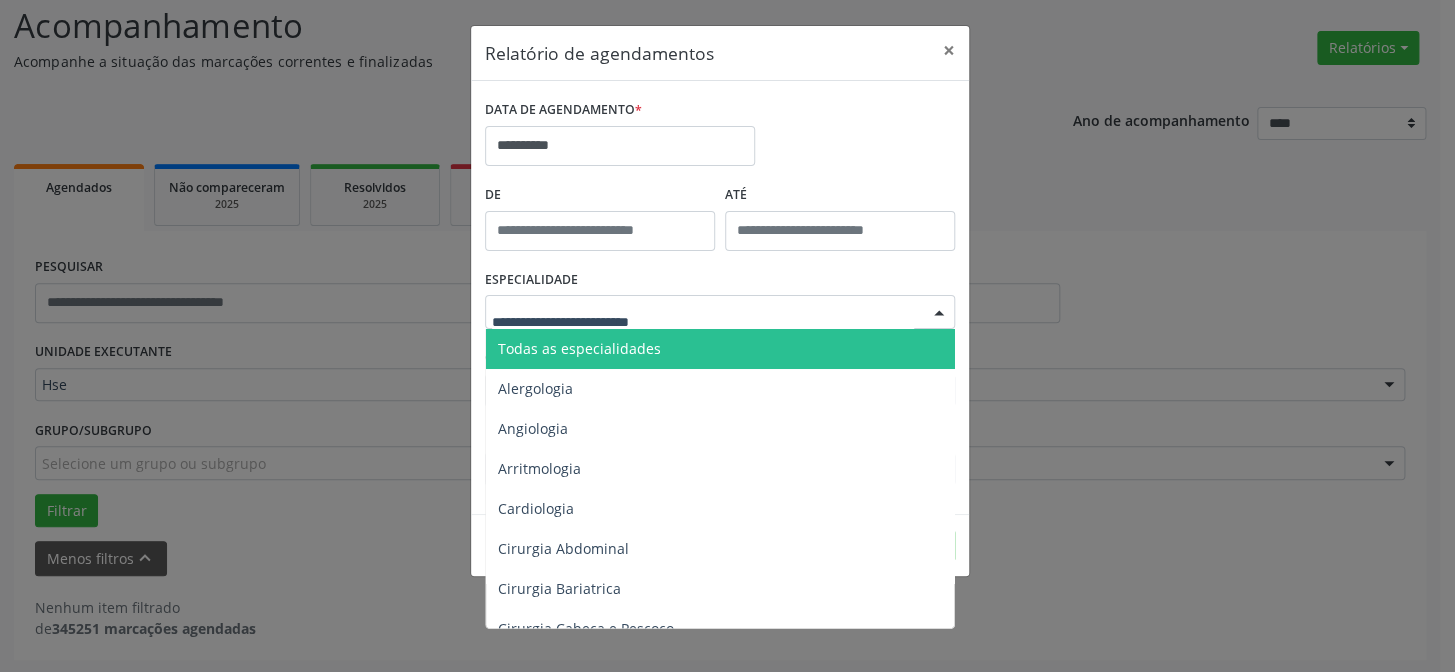 click on "Todas as especialidades" at bounding box center [721, 349] 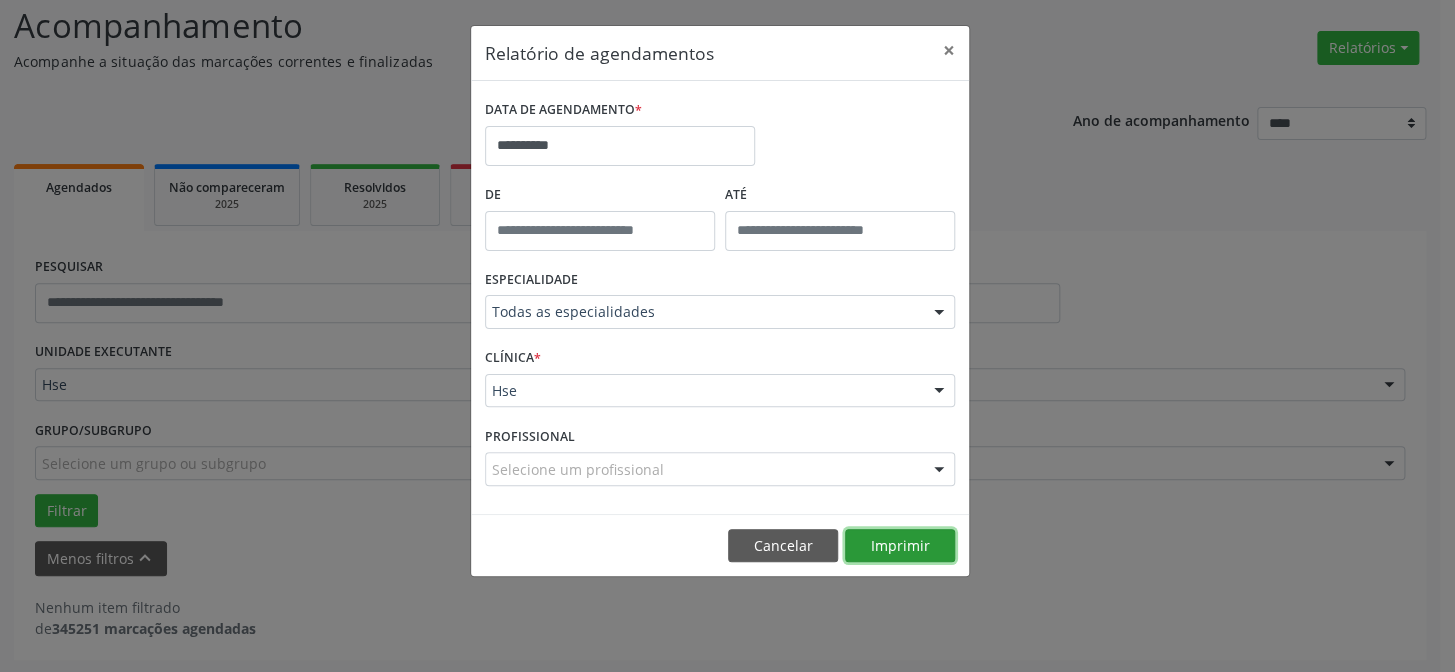 click on "Imprimir" at bounding box center (900, 546) 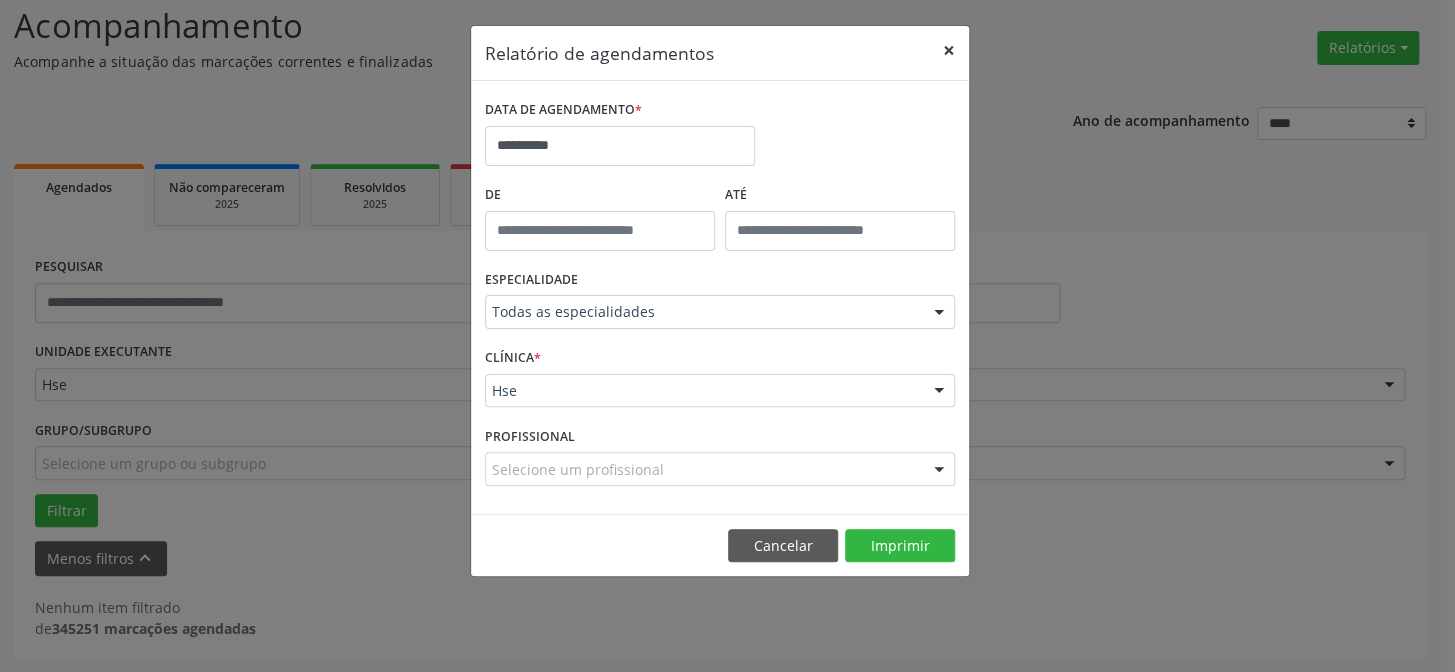 click on "×" at bounding box center [949, 50] 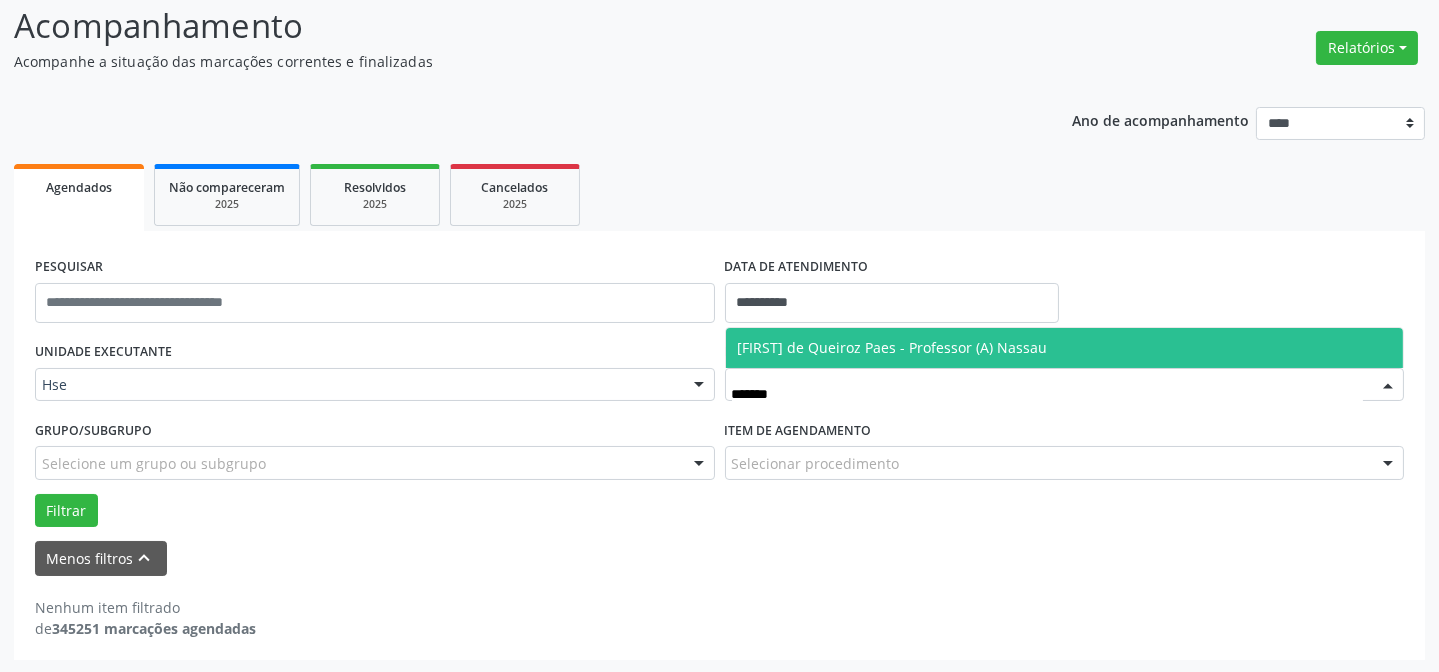click on "[FIRST] de Queiroz Paes - Professor (A) Nassau" at bounding box center [893, 347] 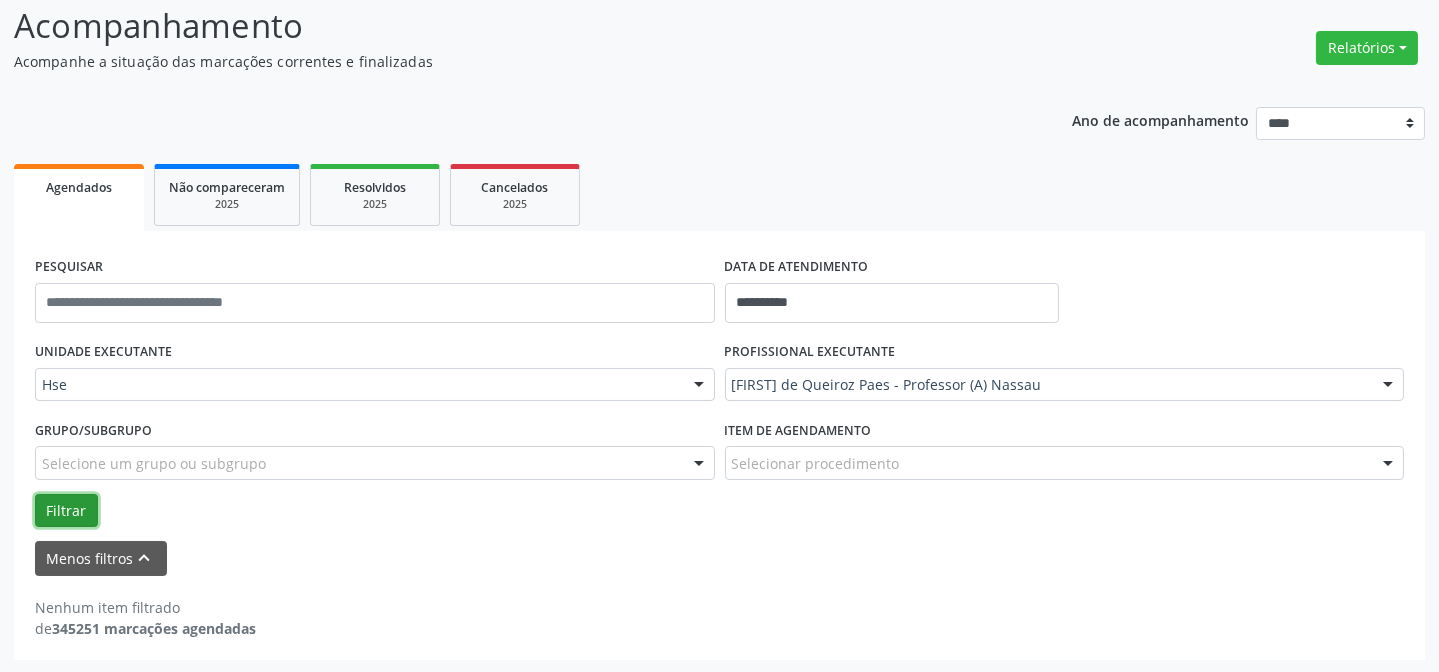 click on "Filtrar" at bounding box center (66, 511) 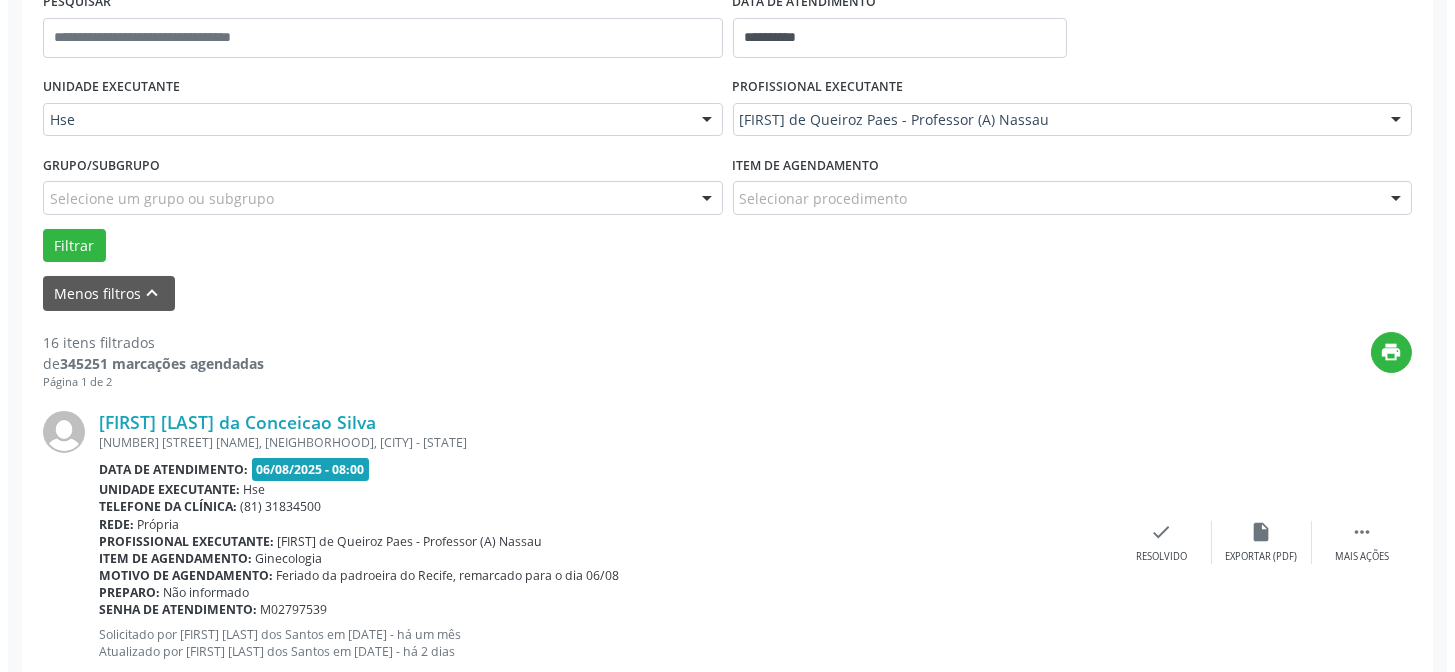 scroll, scrollTop: 408, scrollLeft: 0, axis: vertical 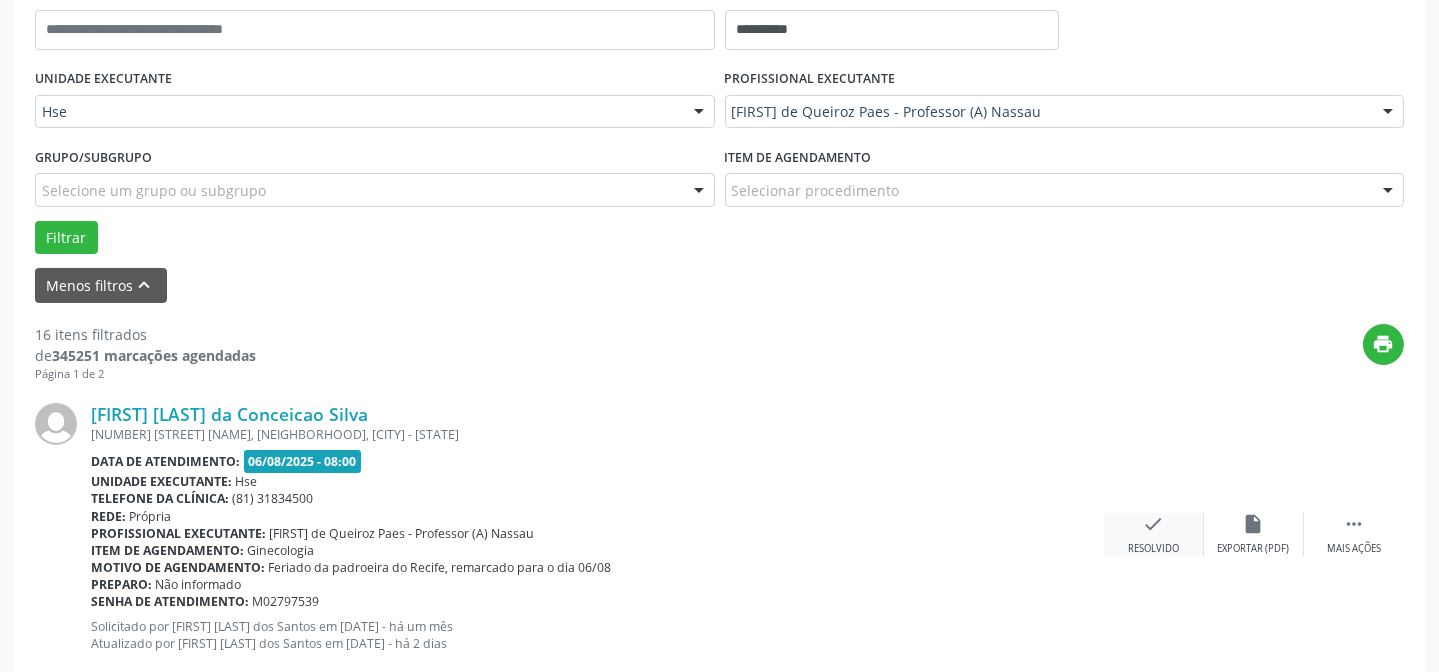 click on "check
Resolvido" at bounding box center (1154, 534) 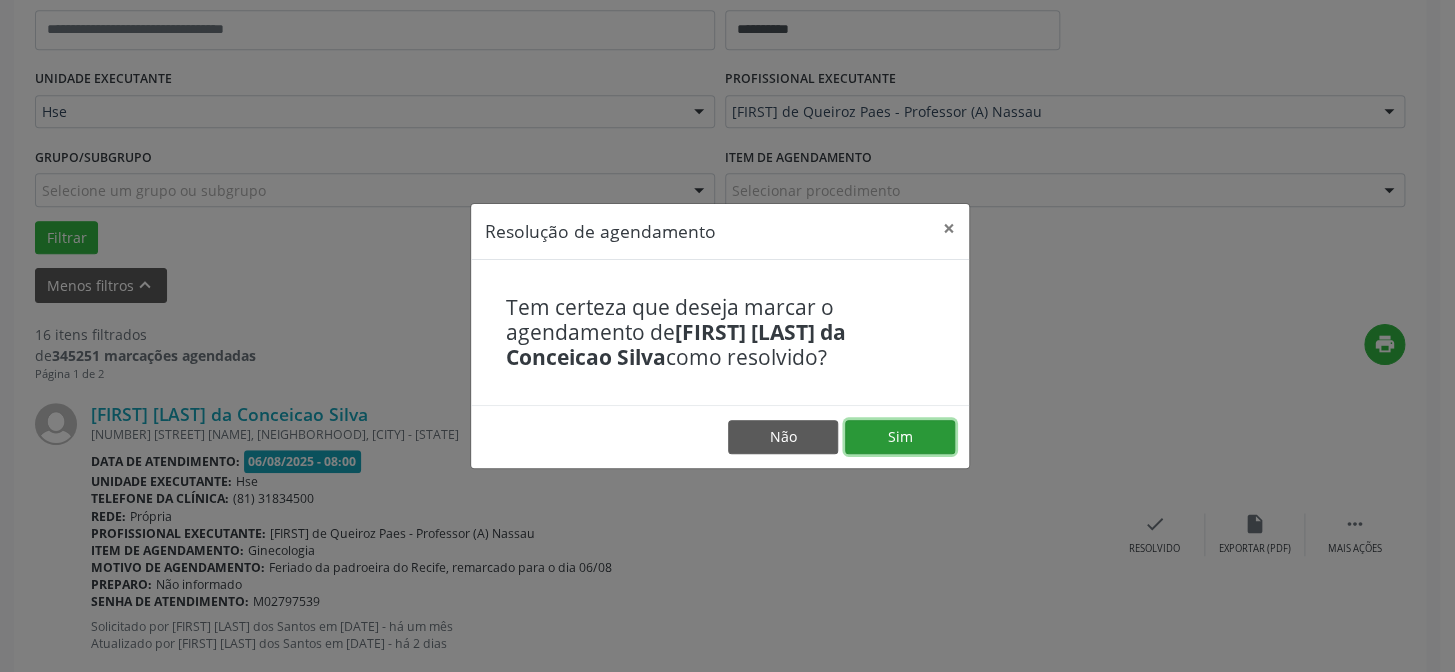 click on "Sim" at bounding box center [900, 437] 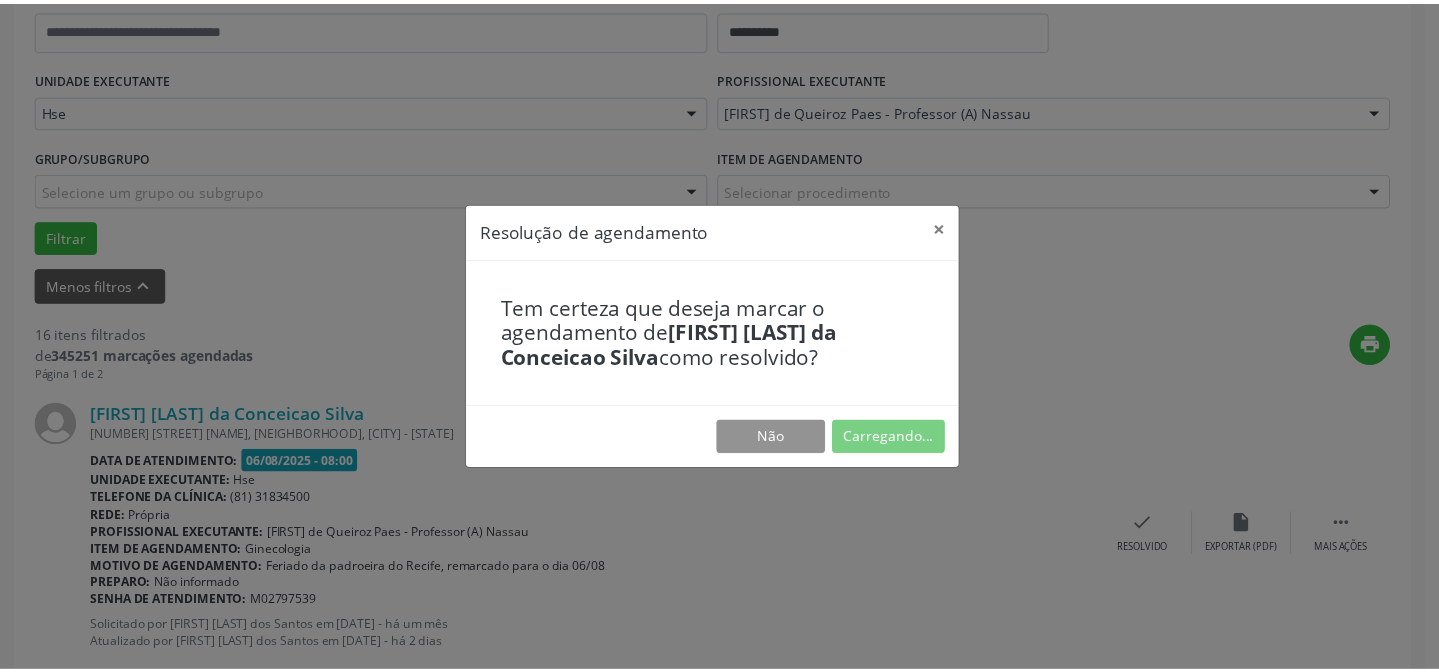 scroll, scrollTop: 179, scrollLeft: 0, axis: vertical 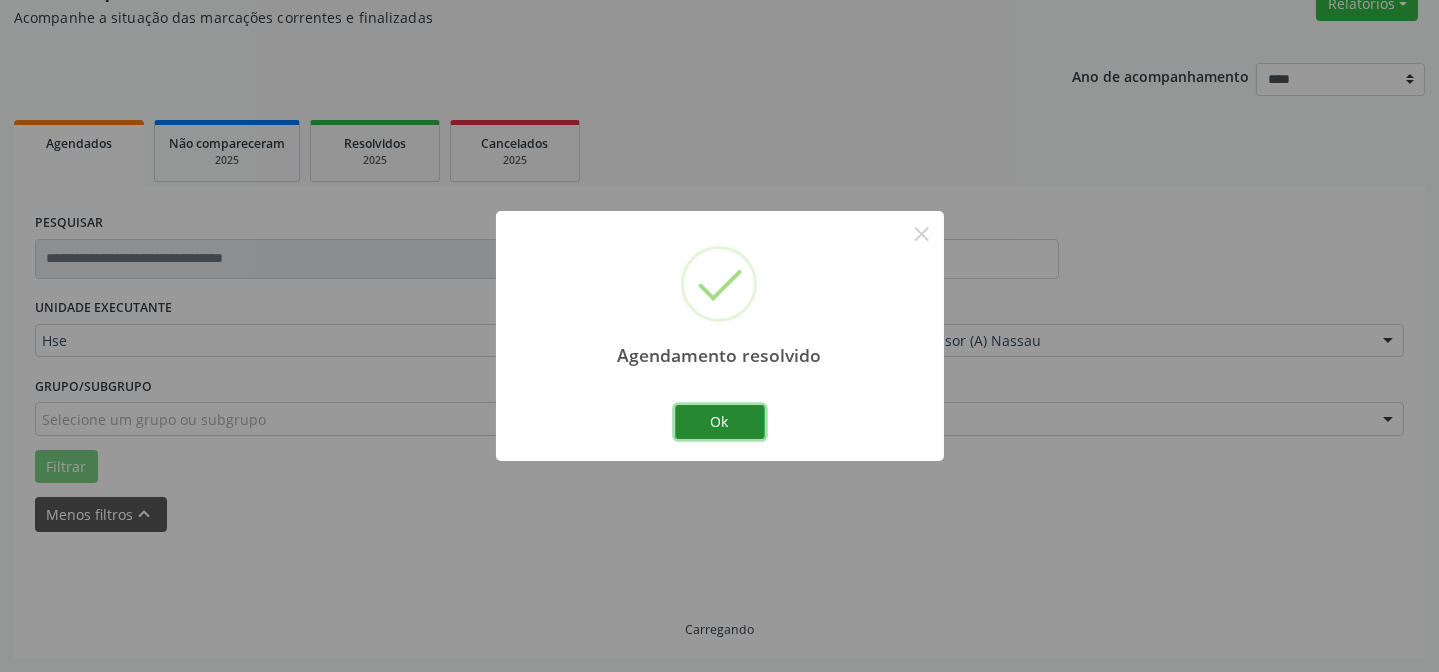 click on "Ok" at bounding box center (720, 422) 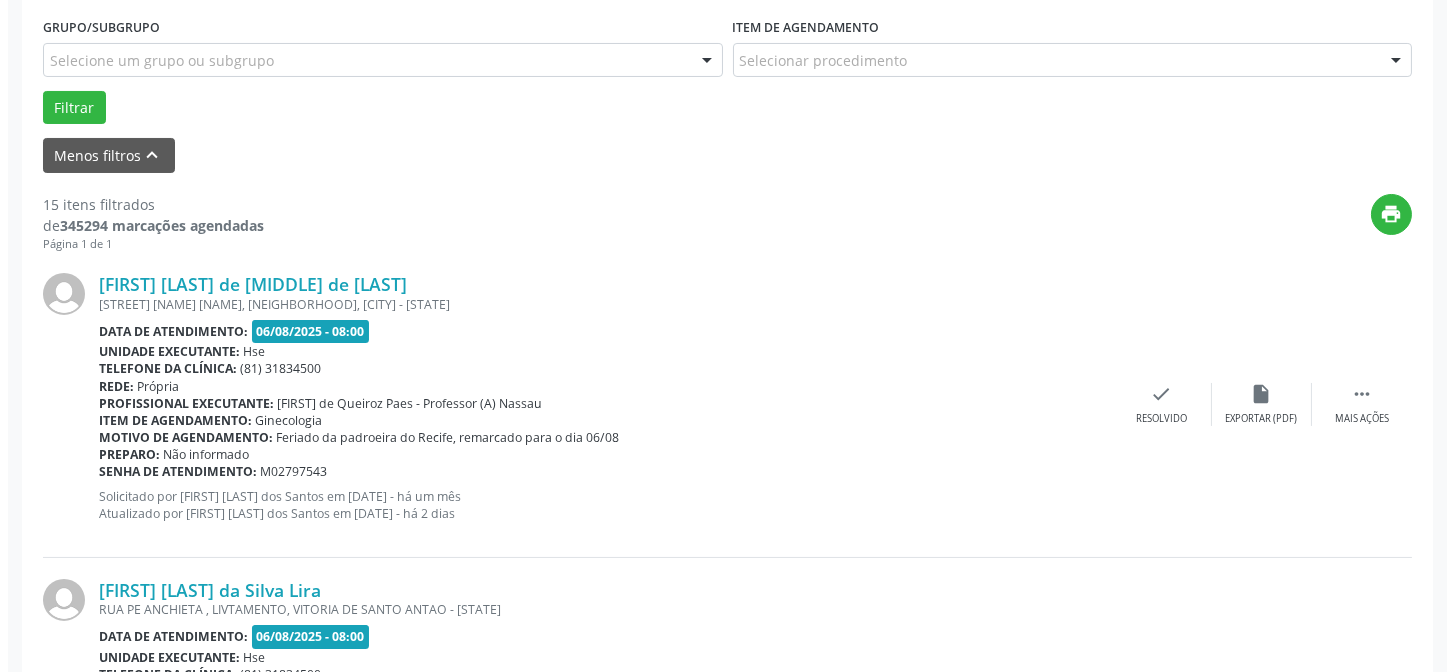 scroll, scrollTop: 542, scrollLeft: 0, axis: vertical 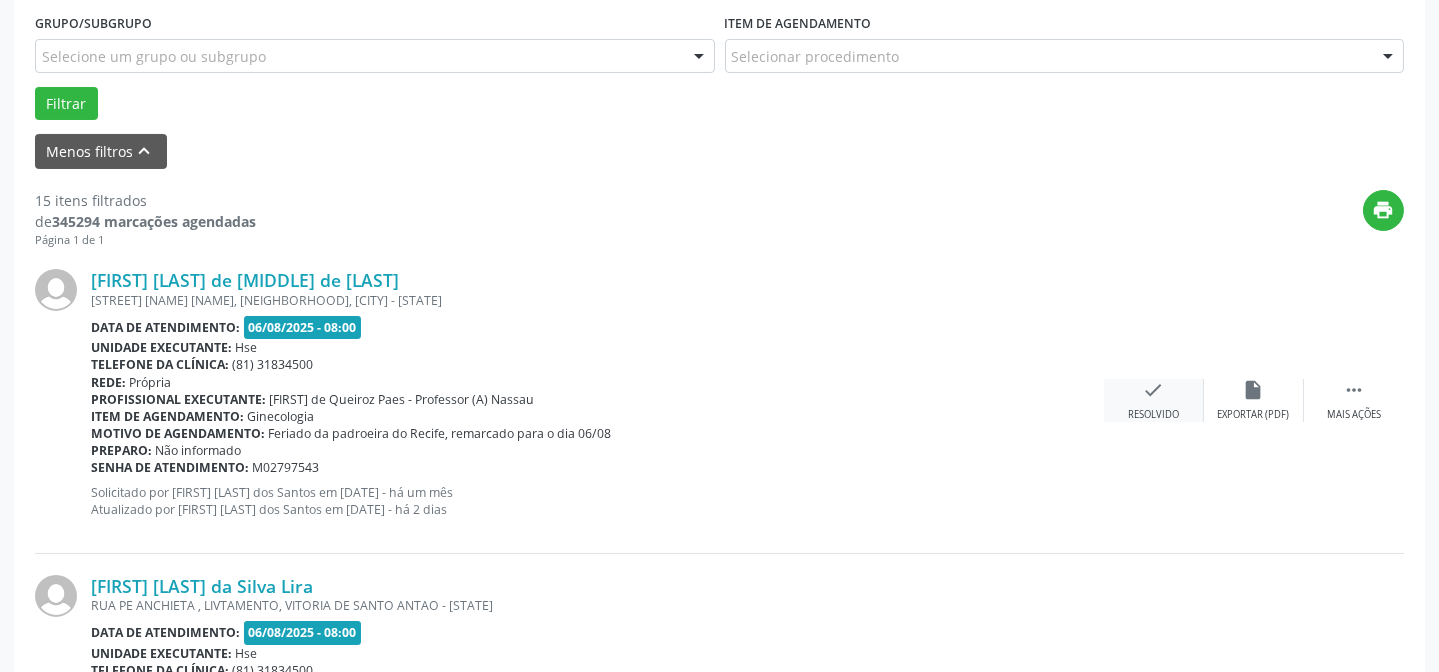 click on "check
Resolvido" at bounding box center (1154, 400) 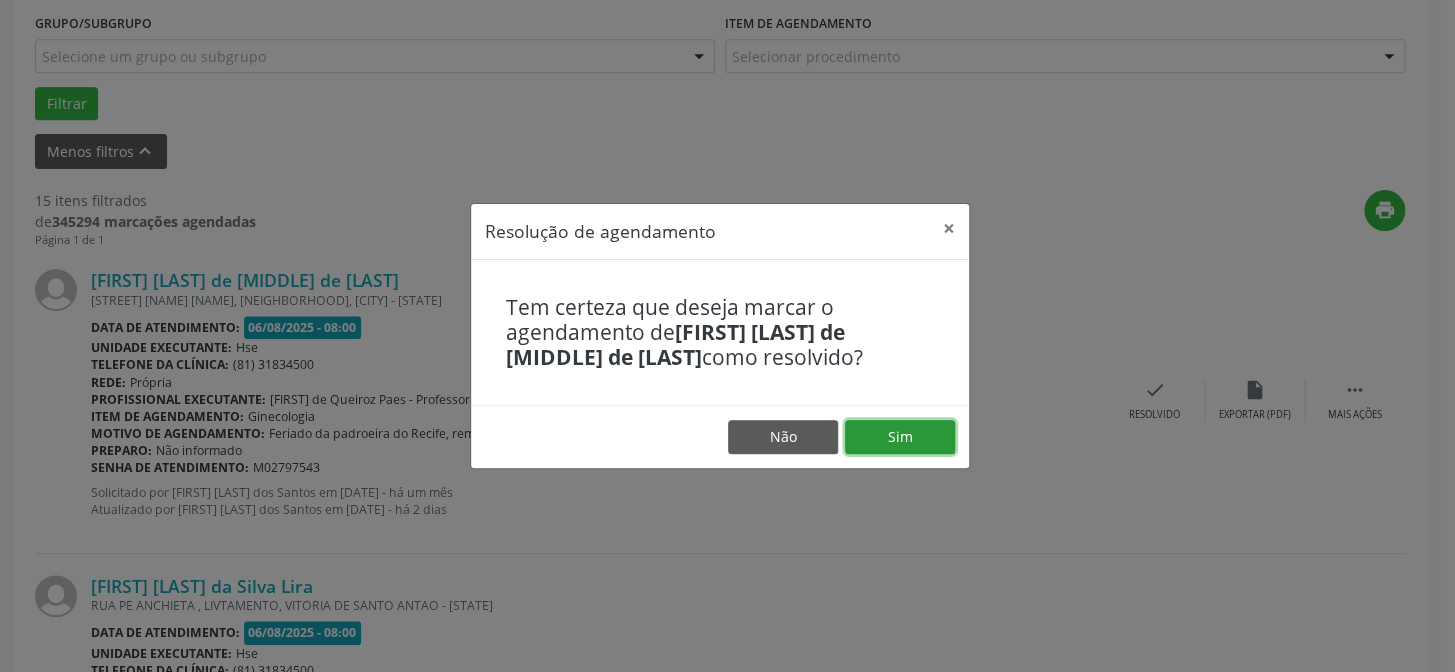click on "Sim" at bounding box center (900, 437) 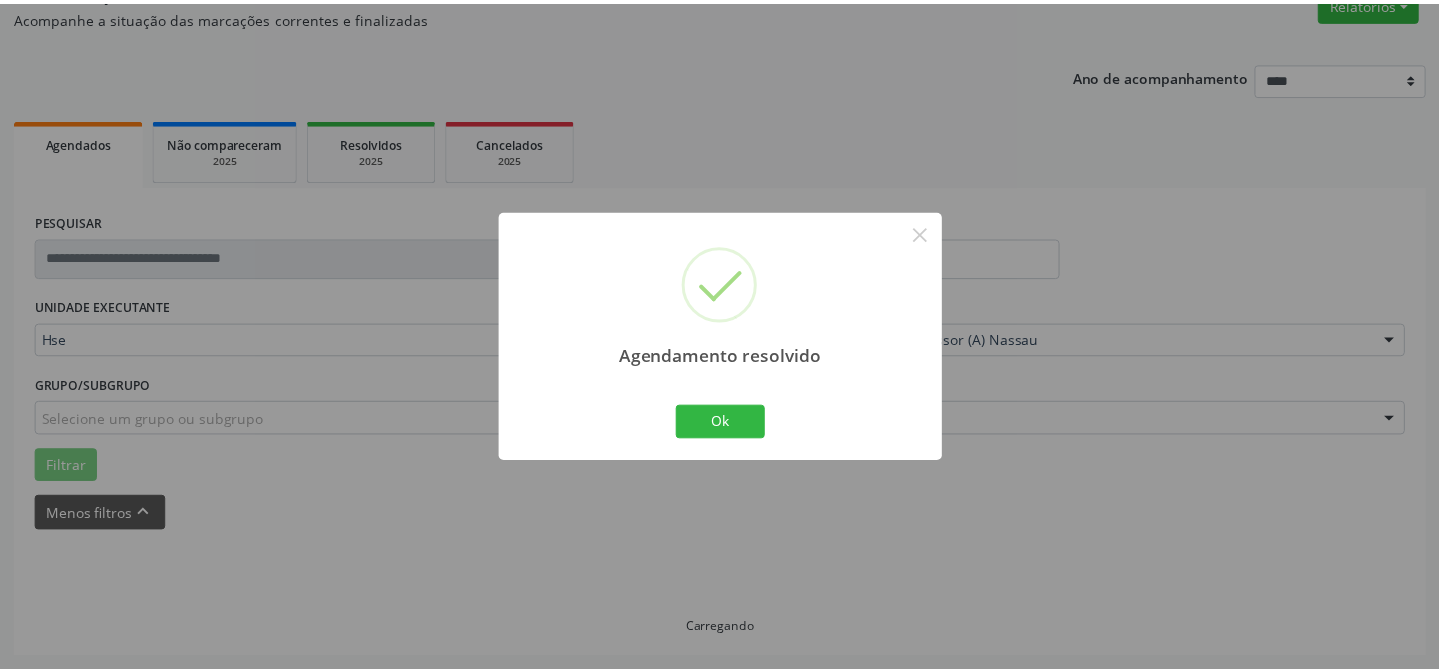 scroll, scrollTop: 179, scrollLeft: 0, axis: vertical 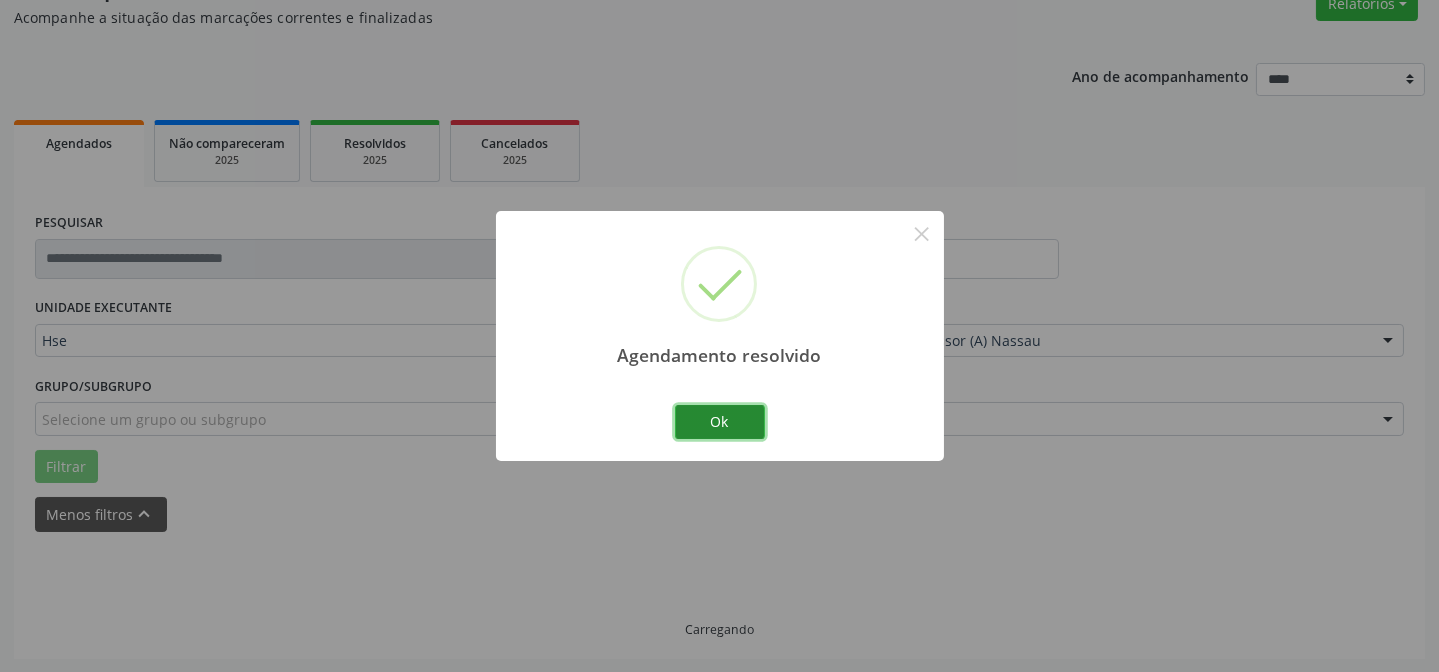 click on "Ok" at bounding box center [720, 422] 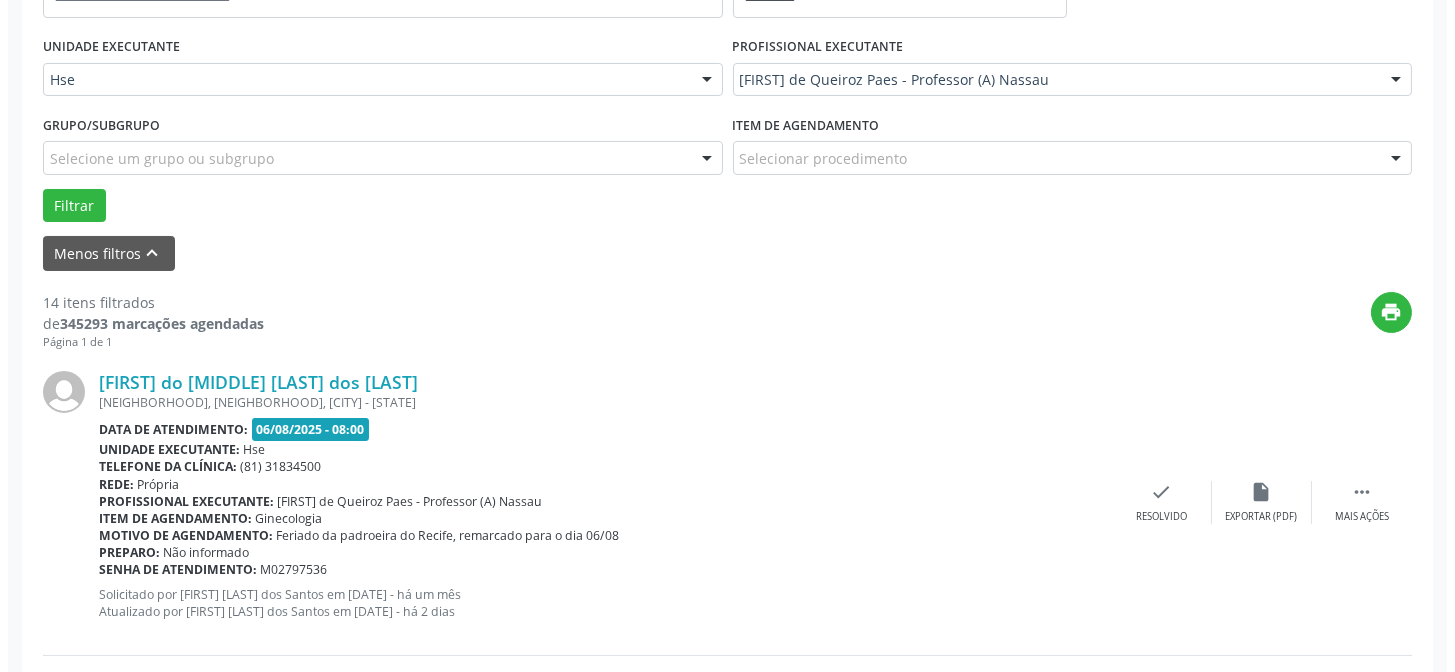 scroll, scrollTop: 472, scrollLeft: 0, axis: vertical 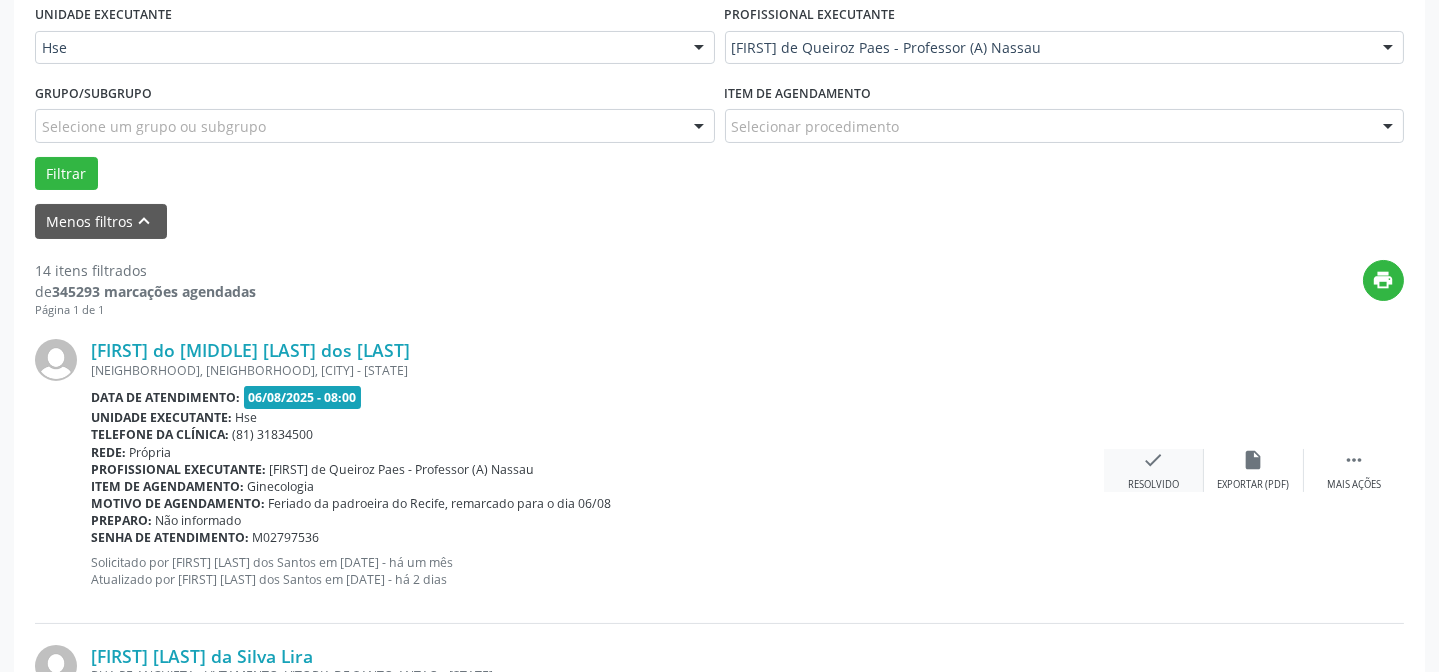 click on "check" at bounding box center (1154, 460) 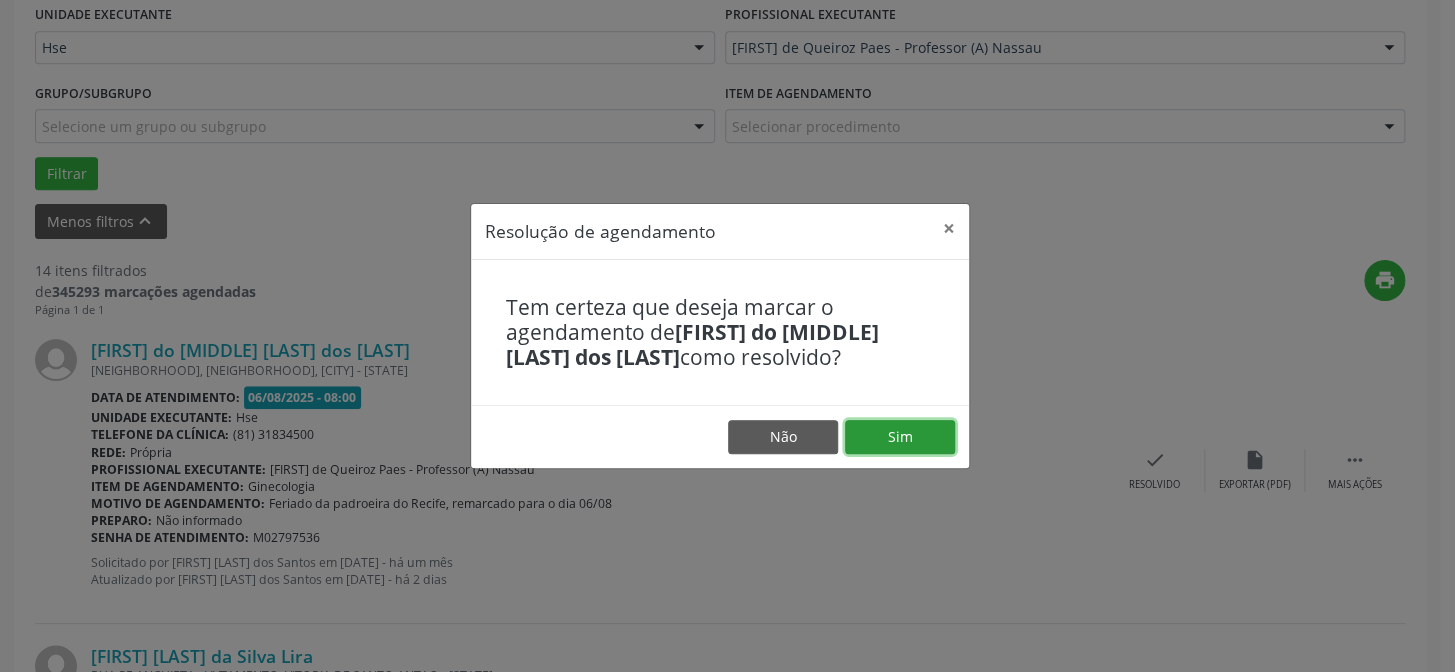 click on "Sim" at bounding box center [900, 437] 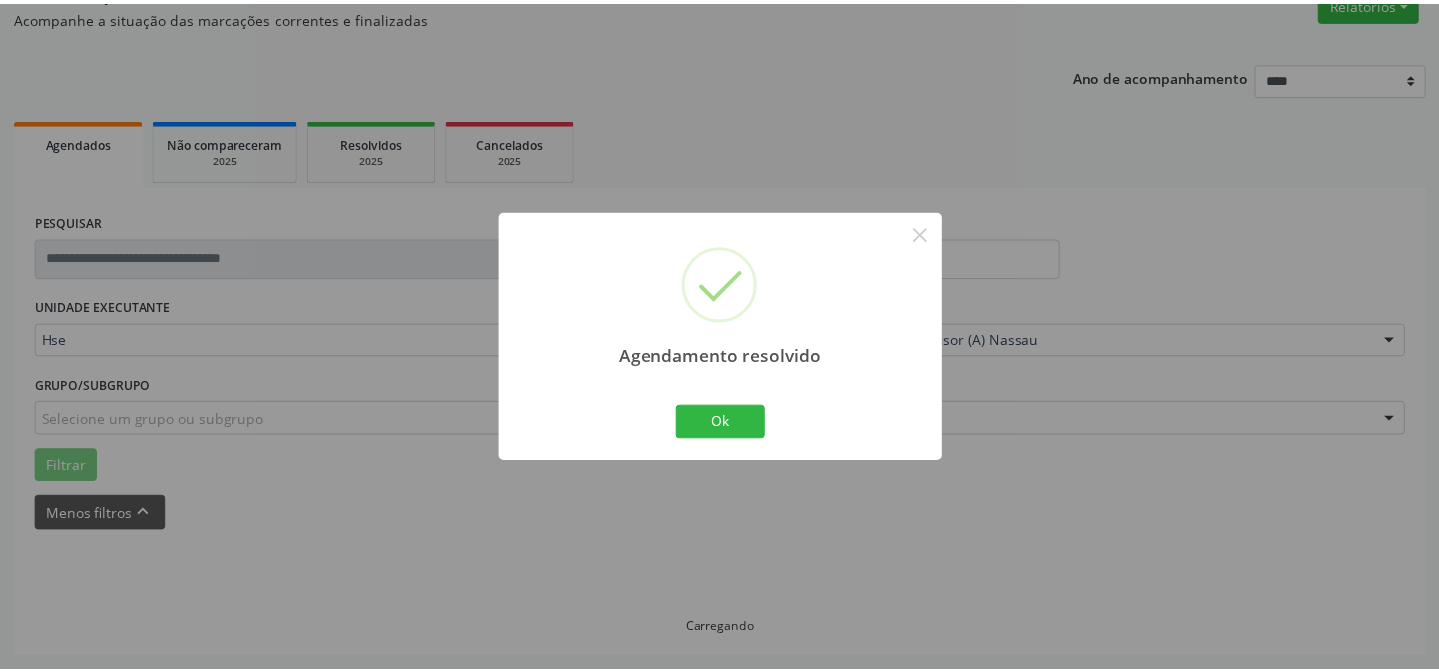 scroll, scrollTop: 179, scrollLeft: 0, axis: vertical 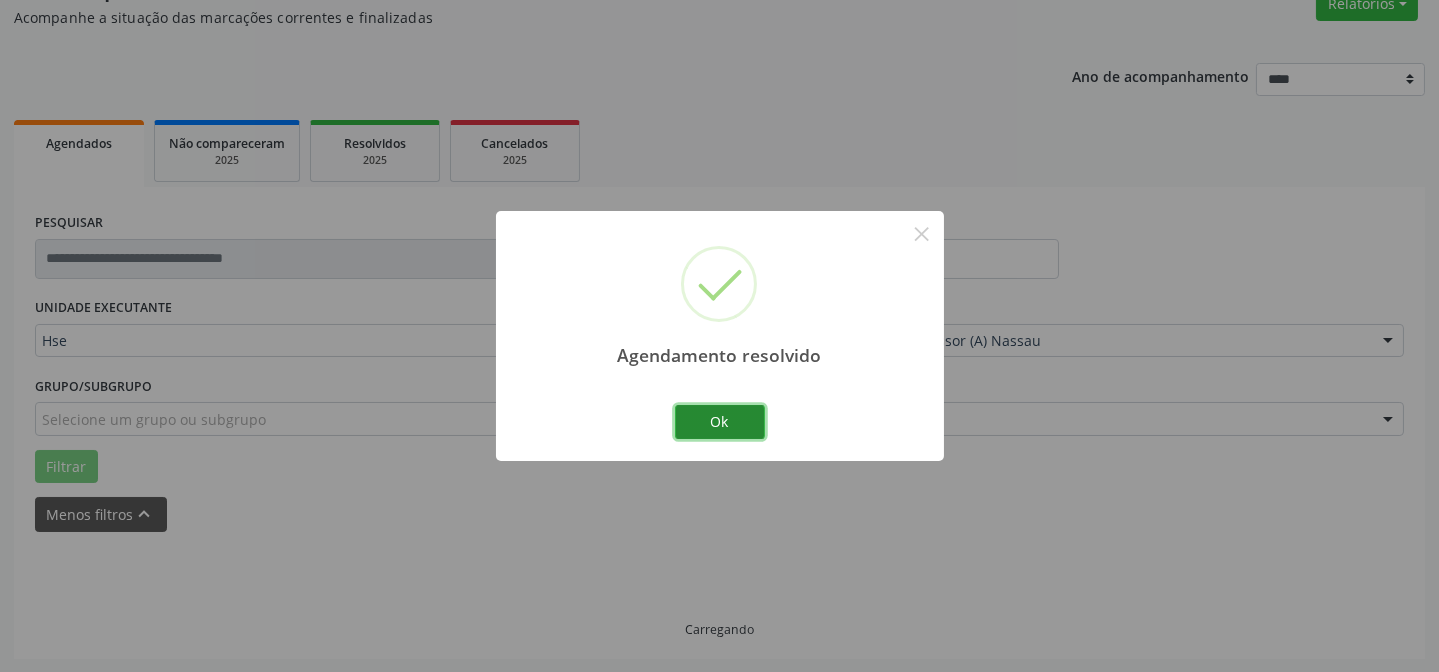 click on "Ok" at bounding box center [720, 422] 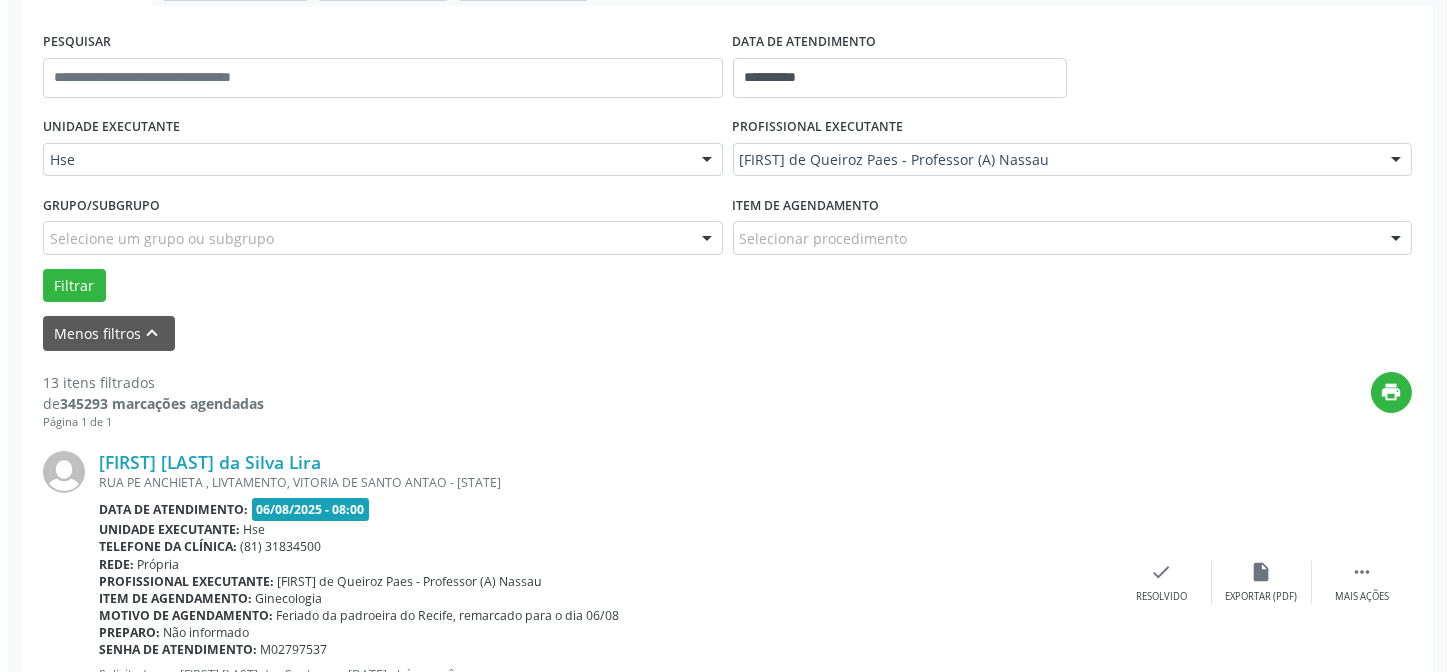 scroll, scrollTop: 451, scrollLeft: 0, axis: vertical 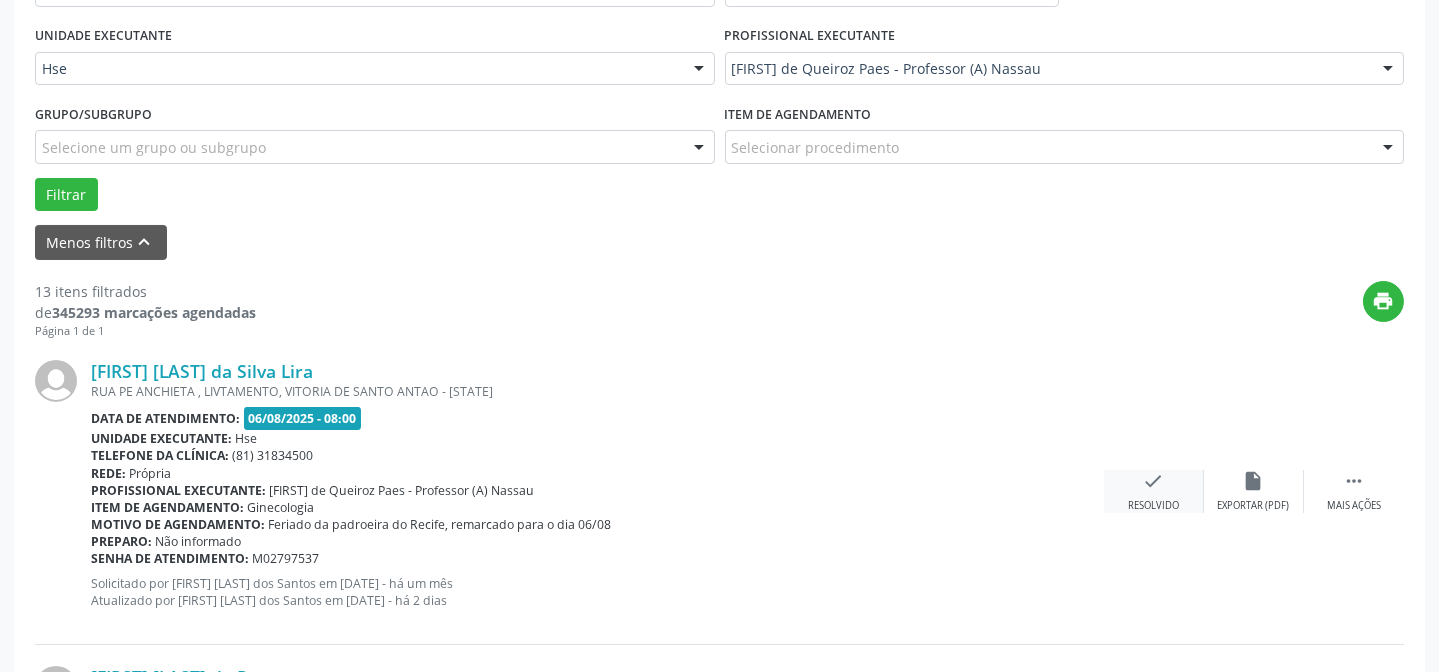click on "check
Resolvido" at bounding box center (1154, 491) 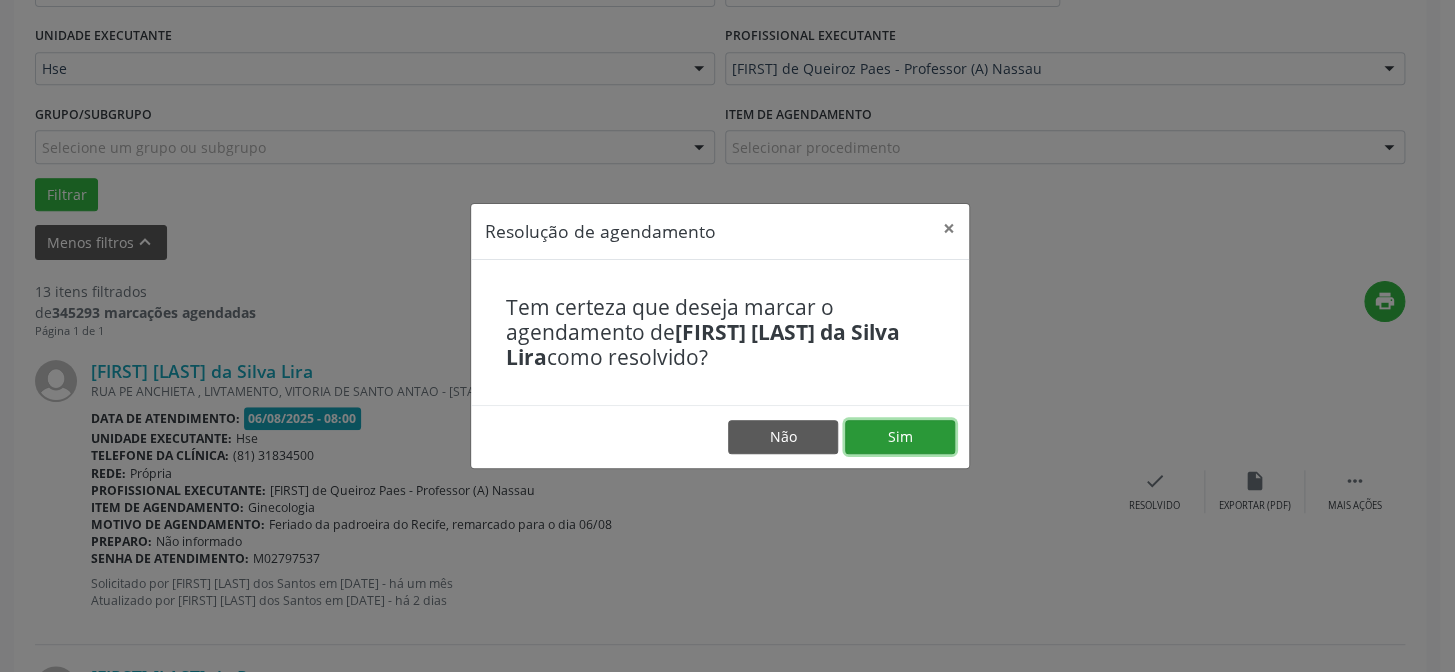 click on "Sim" at bounding box center [900, 437] 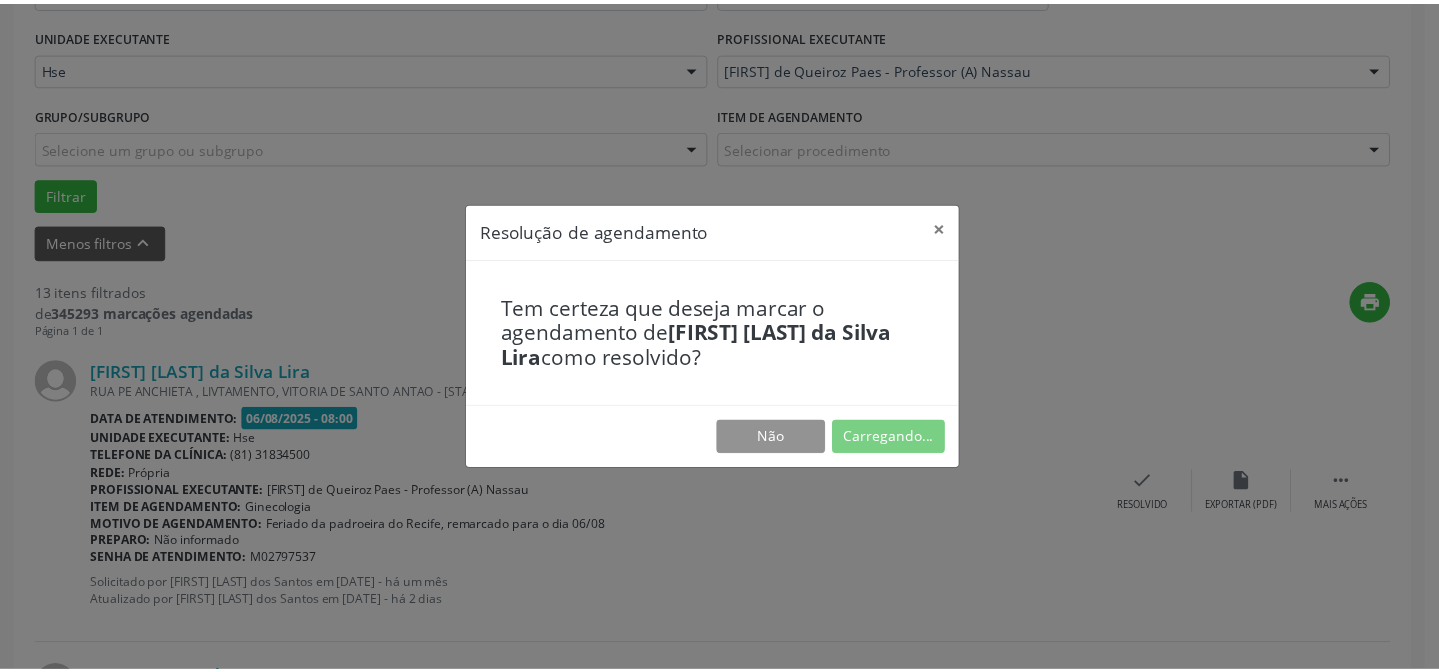 scroll, scrollTop: 179, scrollLeft: 0, axis: vertical 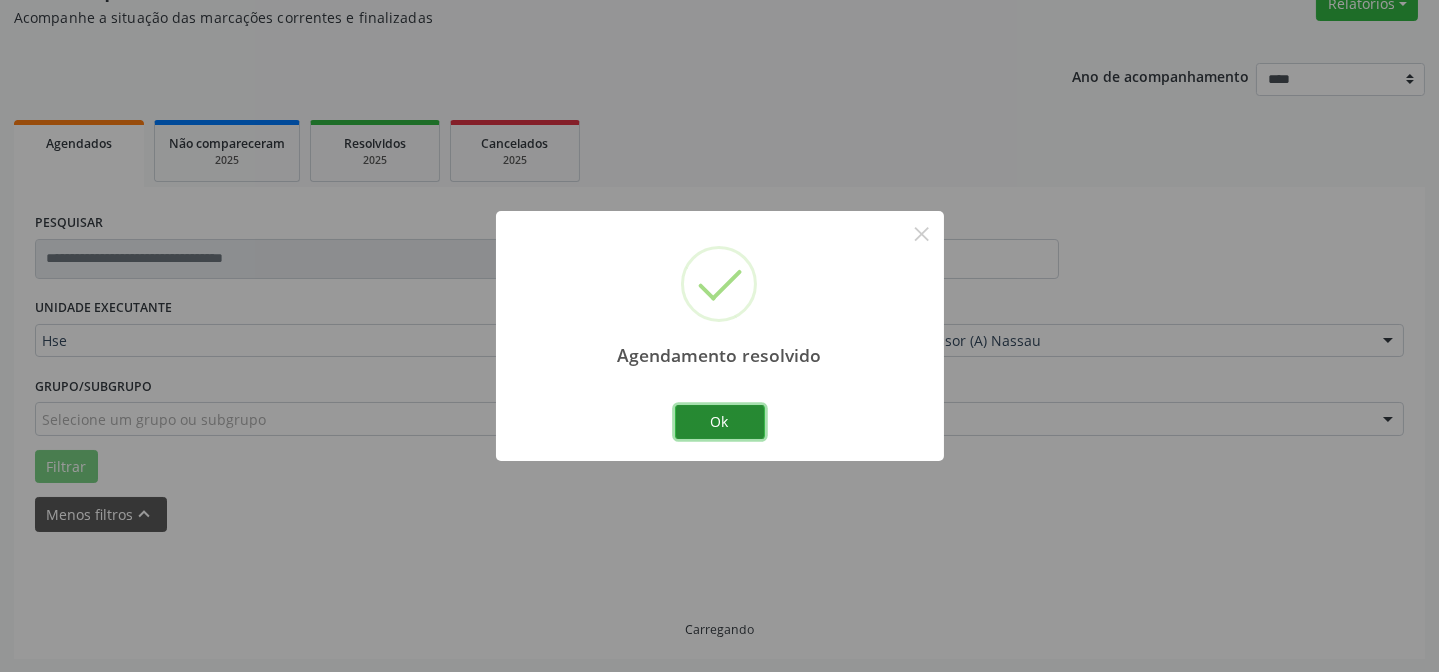 click on "Ok" at bounding box center (720, 422) 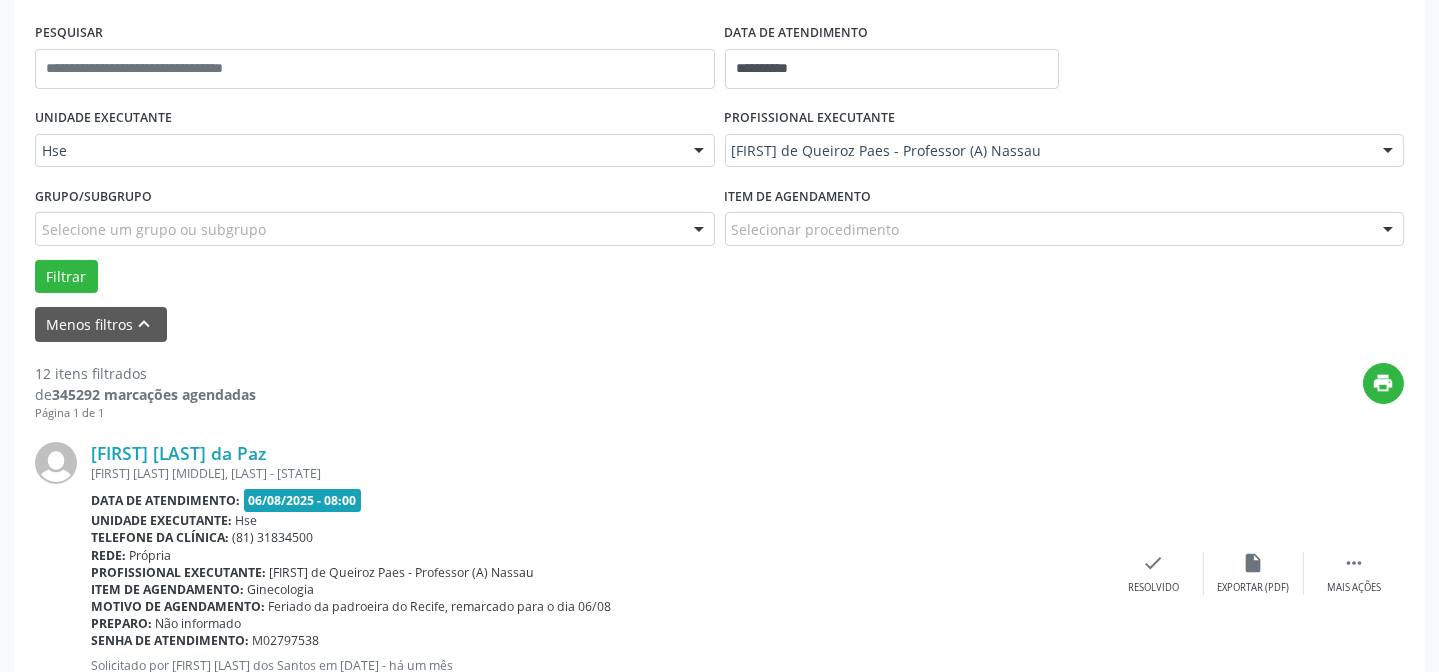 scroll, scrollTop: 633, scrollLeft: 0, axis: vertical 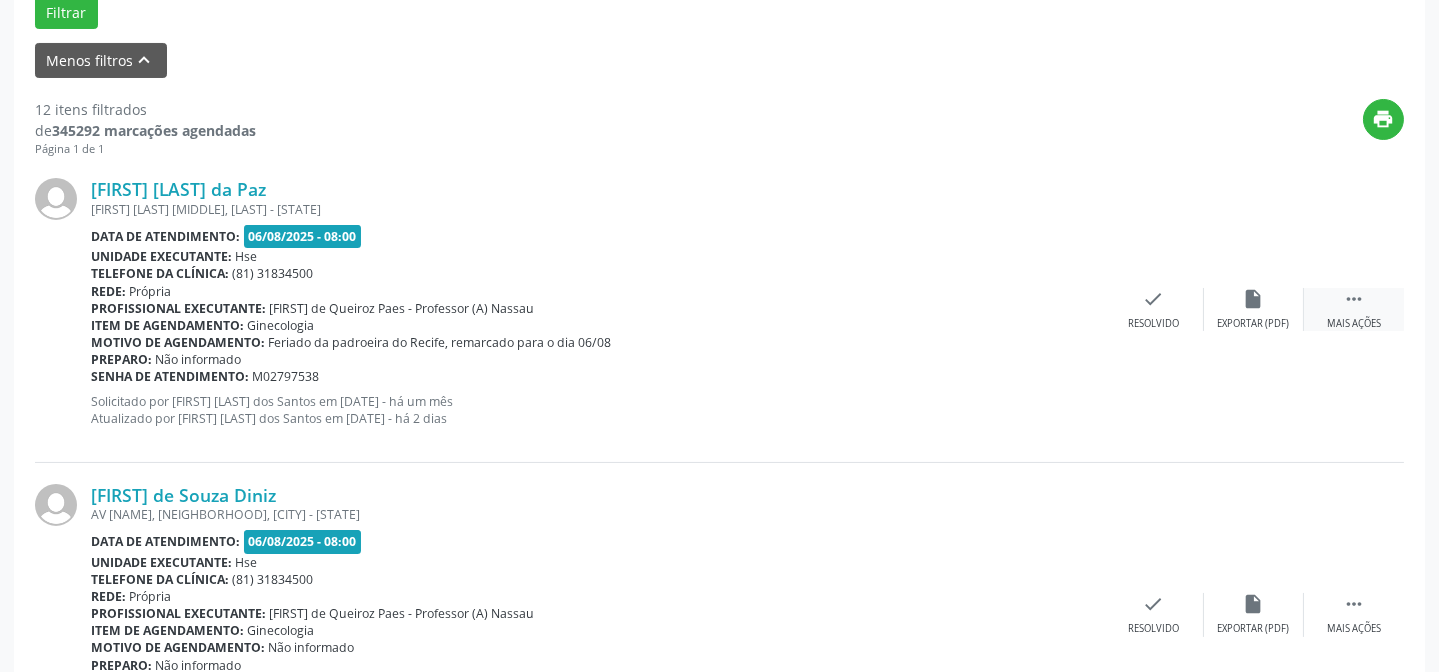 click on "Mais ações" at bounding box center (1354, 324) 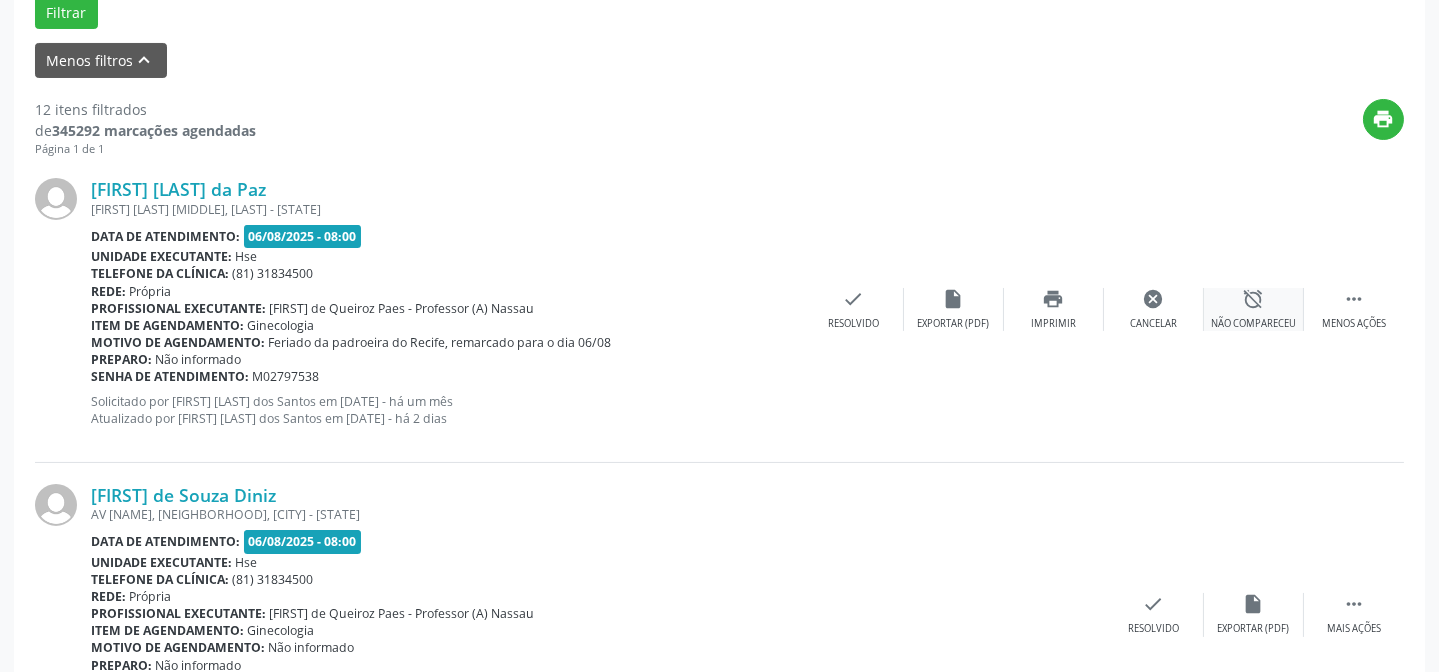 click on "Não compareceu" at bounding box center [1253, 324] 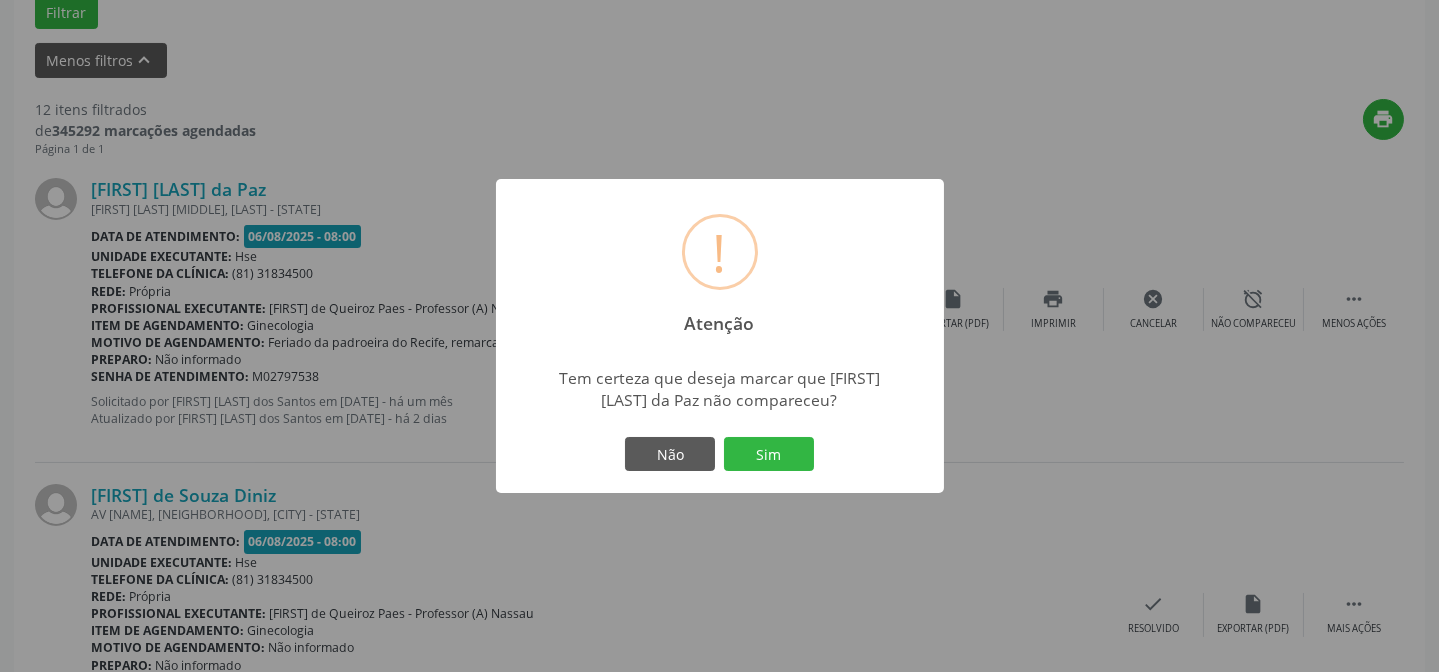 click on "Não Sim" at bounding box center (720, 454) 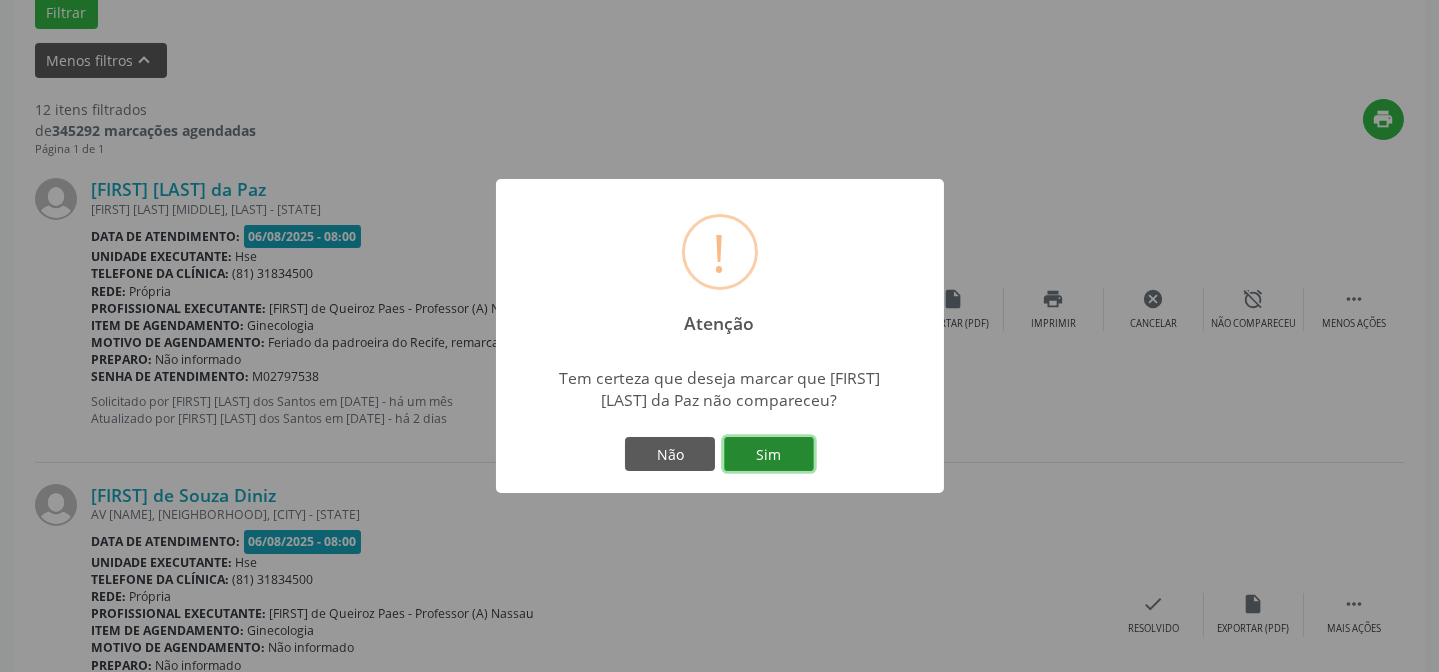 click on "Sim" at bounding box center (769, 454) 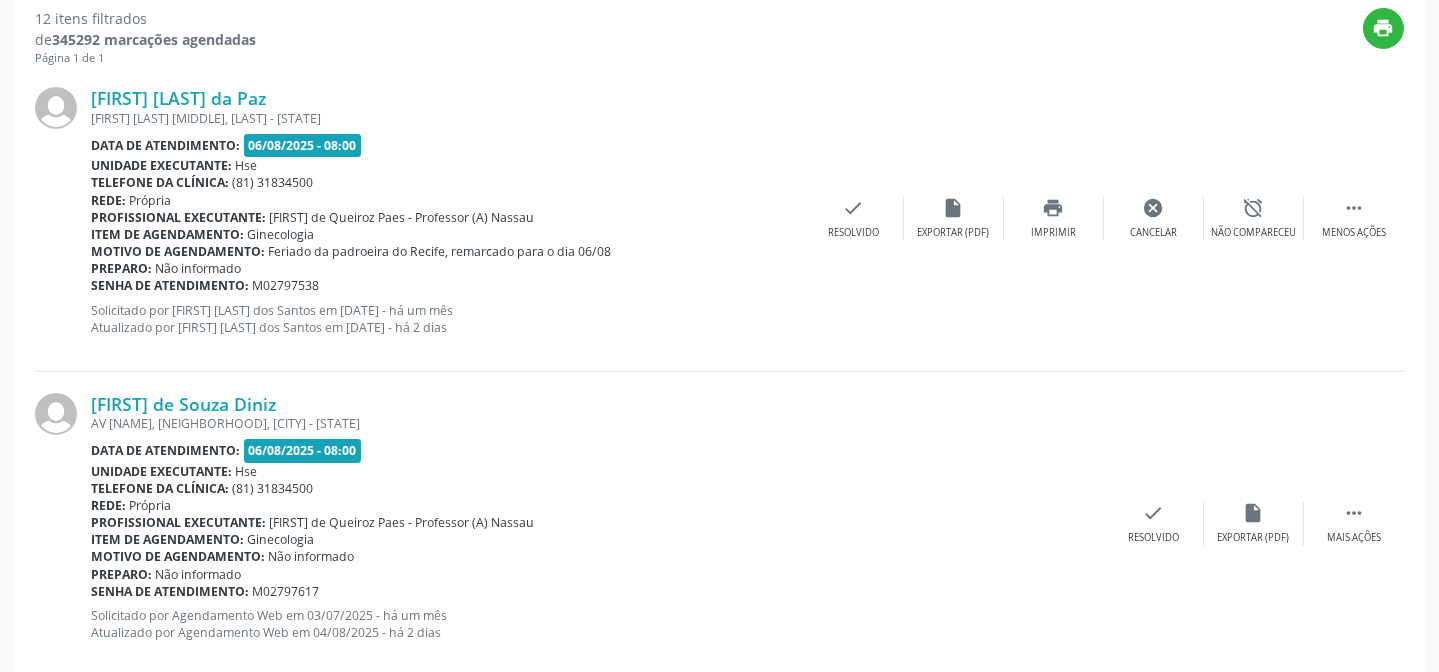 scroll, scrollTop: 200, scrollLeft: 0, axis: vertical 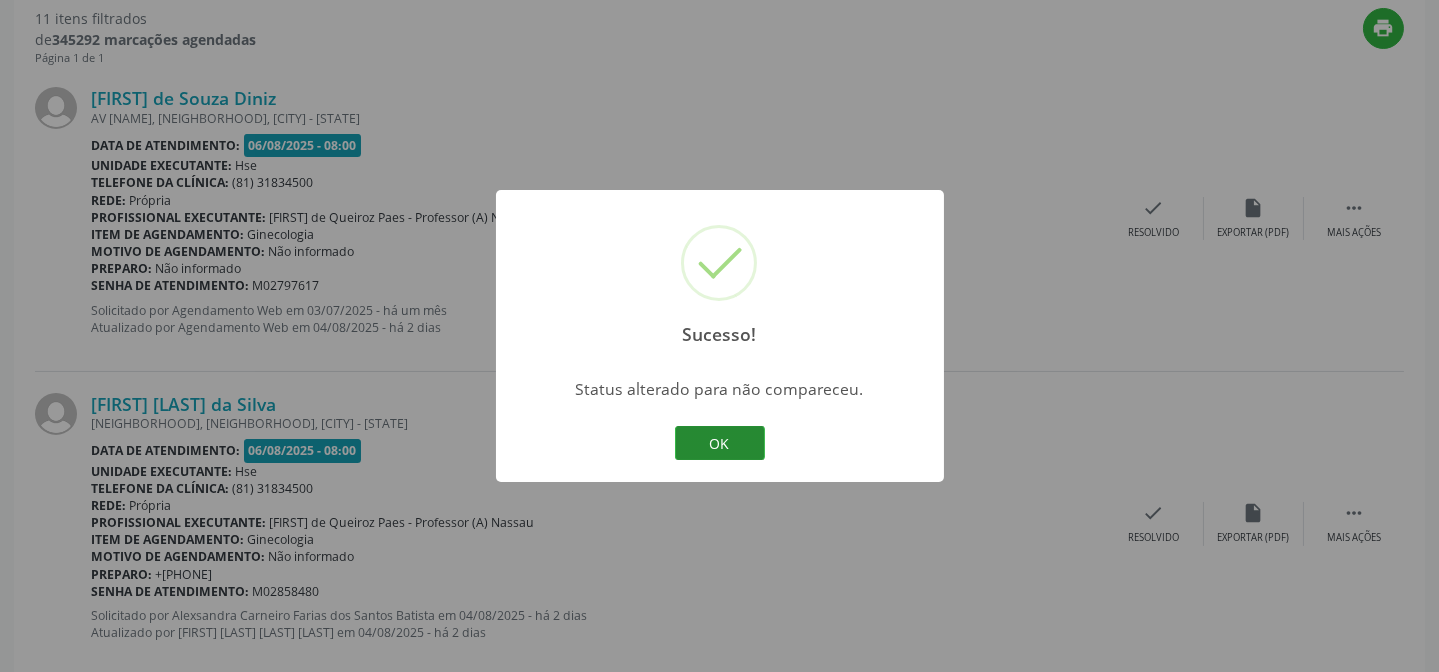 click on "OK" at bounding box center [720, 443] 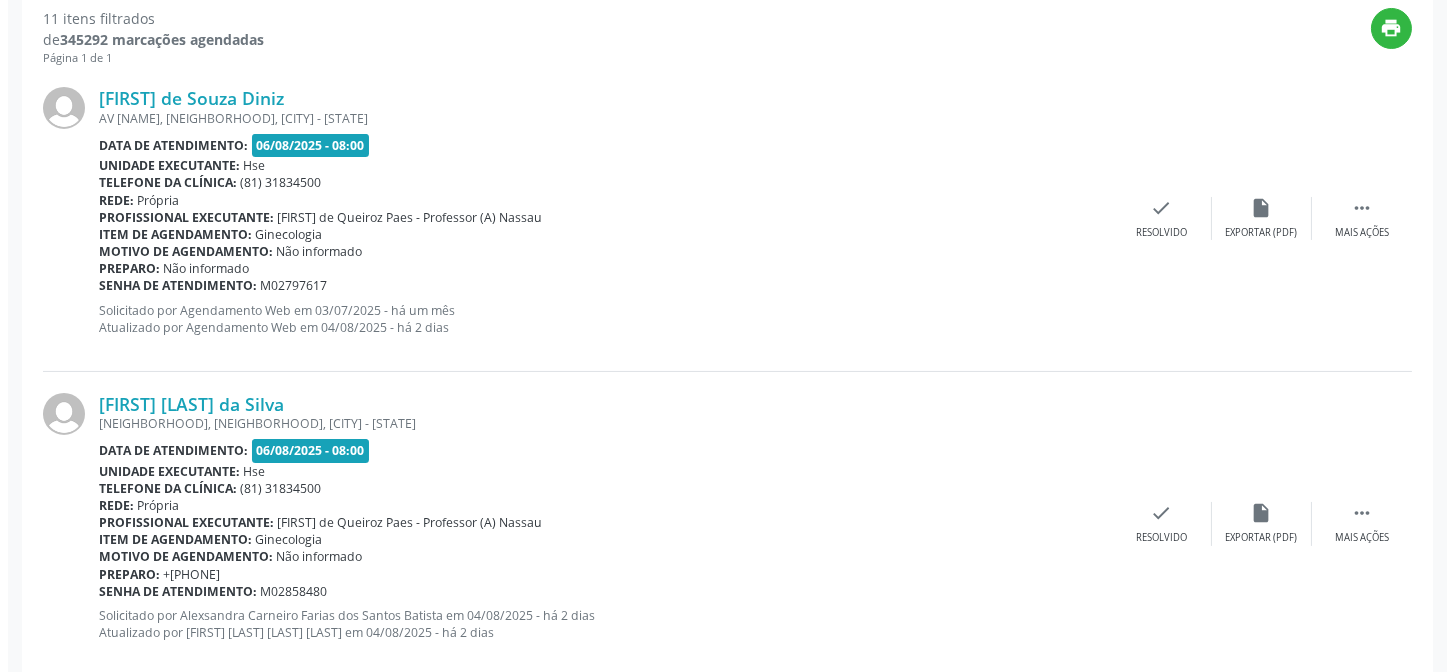 scroll, scrollTop: 723, scrollLeft: 0, axis: vertical 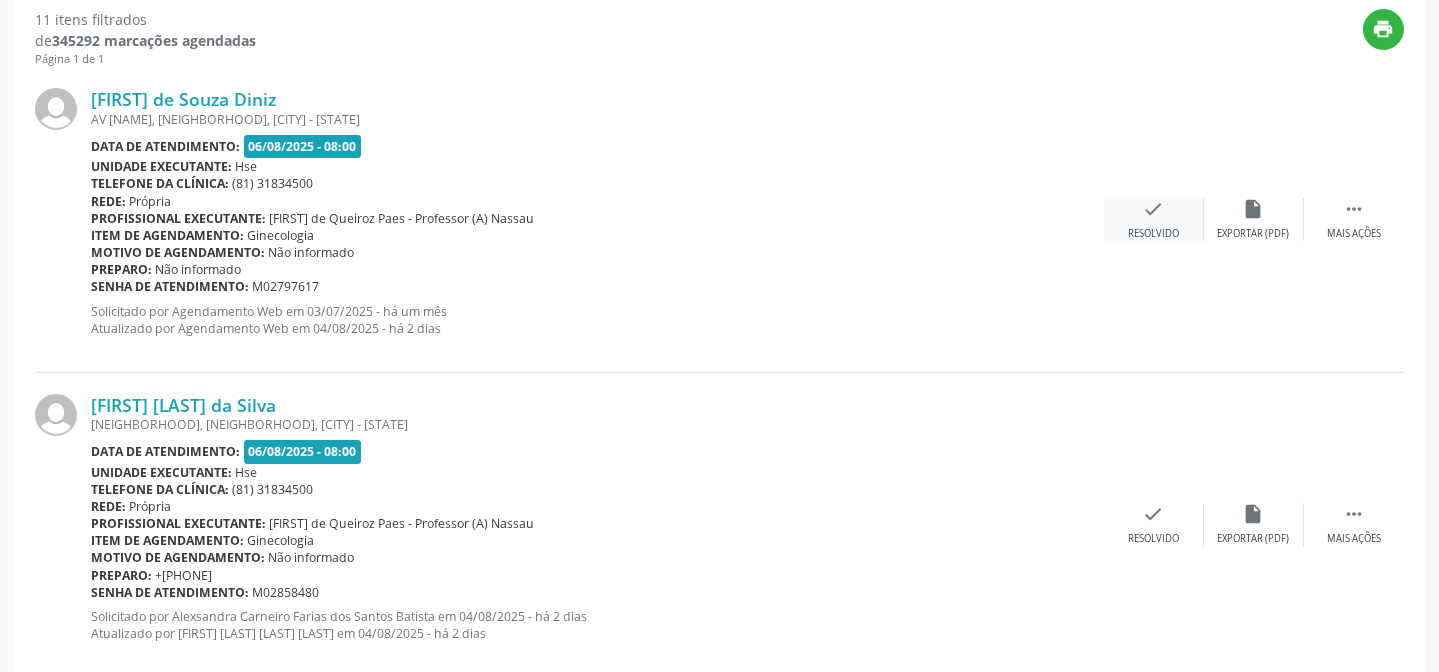 click on "check" at bounding box center [1154, 209] 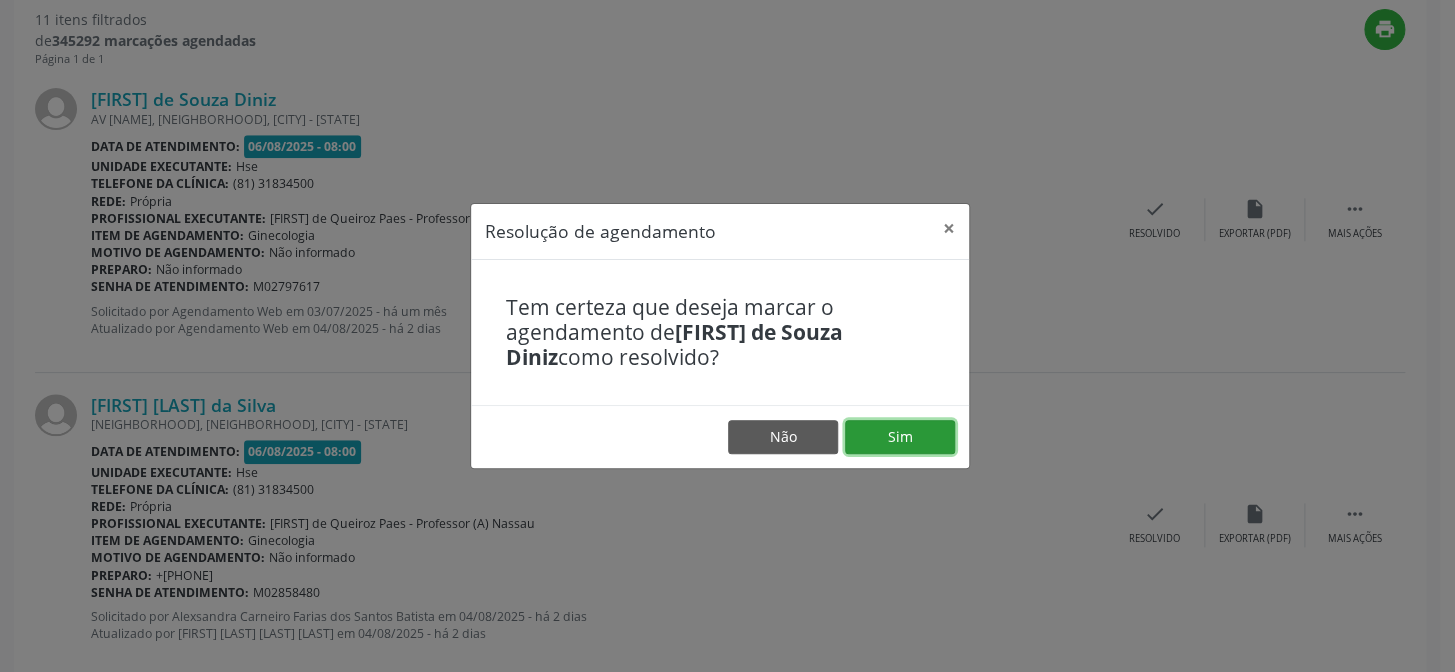 click on "Sim" at bounding box center (900, 437) 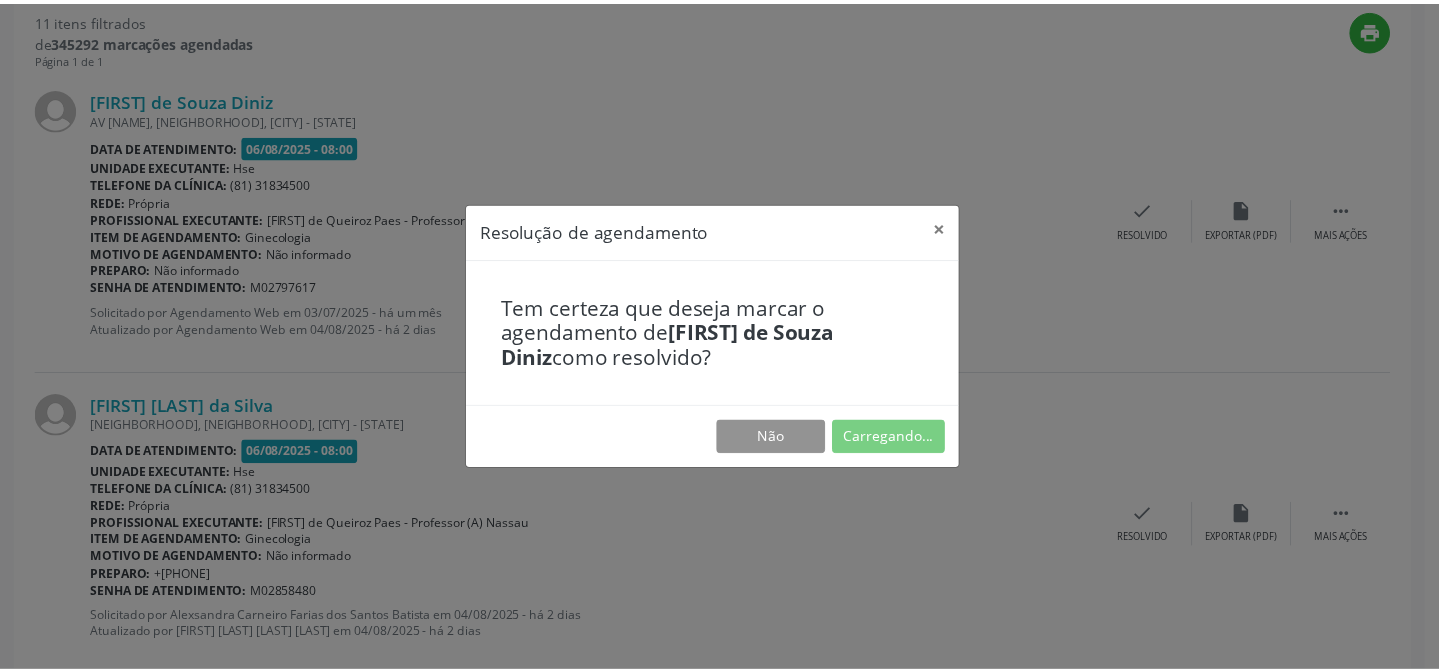 scroll, scrollTop: 179, scrollLeft: 0, axis: vertical 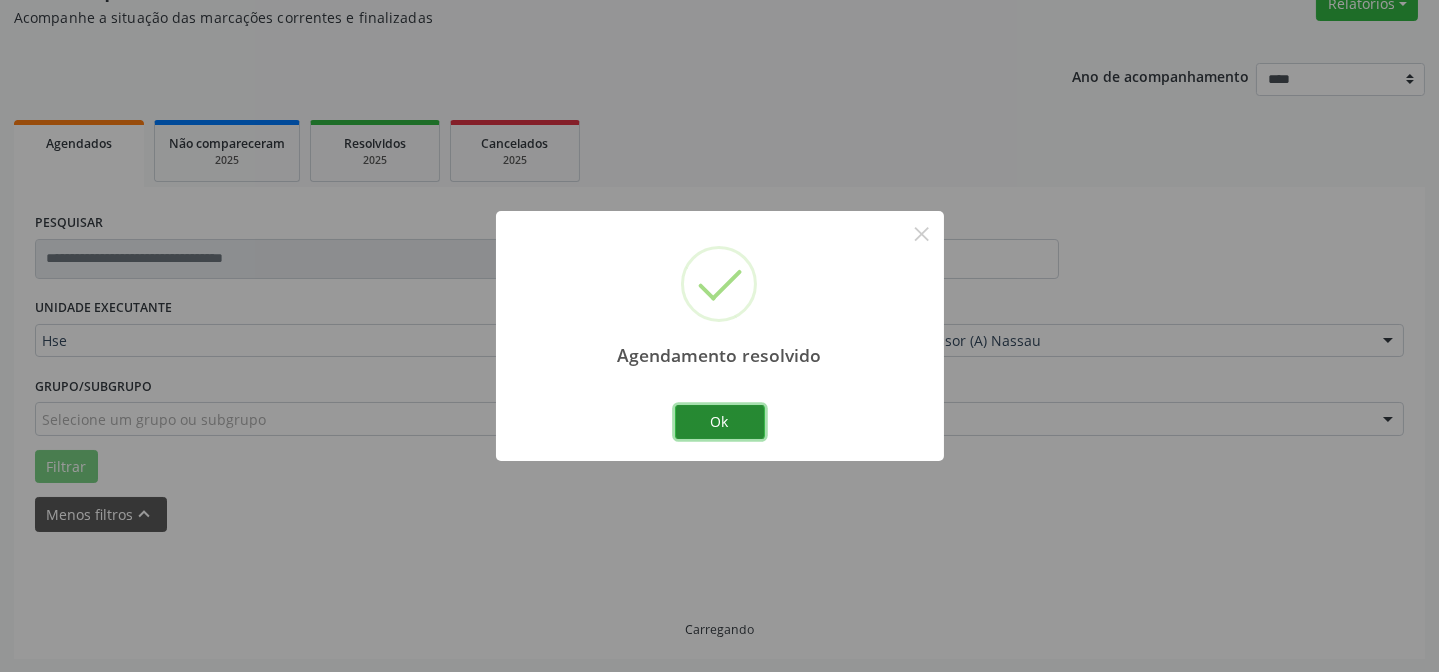click on "Ok" at bounding box center [720, 422] 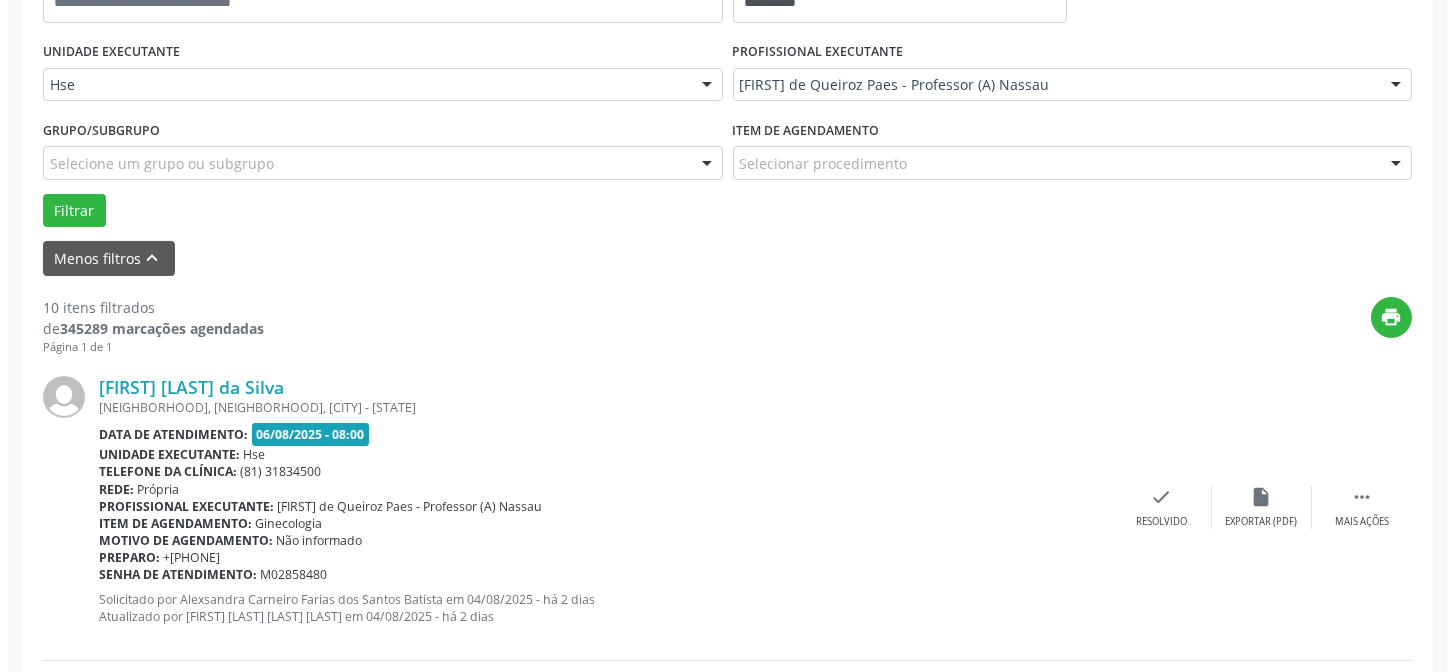 scroll, scrollTop: 451, scrollLeft: 0, axis: vertical 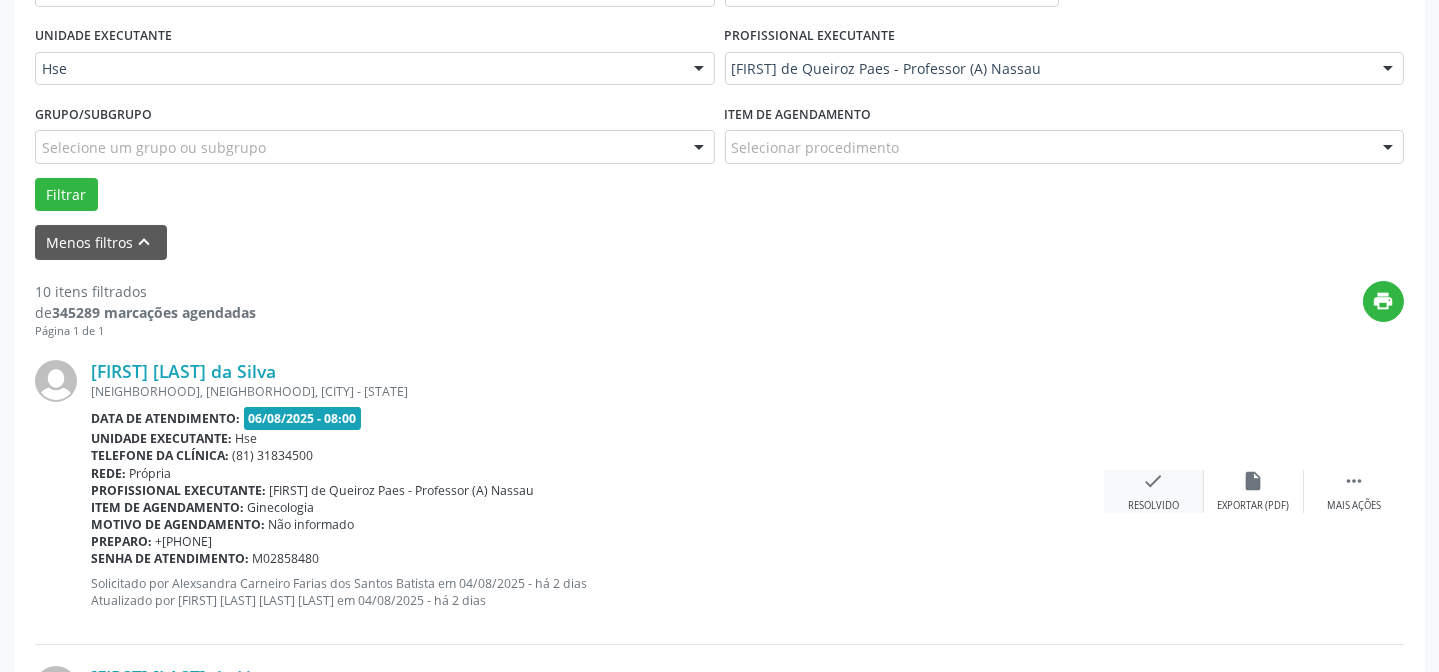click on "check
Resolvido" at bounding box center [1154, 491] 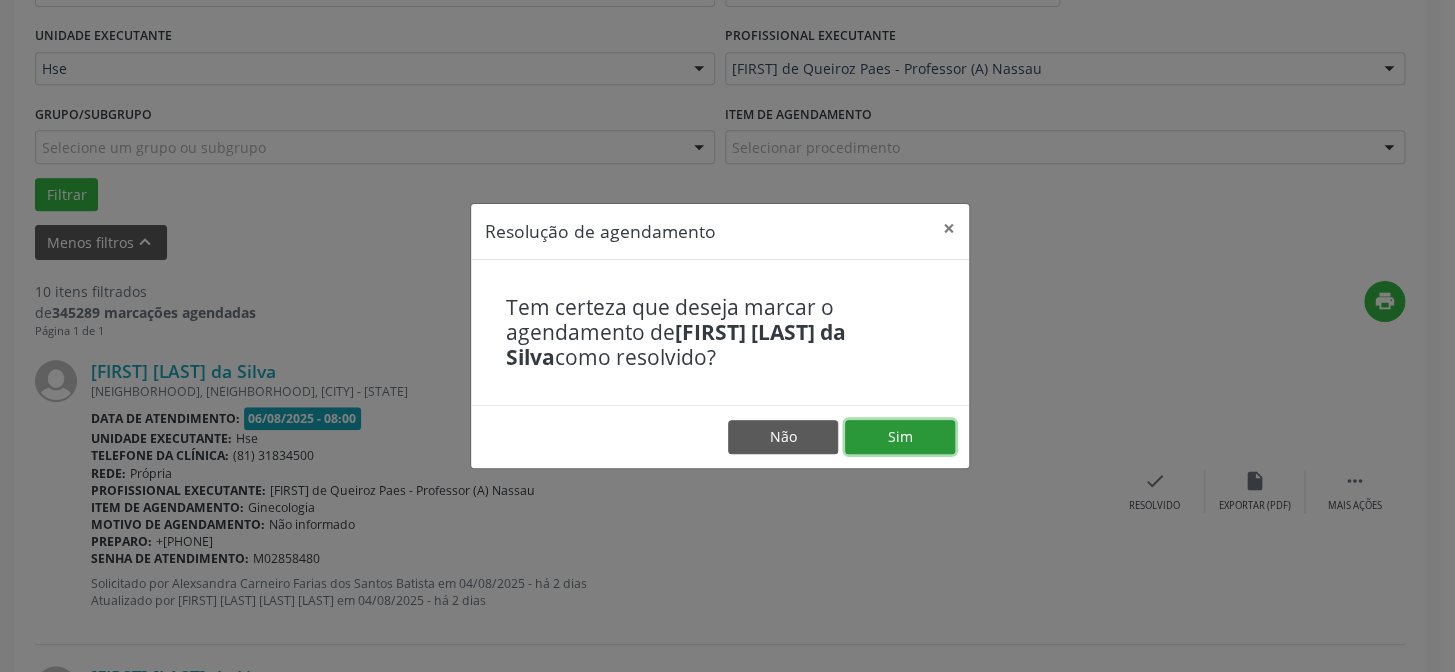click on "Sim" at bounding box center (900, 437) 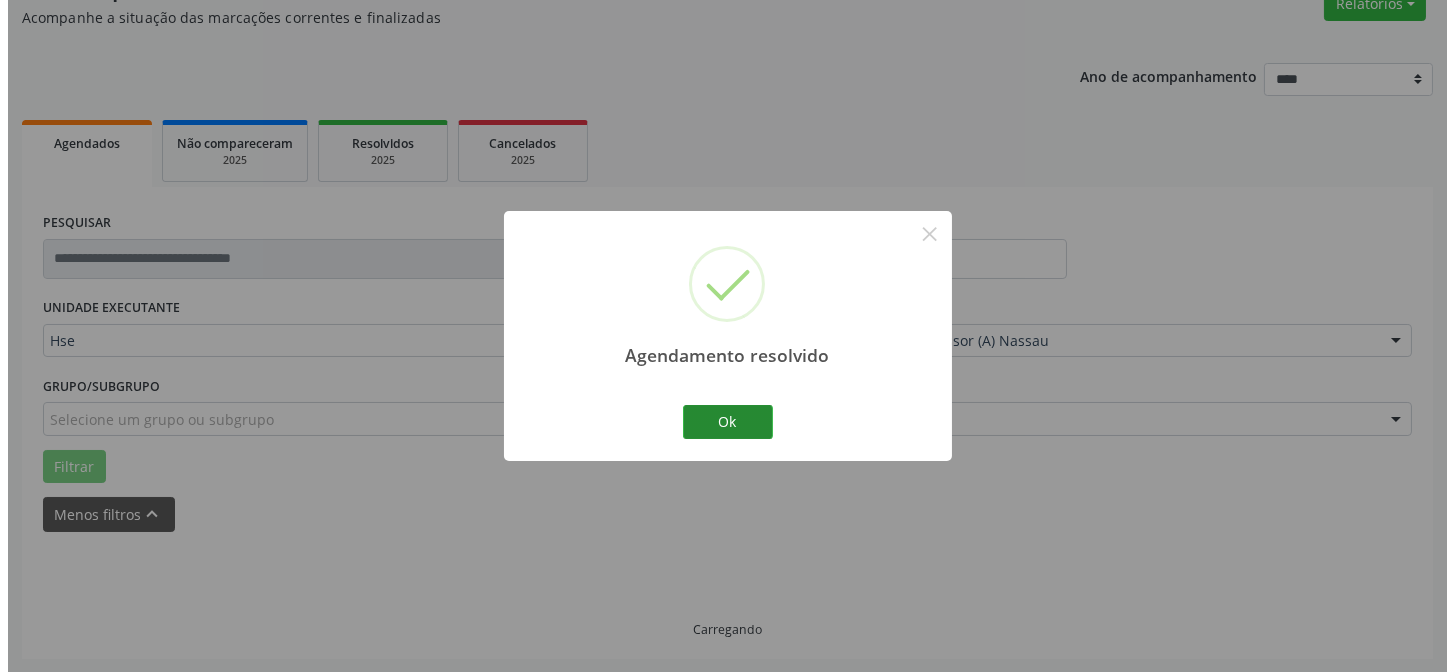 scroll, scrollTop: 451, scrollLeft: 0, axis: vertical 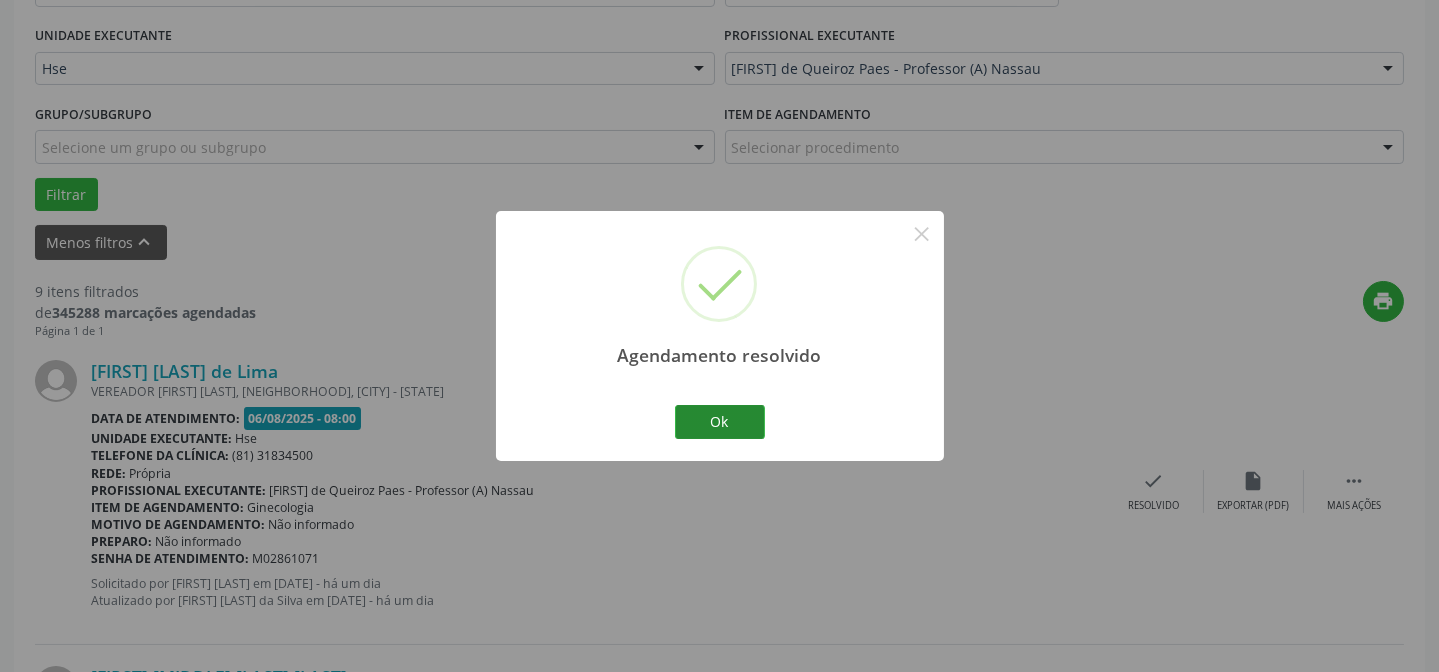 drag, startPoint x: 695, startPoint y: 401, endPoint x: 703, endPoint y: 415, distance: 16.124516 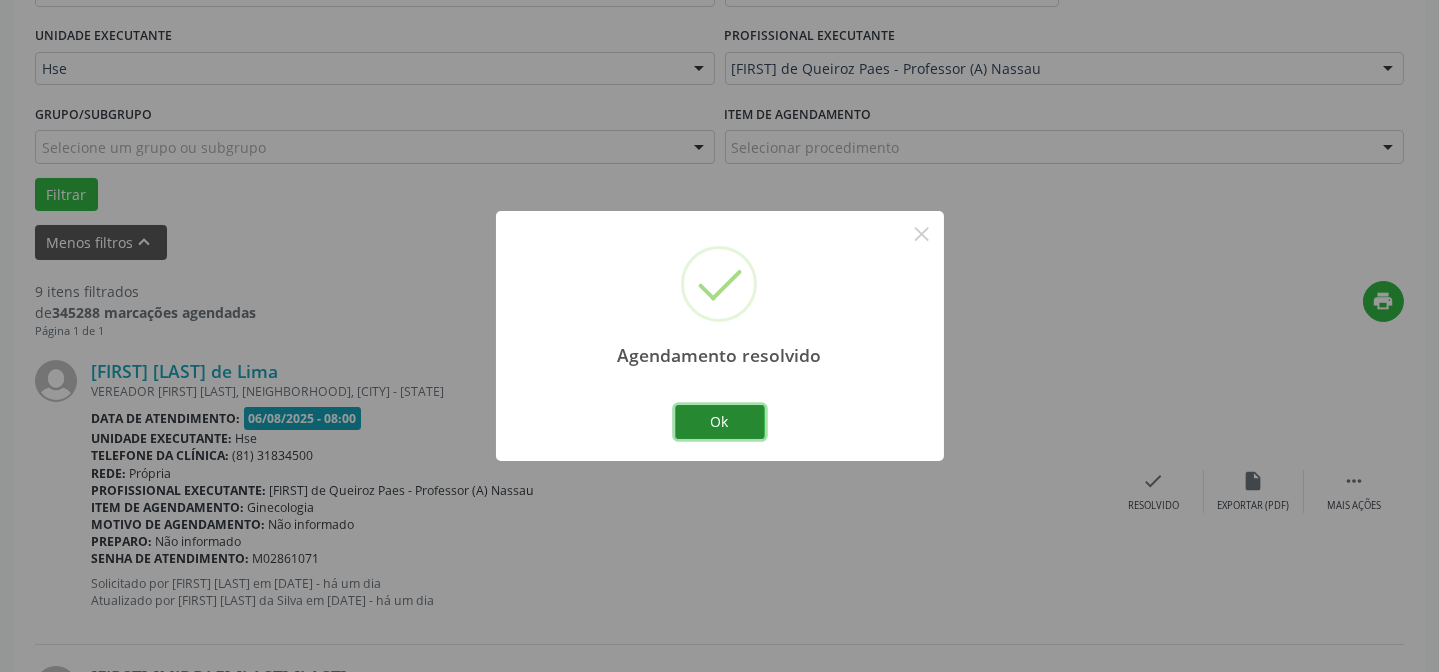 click on "Ok" at bounding box center (720, 422) 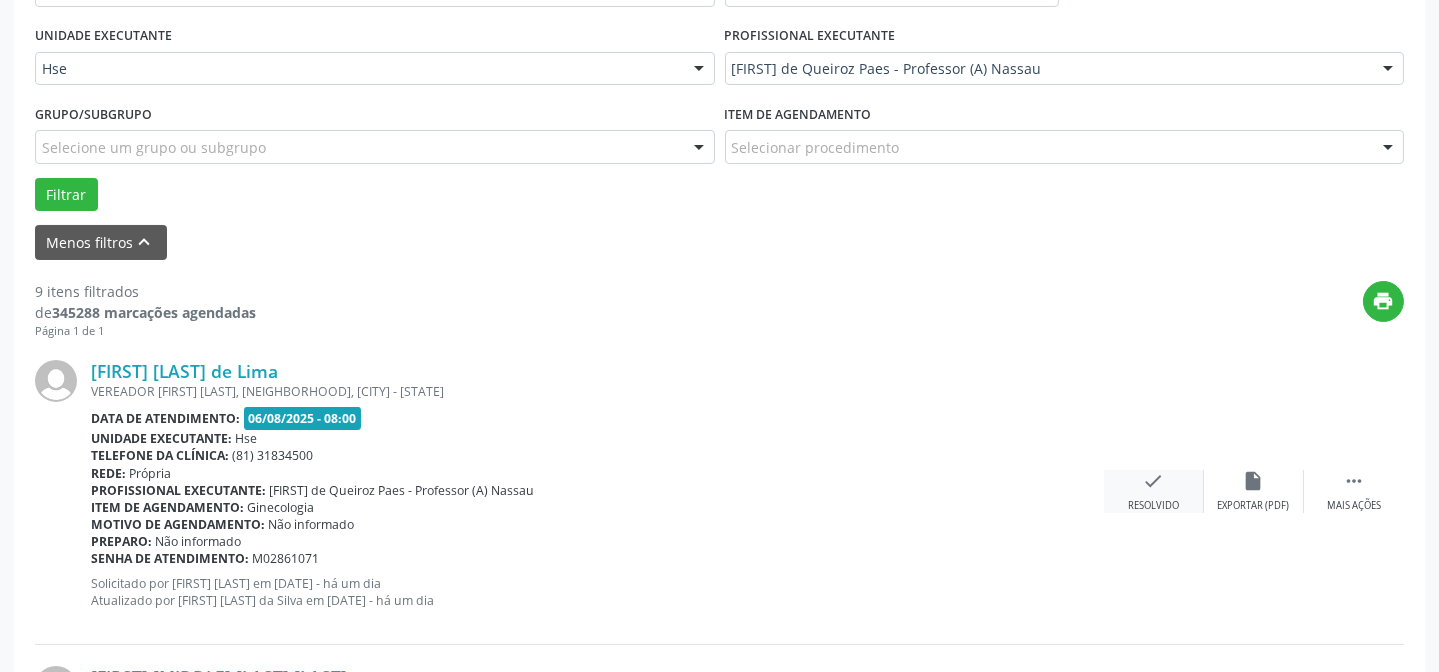click on "check" at bounding box center (1154, 481) 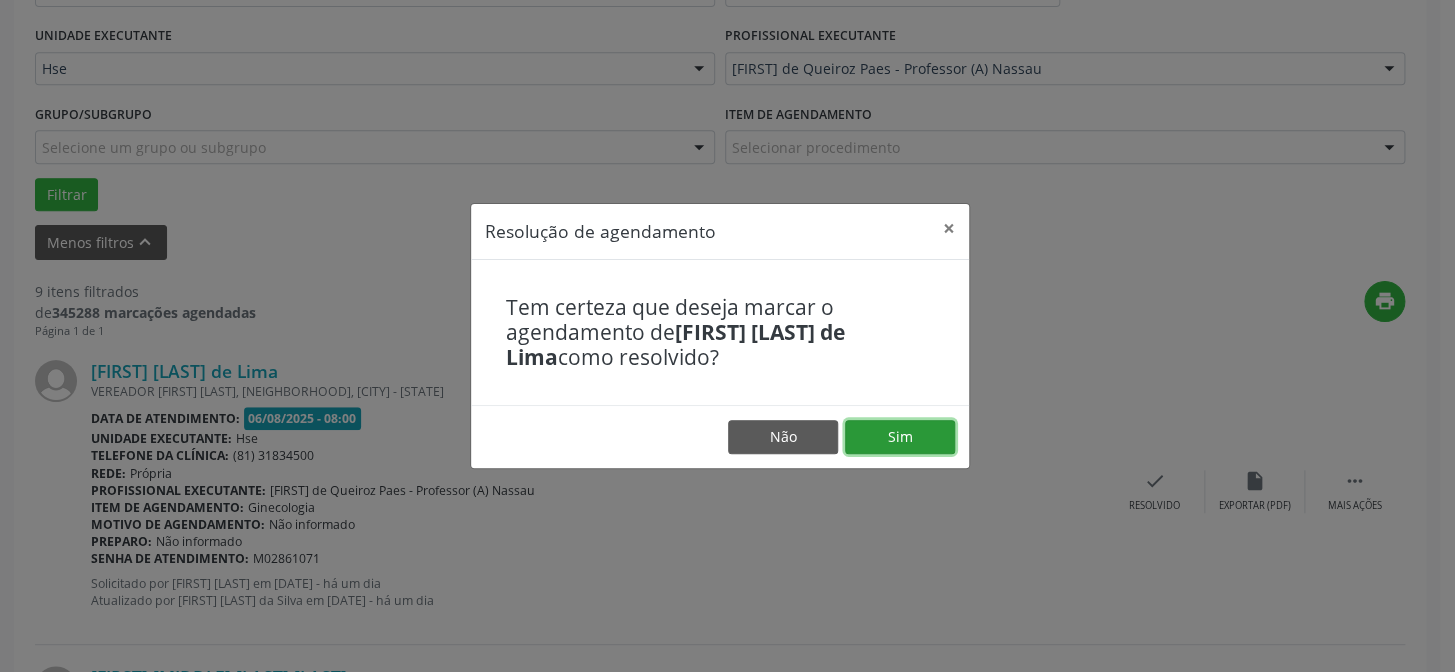 click on "Sim" at bounding box center (900, 437) 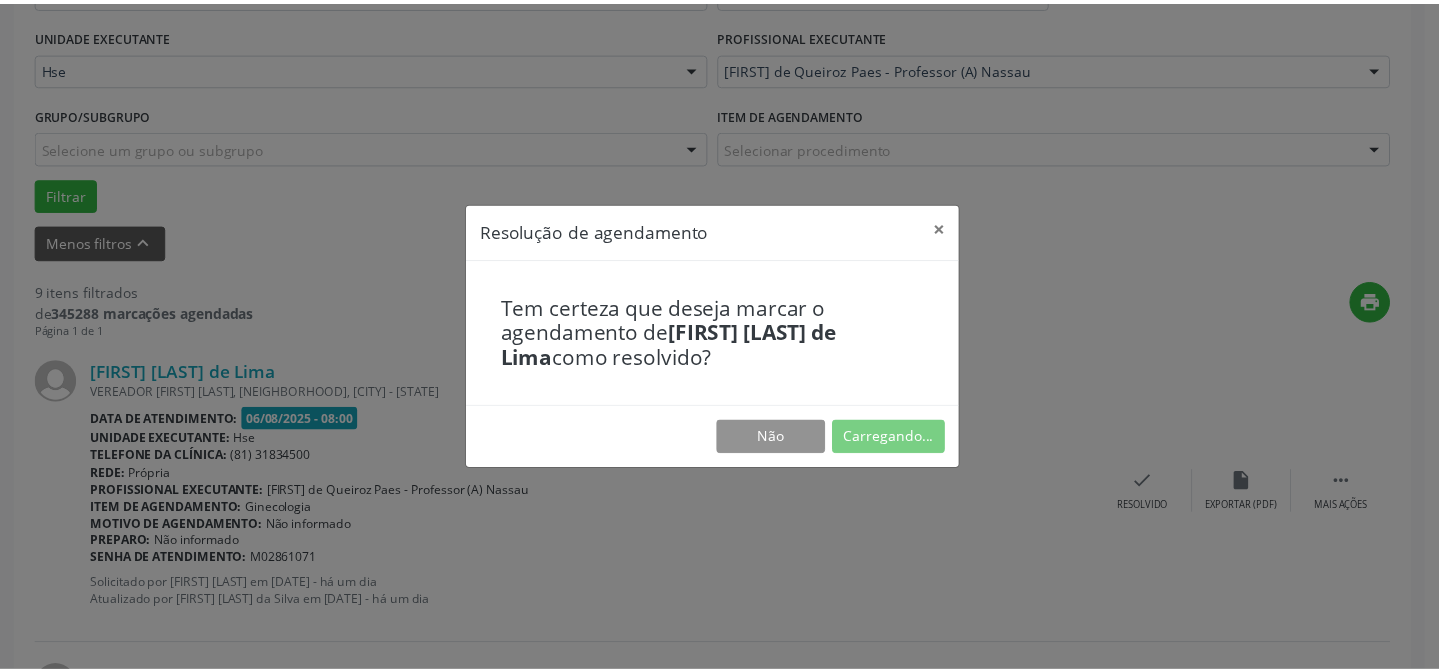 scroll, scrollTop: 179, scrollLeft: 0, axis: vertical 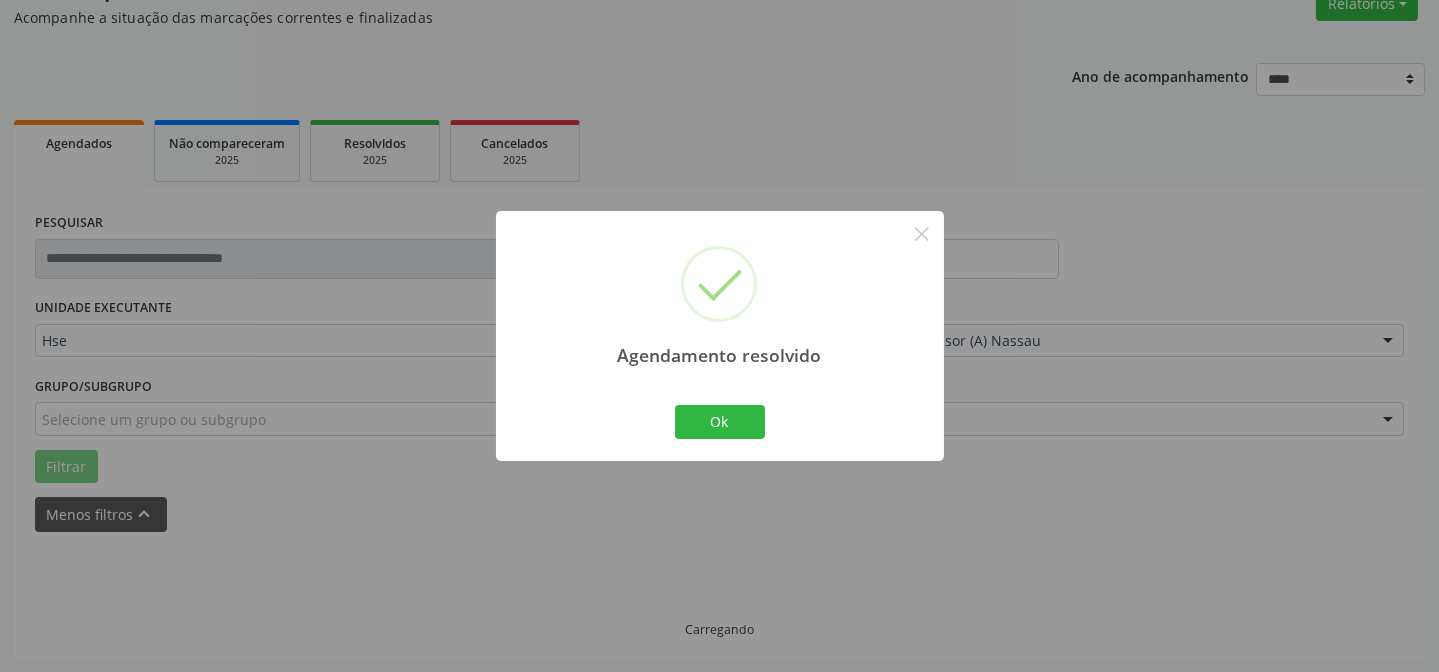 click on "Ok Cancel" at bounding box center (719, 422) 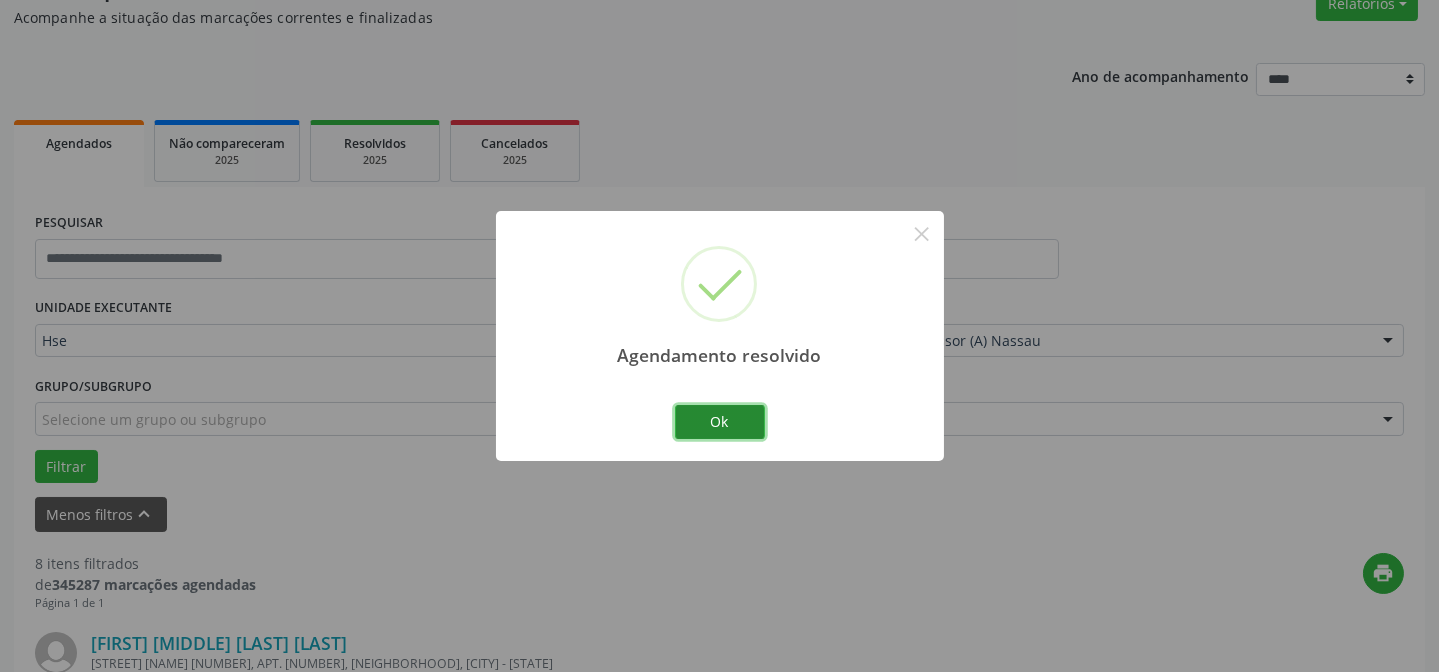 click on "Ok" at bounding box center (720, 422) 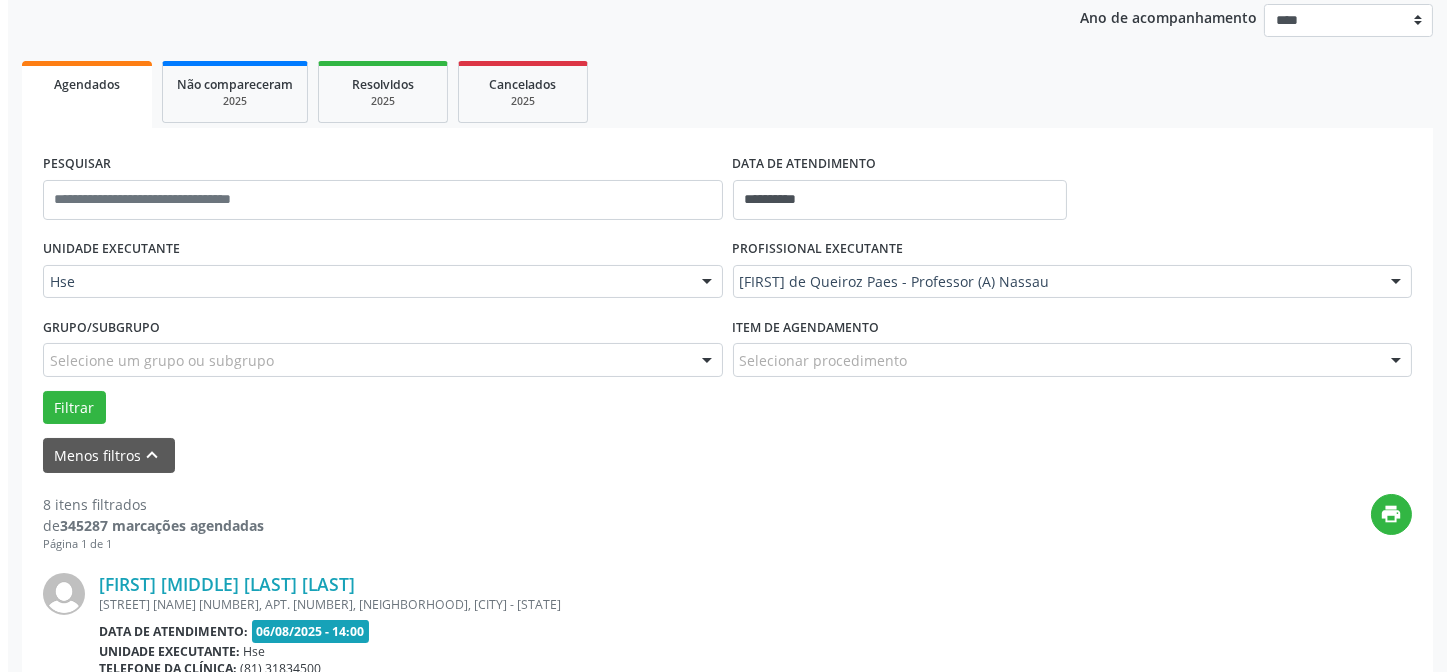 scroll, scrollTop: 360, scrollLeft: 0, axis: vertical 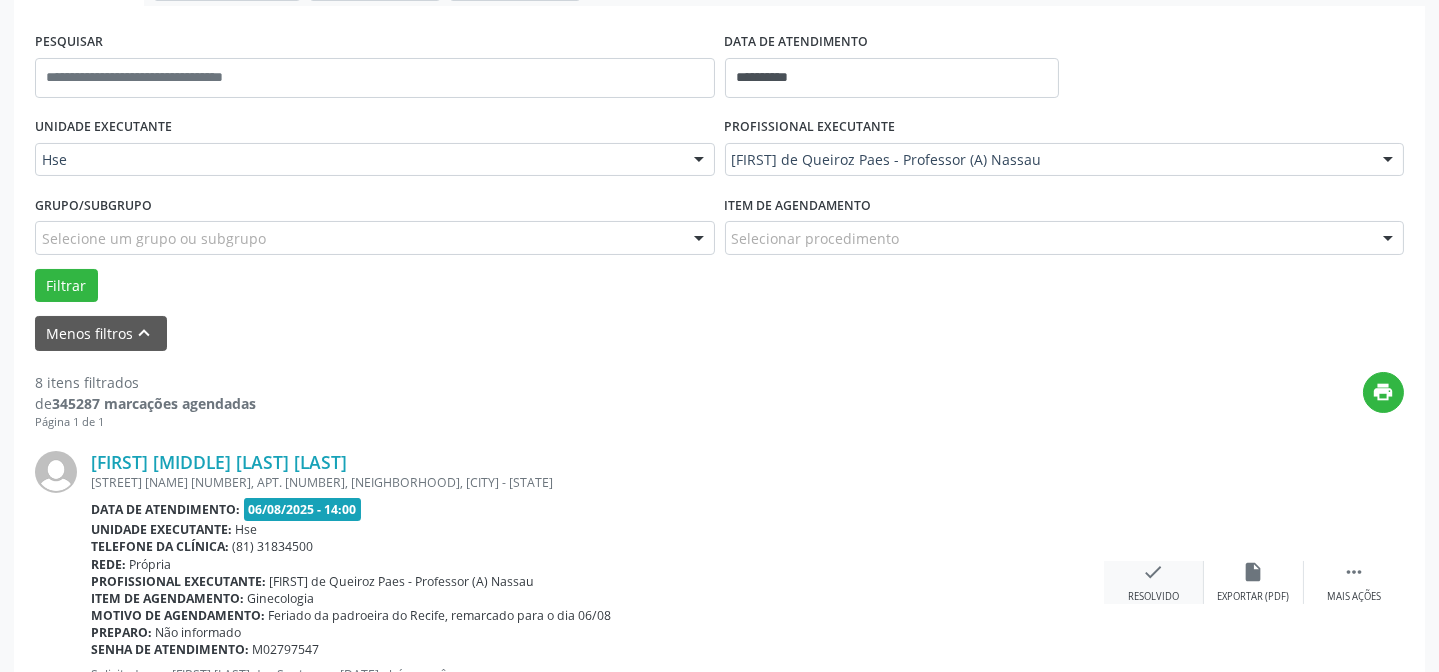 click on "check" at bounding box center (1154, 572) 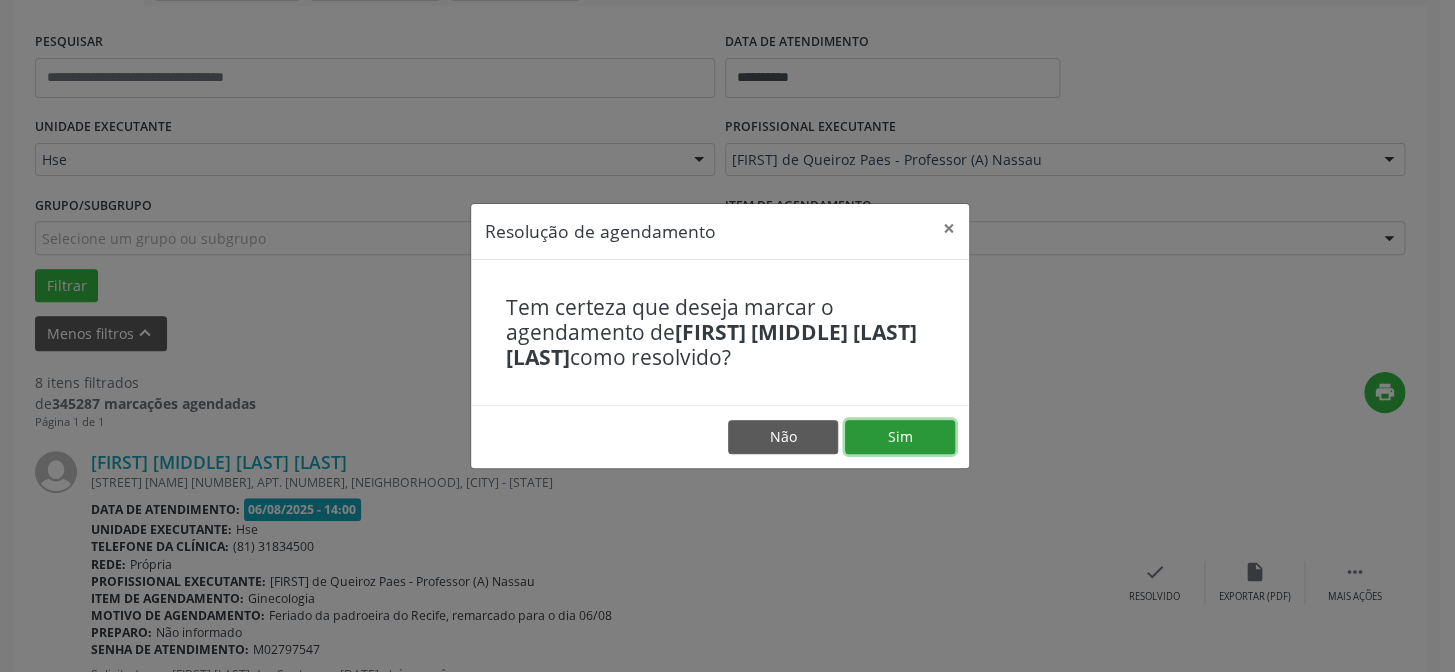 click on "Sim" at bounding box center [900, 437] 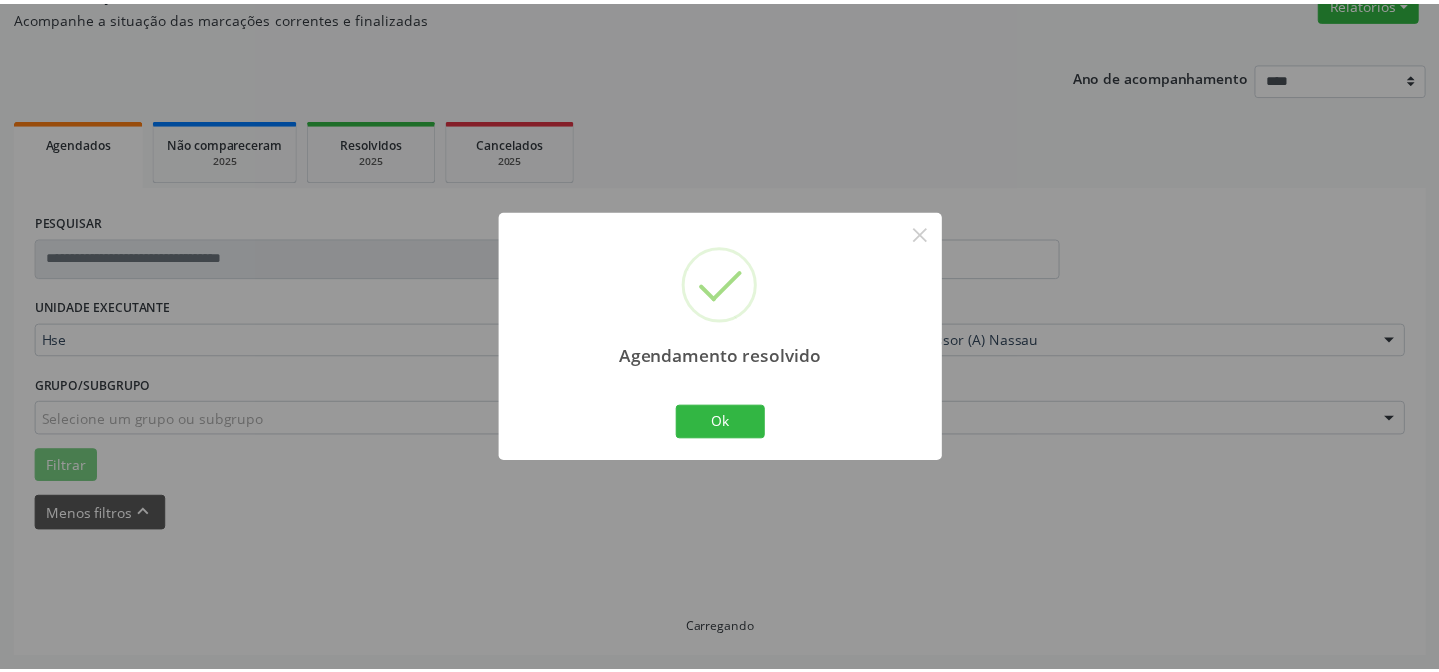 scroll, scrollTop: 179, scrollLeft: 0, axis: vertical 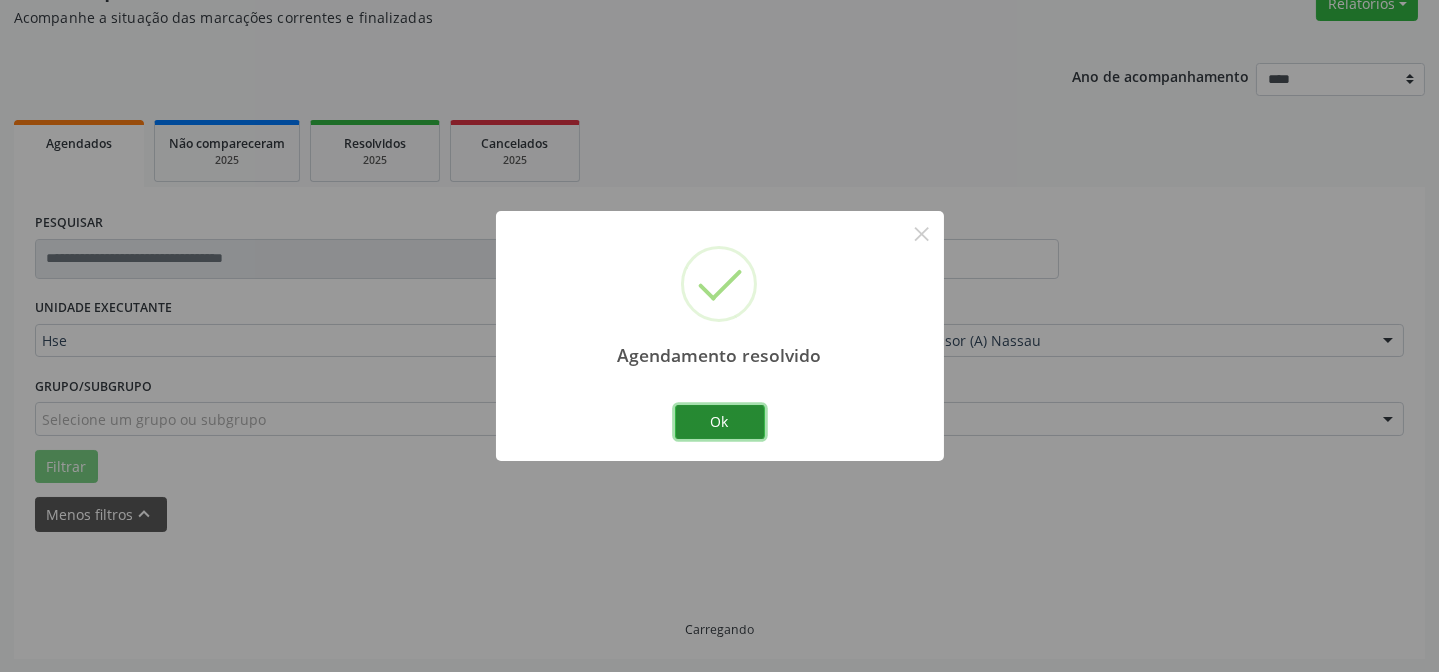click on "Ok" at bounding box center (720, 422) 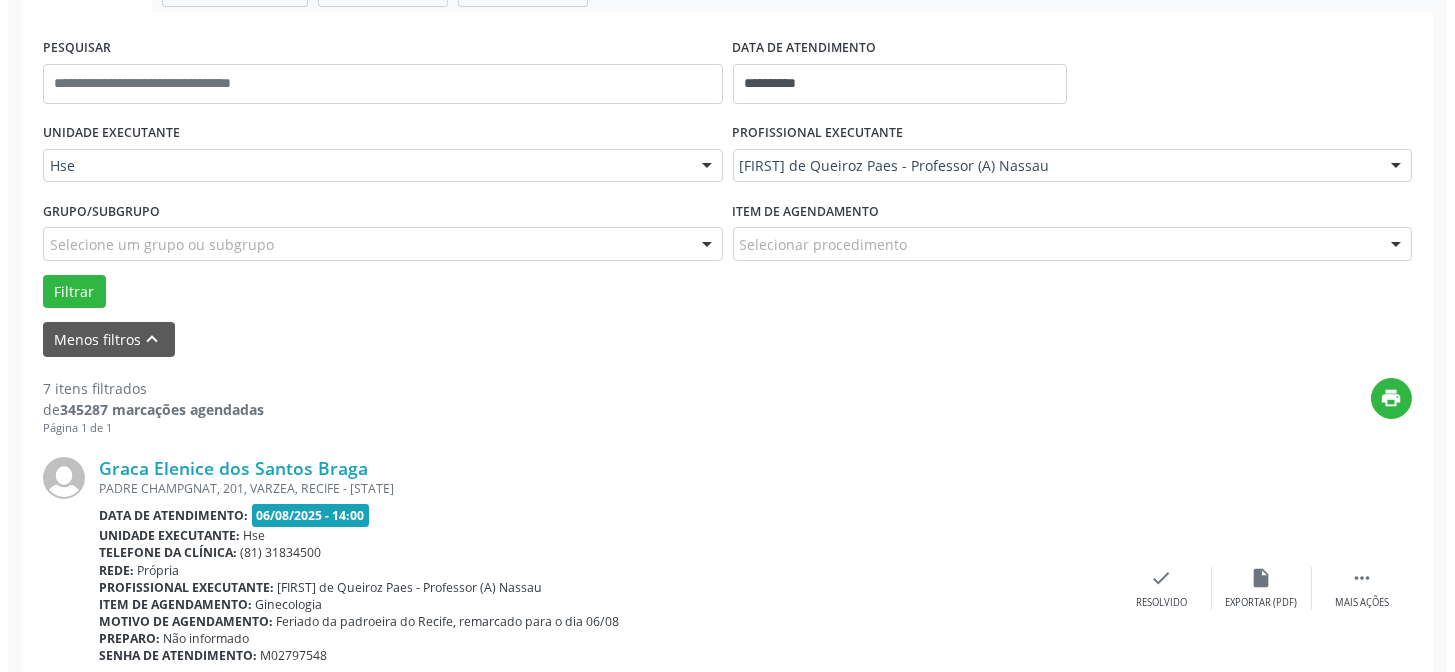 scroll, scrollTop: 360, scrollLeft: 0, axis: vertical 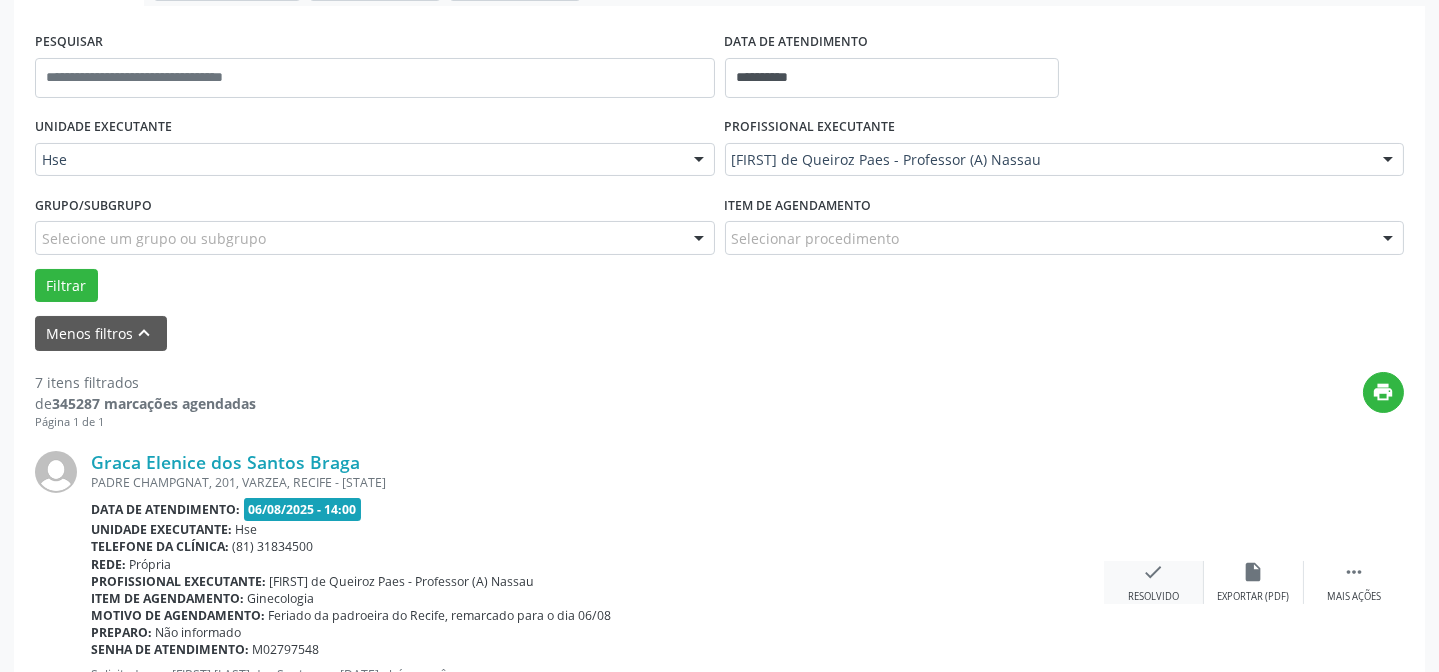 click on "check" at bounding box center [1154, 572] 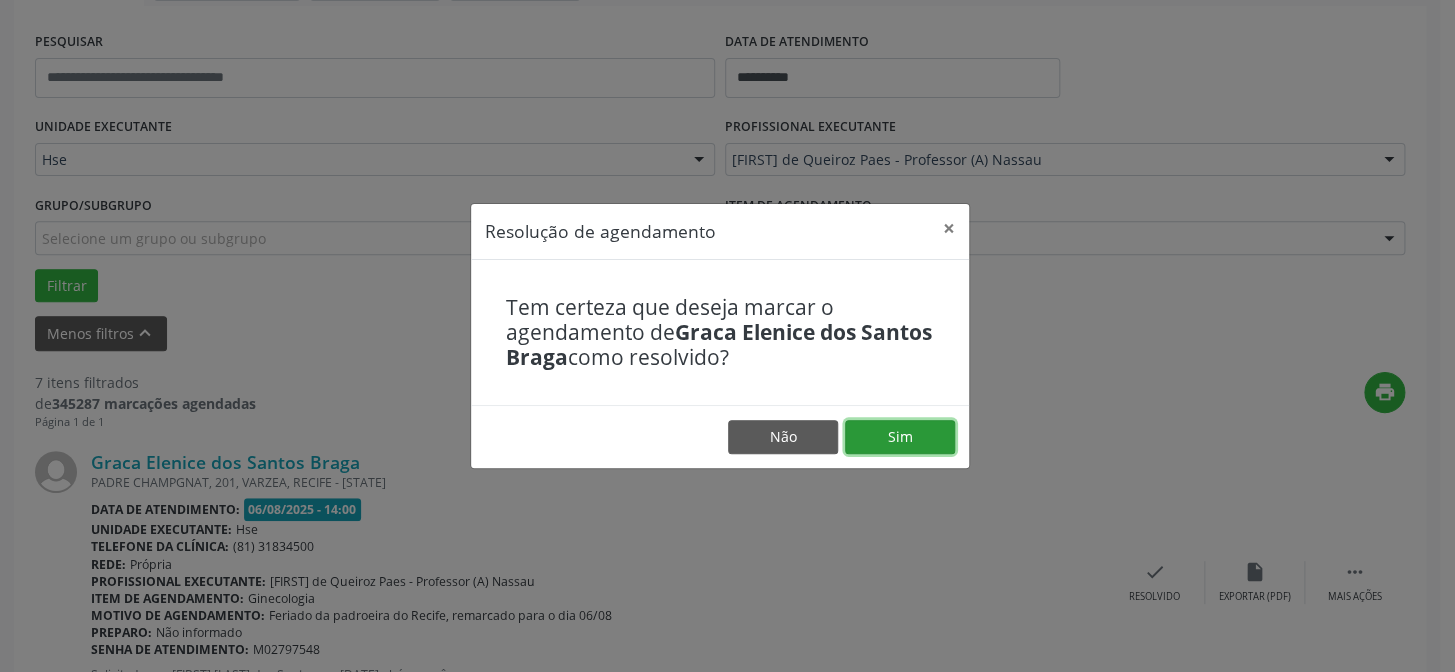 click on "Sim" at bounding box center (900, 437) 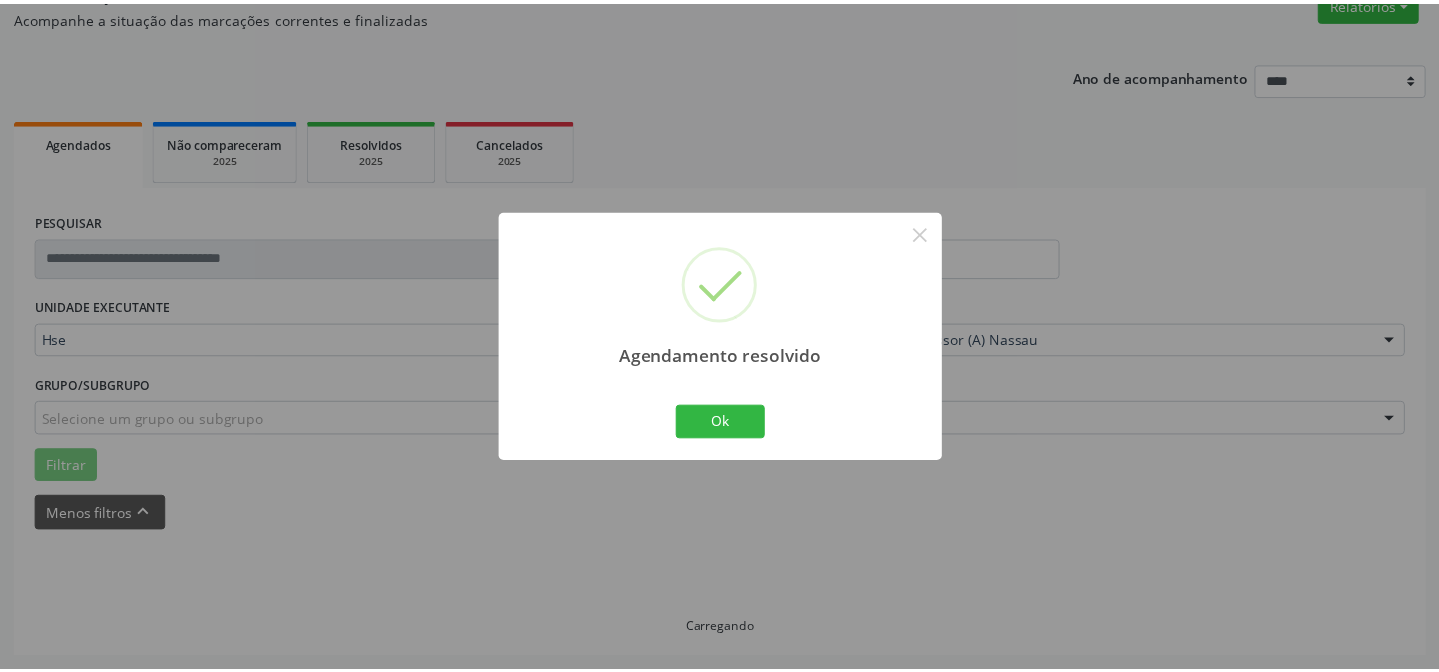 scroll, scrollTop: 179, scrollLeft: 0, axis: vertical 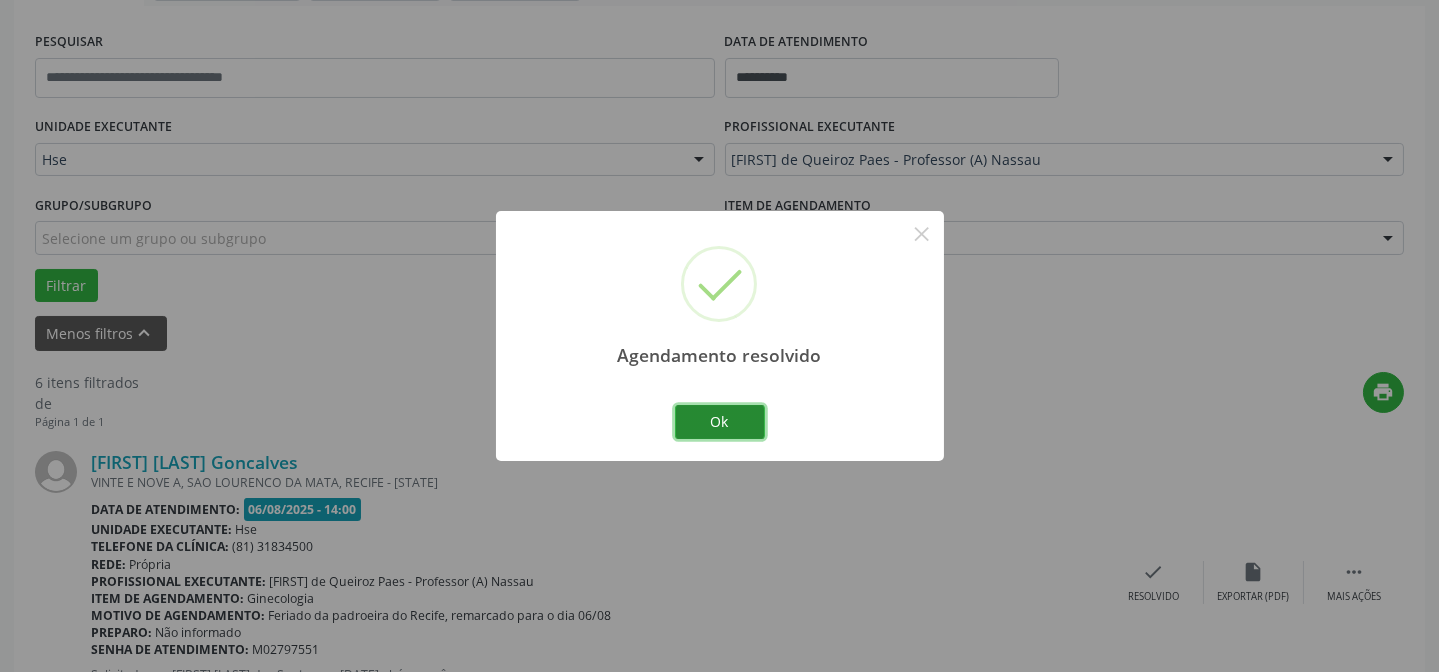 click on "Ok" at bounding box center (720, 422) 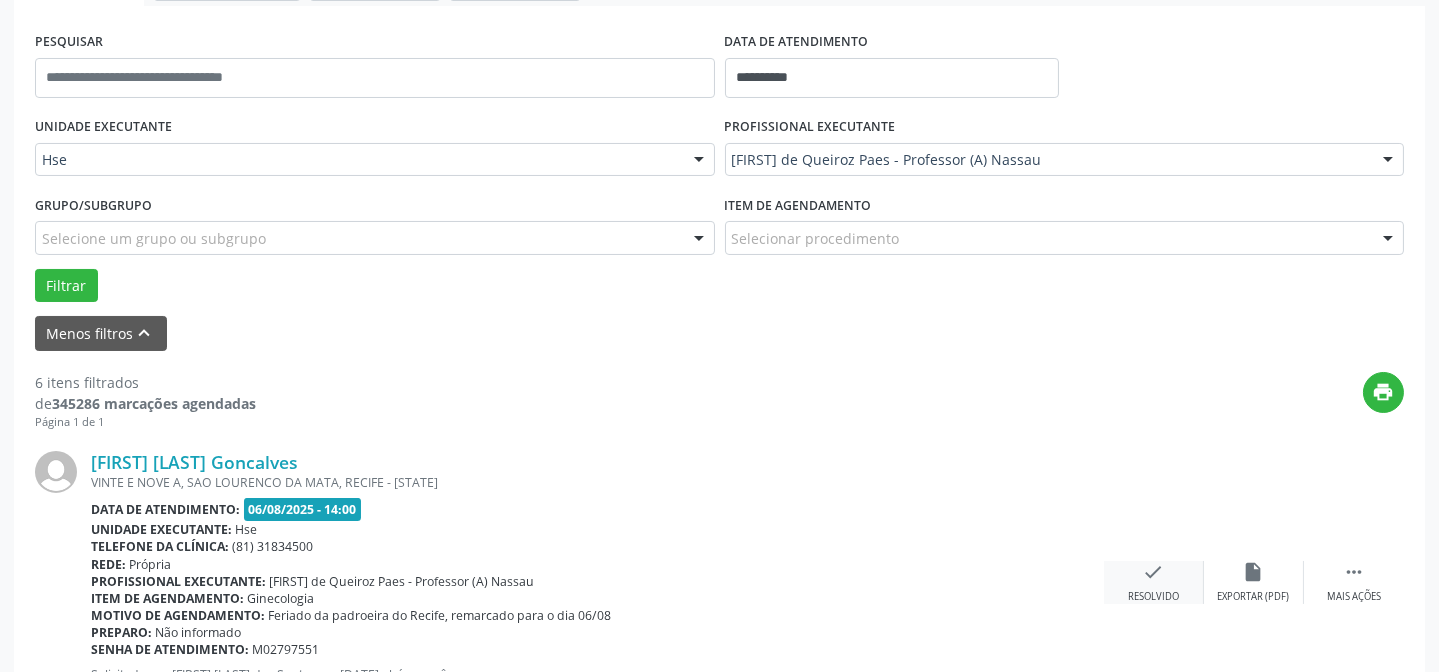 click on "check" at bounding box center [1154, 572] 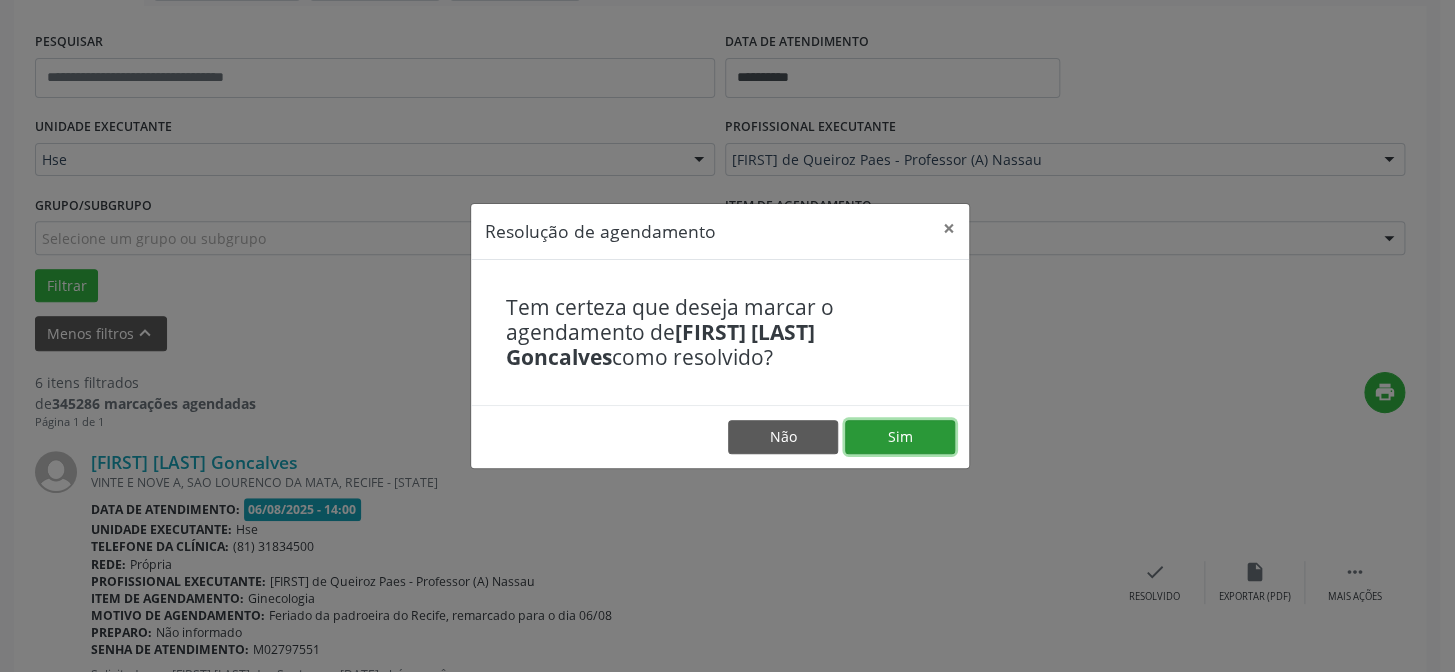 click on "Sim" at bounding box center [900, 437] 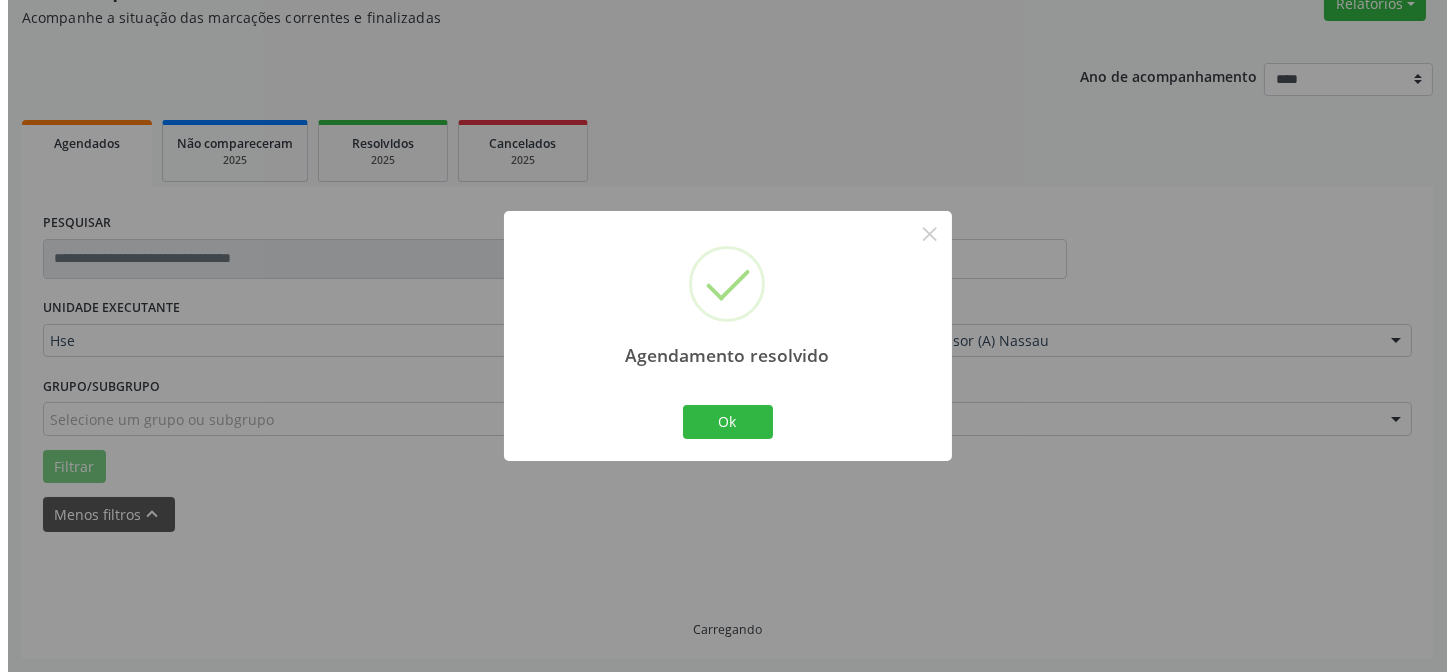 scroll, scrollTop: 360, scrollLeft: 0, axis: vertical 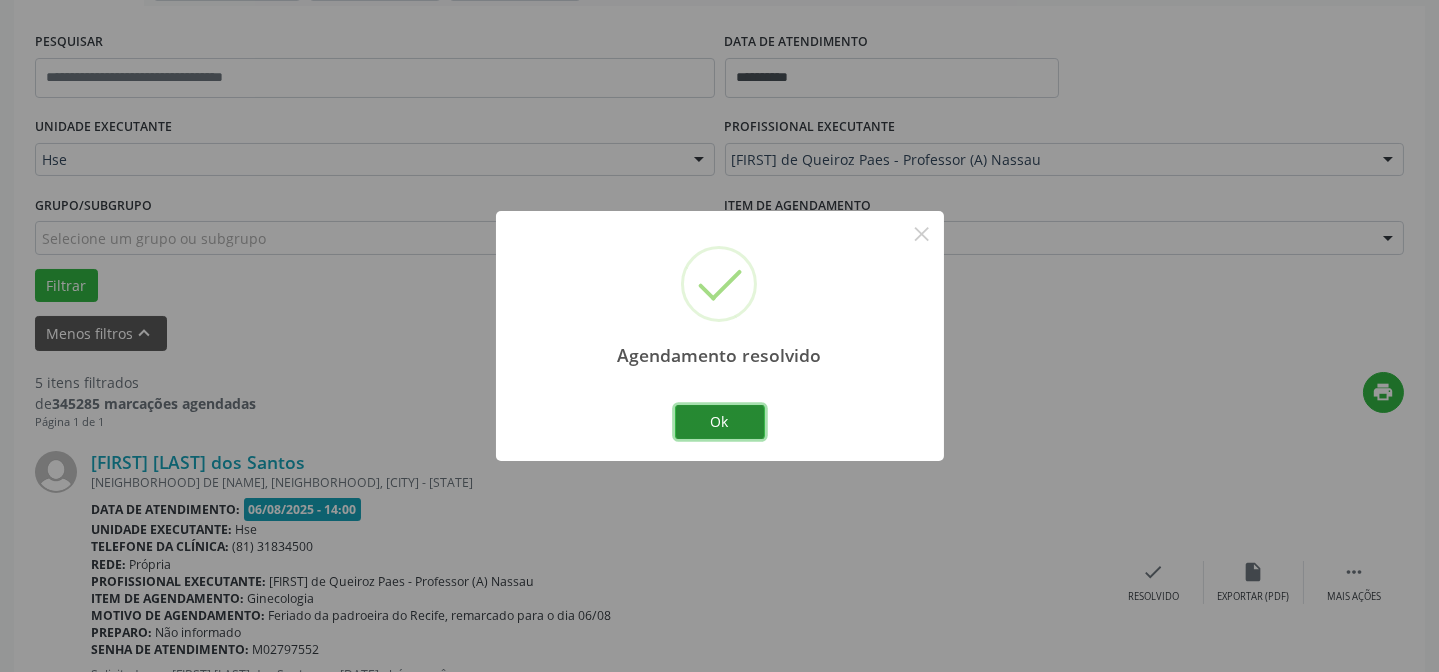 click on "Ok" at bounding box center (720, 422) 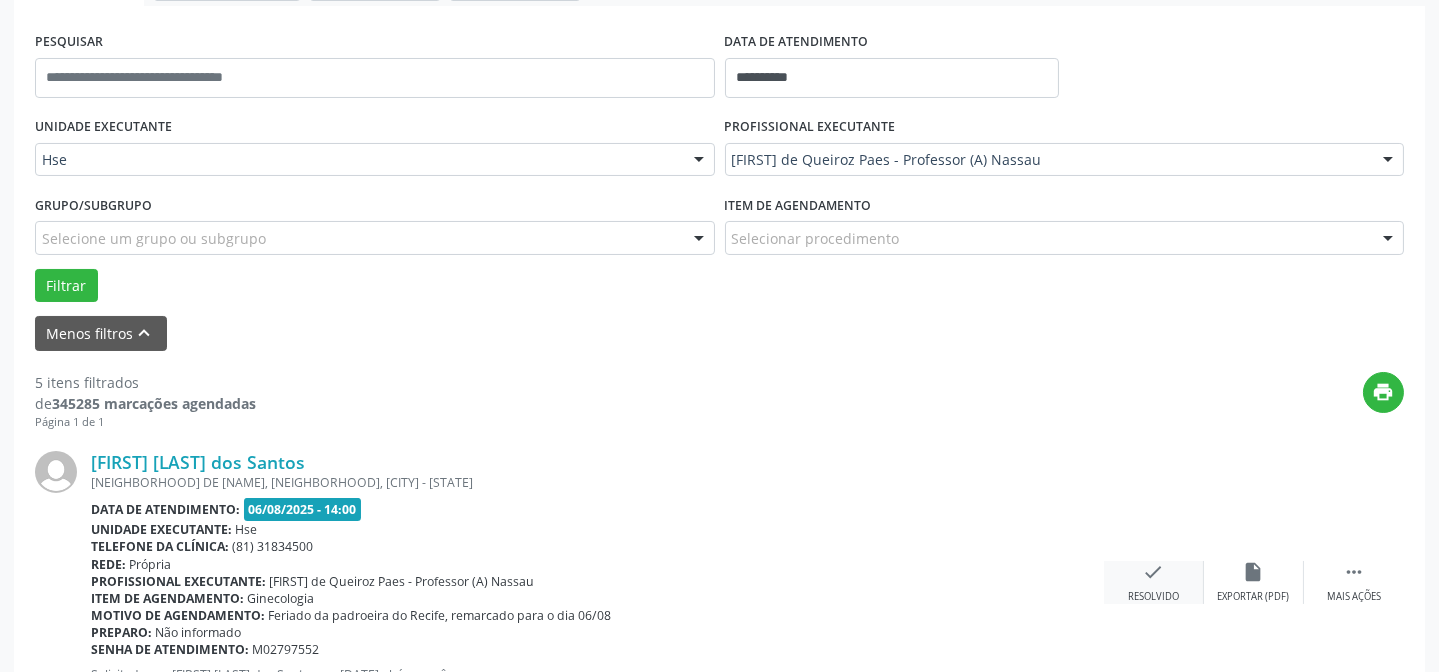 click on "check" at bounding box center [1154, 572] 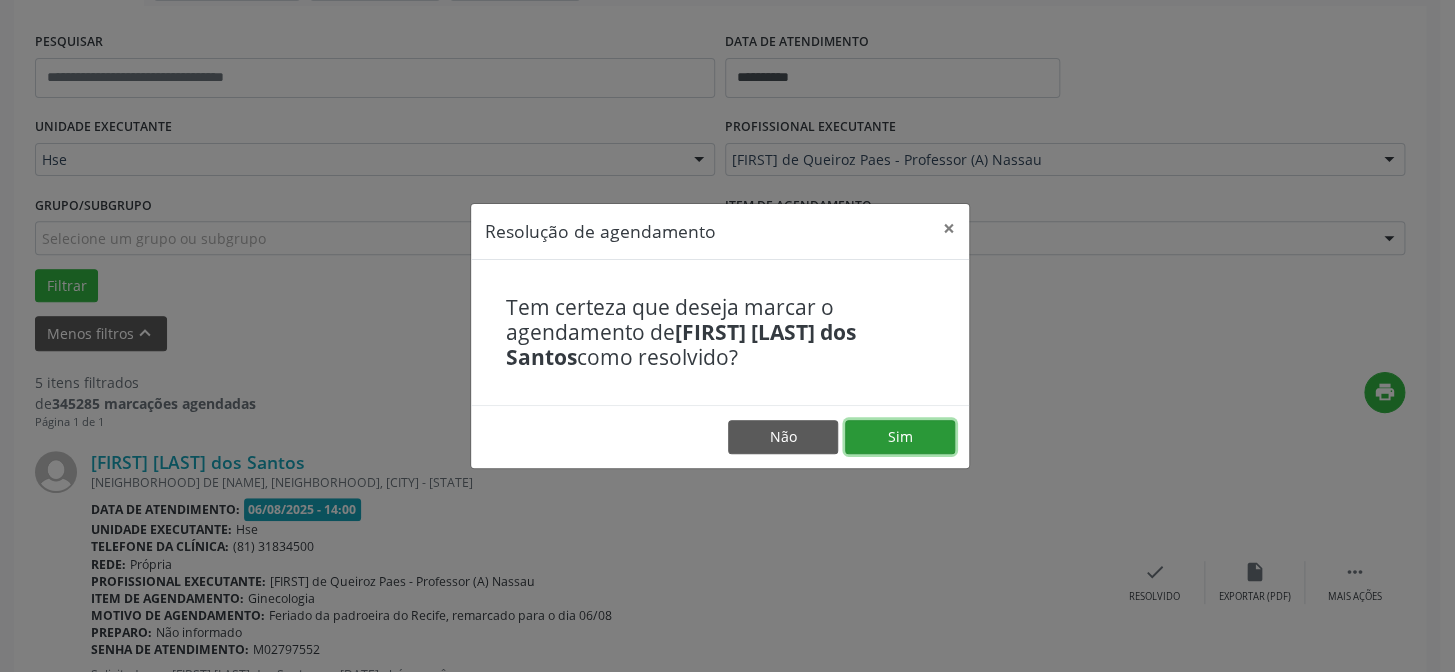 click on "Sim" at bounding box center (900, 437) 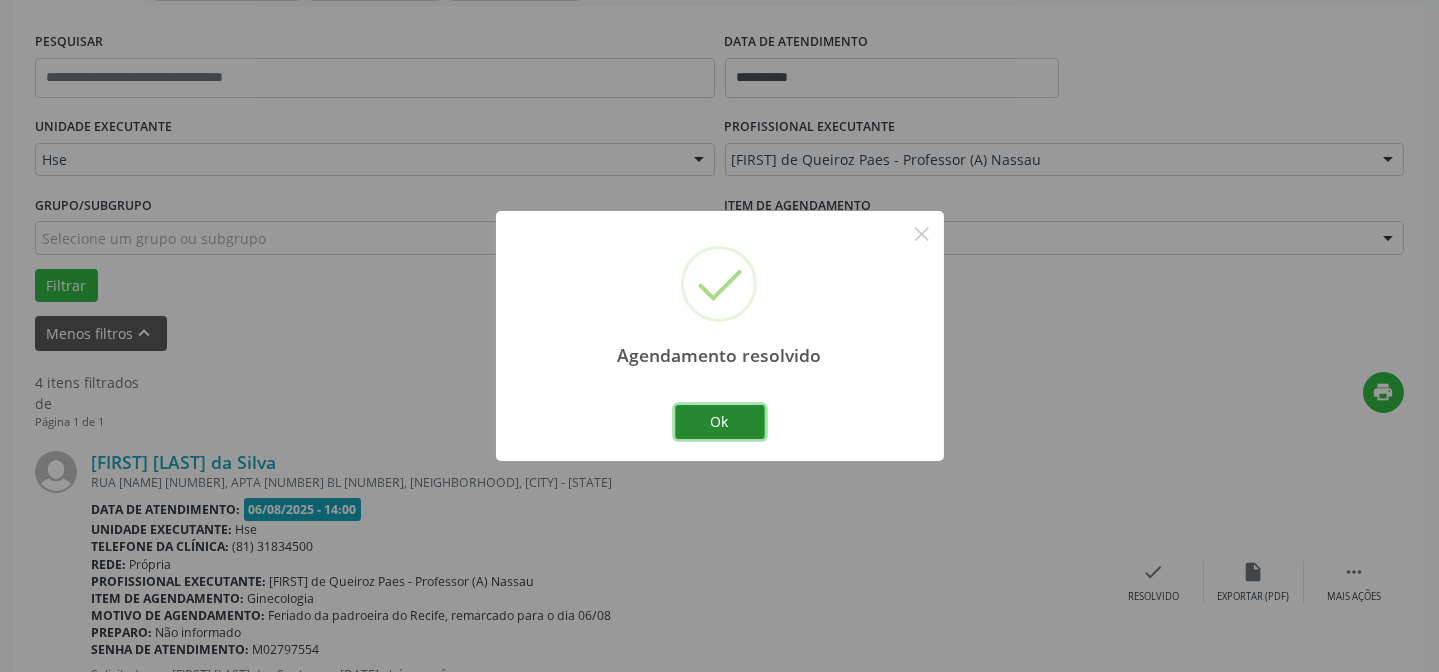 click on "Ok" at bounding box center (720, 422) 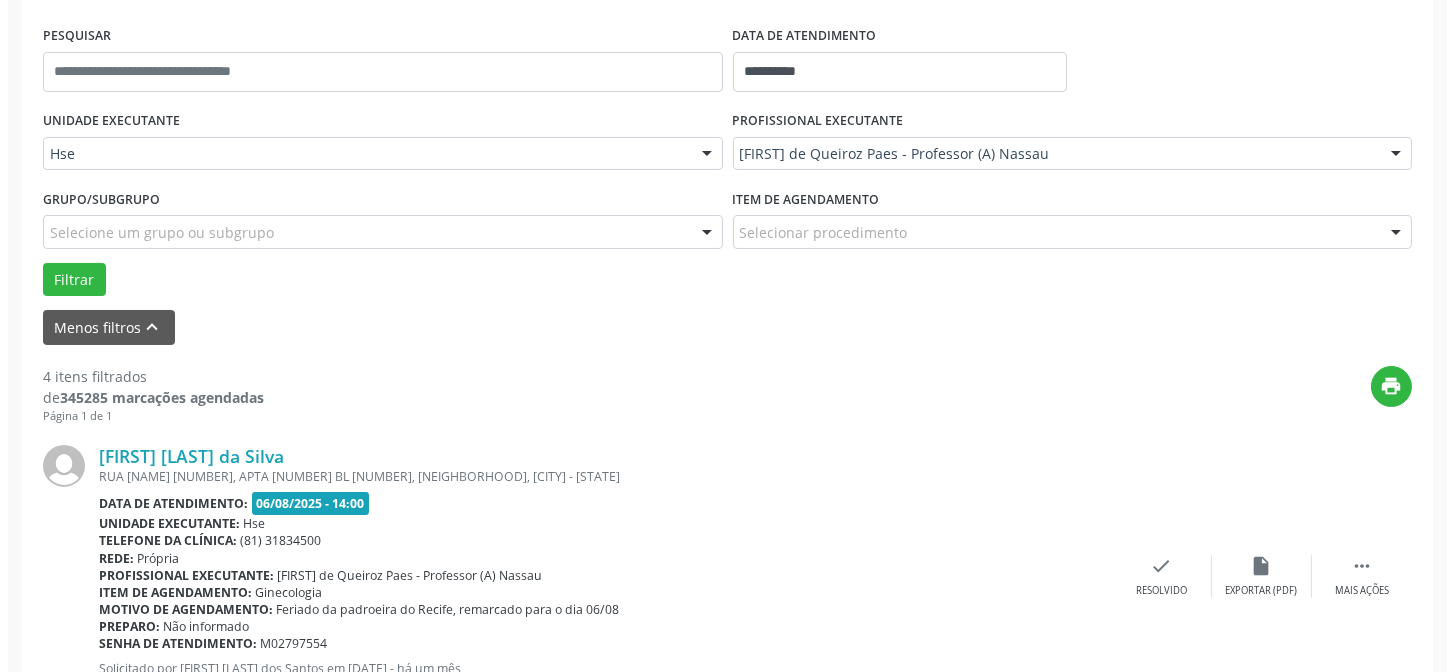 scroll, scrollTop: 451, scrollLeft: 0, axis: vertical 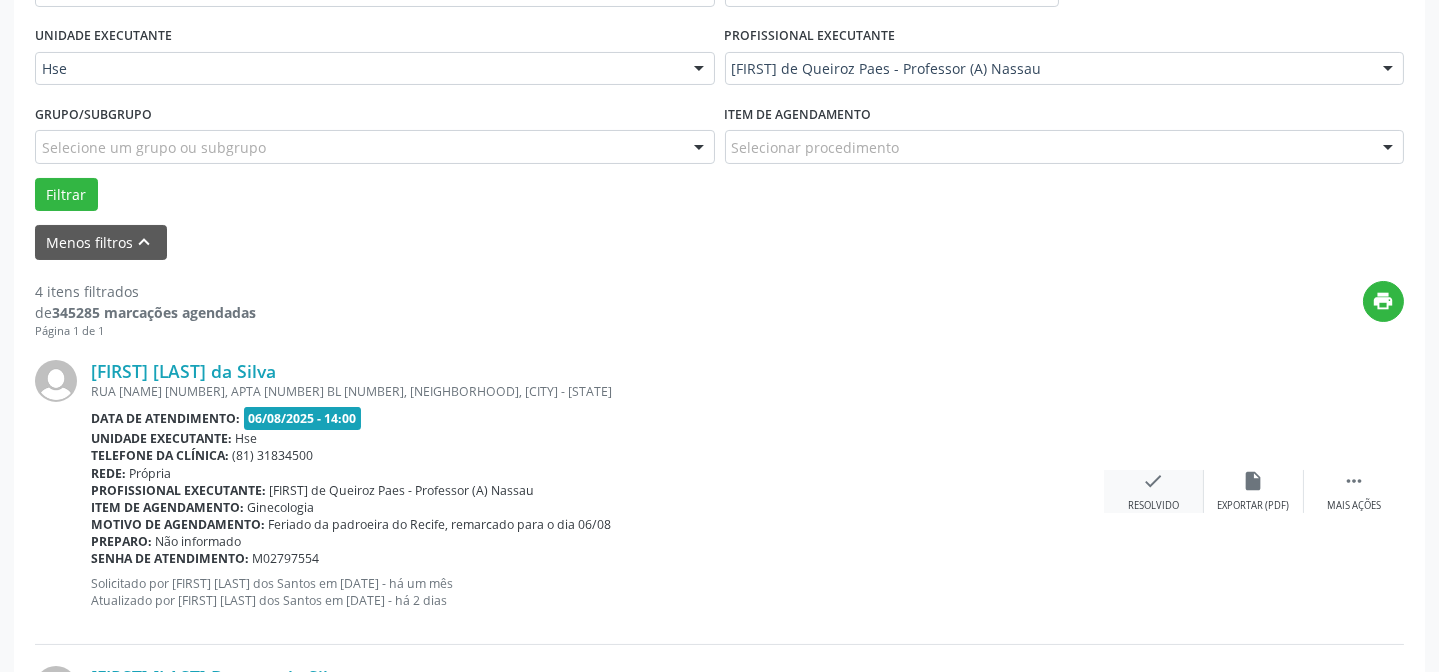 click on "check" at bounding box center [1154, 481] 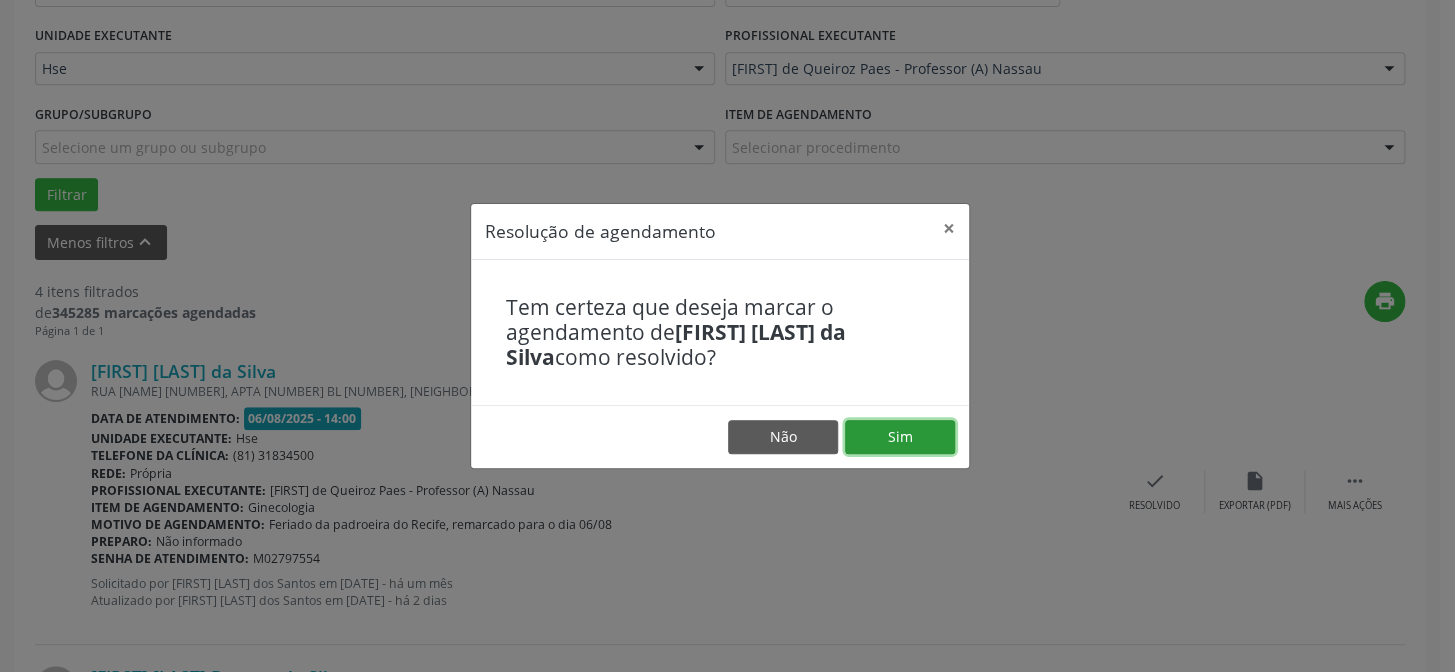 click on "Sim" at bounding box center (900, 437) 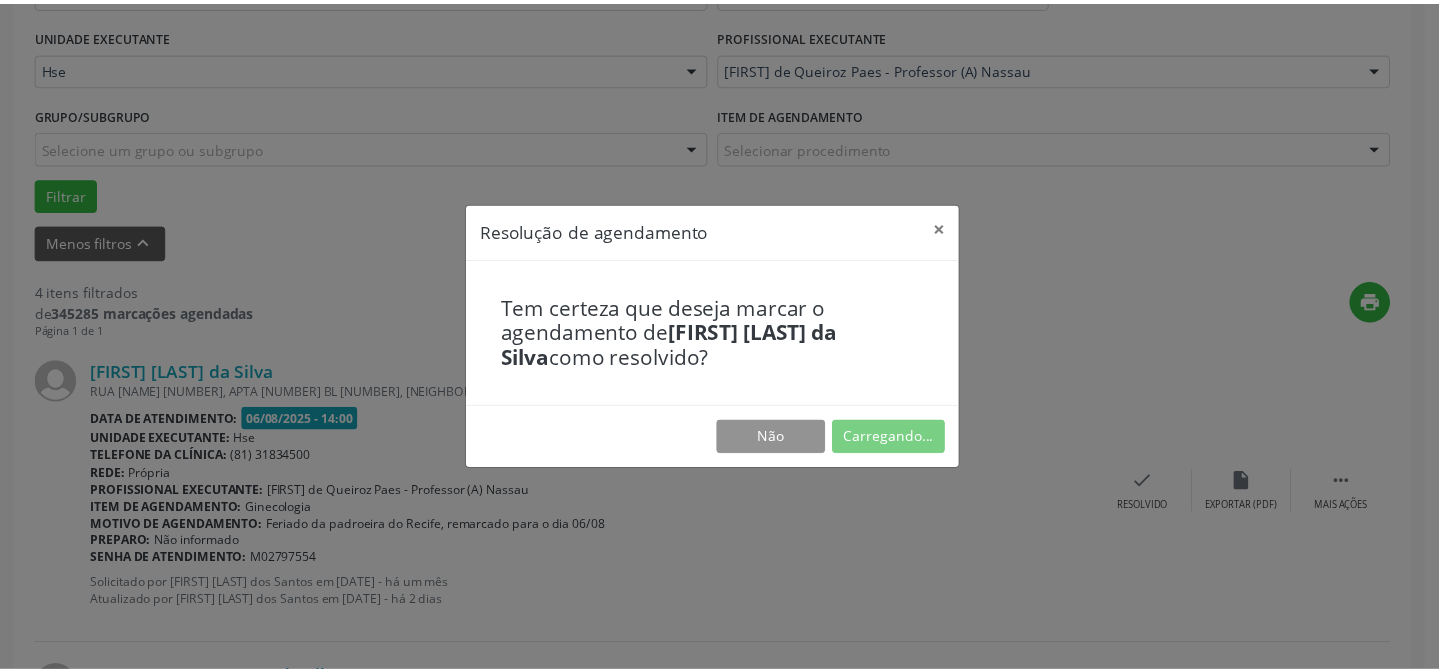 scroll, scrollTop: 179, scrollLeft: 0, axis: vertical 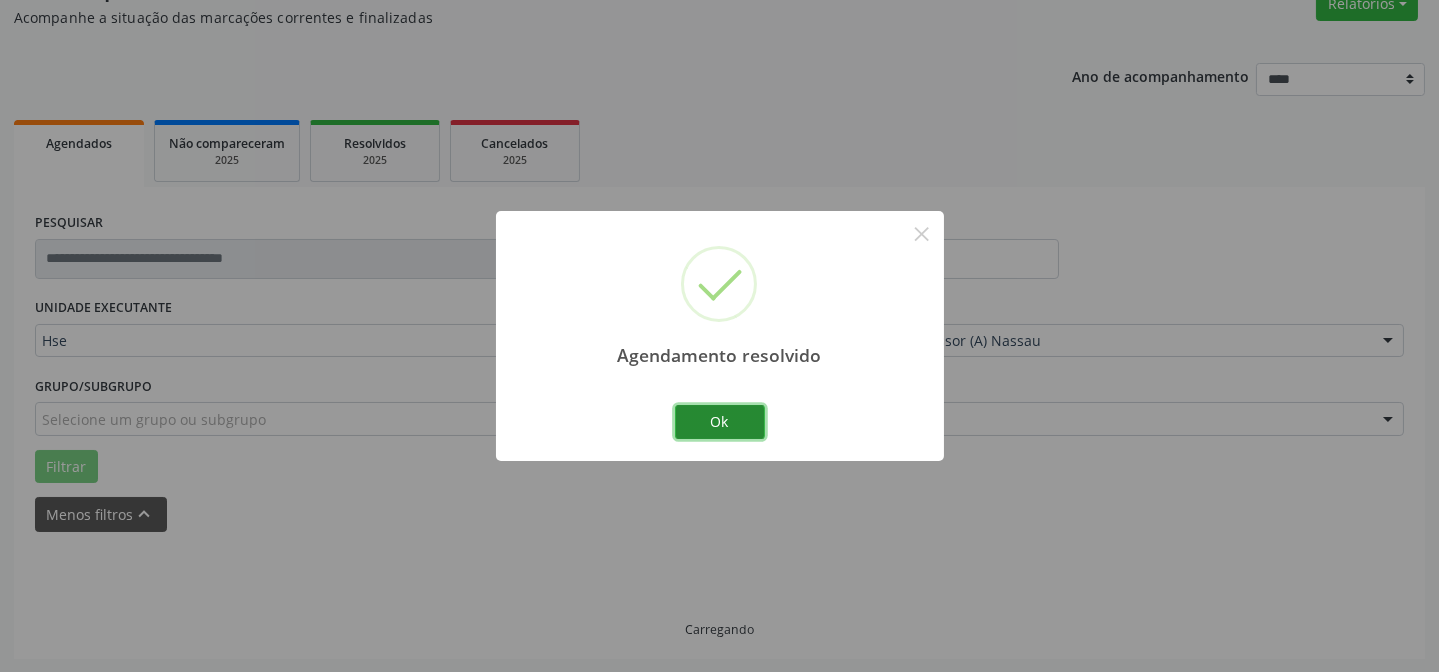 click on "Ok" at bounding box center [720, 422] 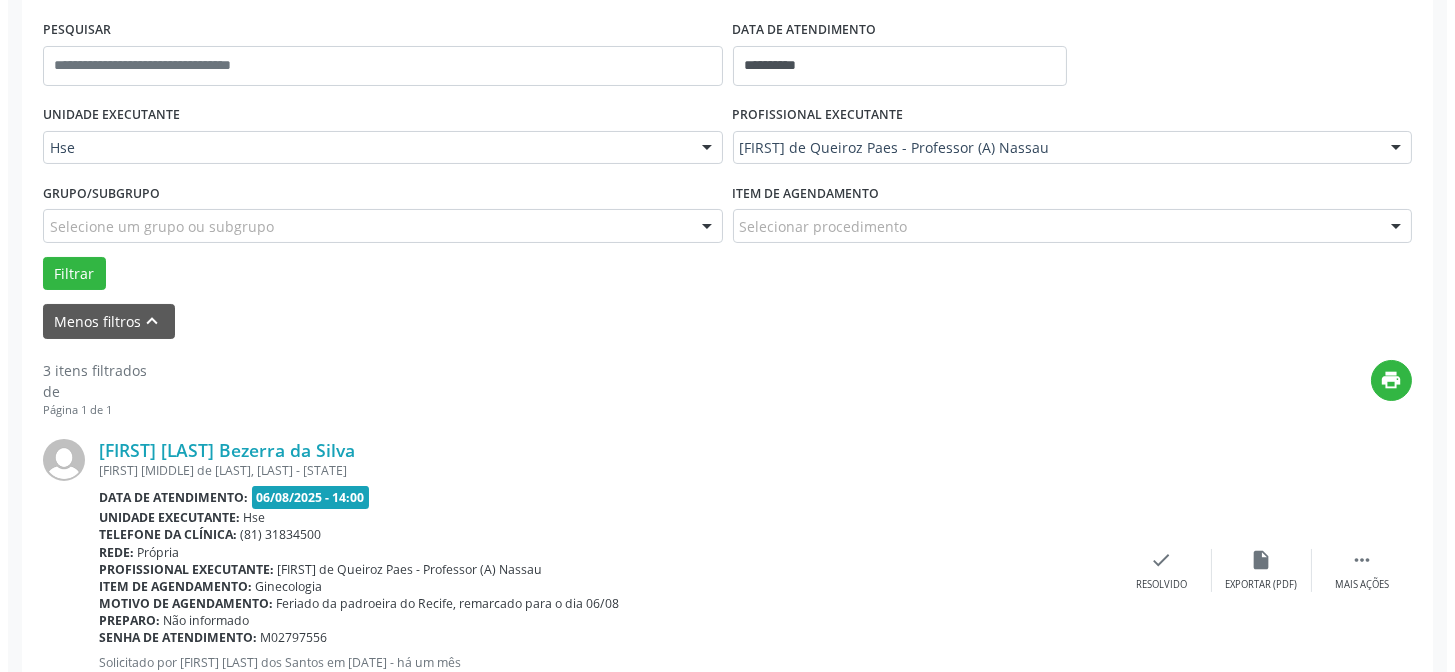 scroll, scrollTop: 451, scrollLeft: 0, axis: vertical 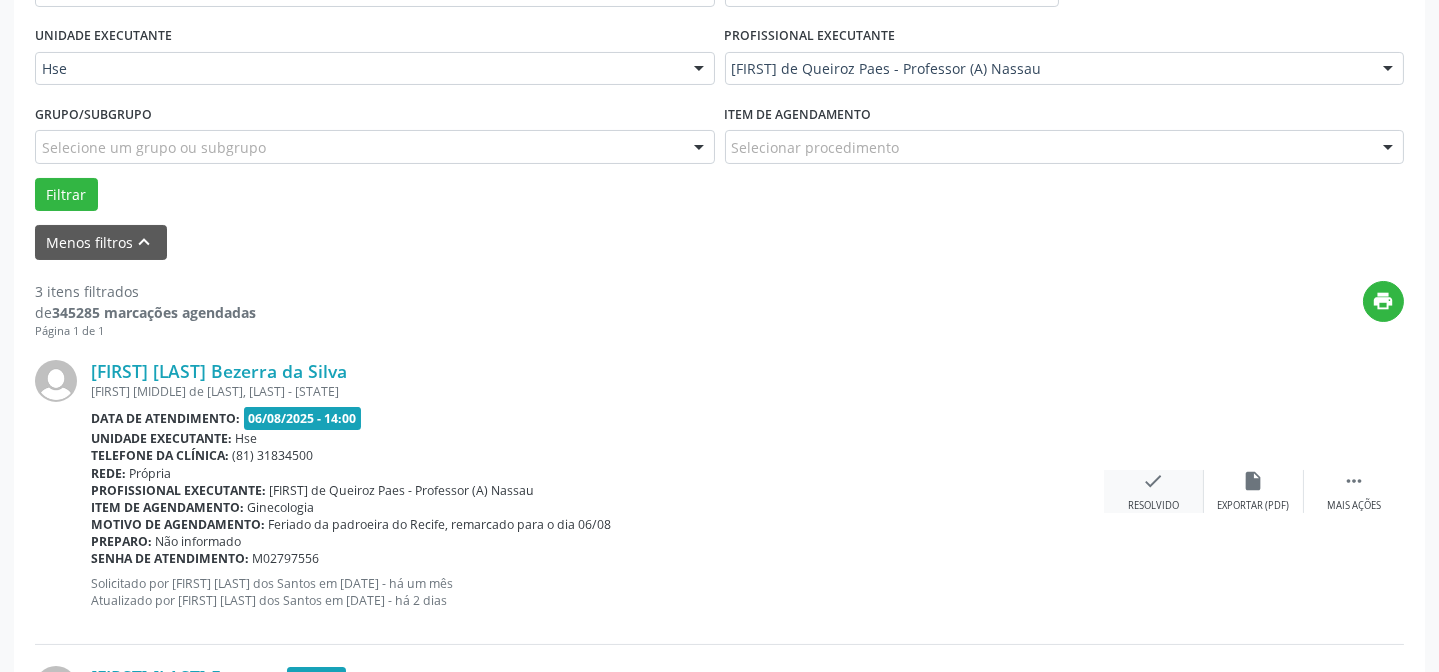 click on "check" at bounding box center [1154, 481] 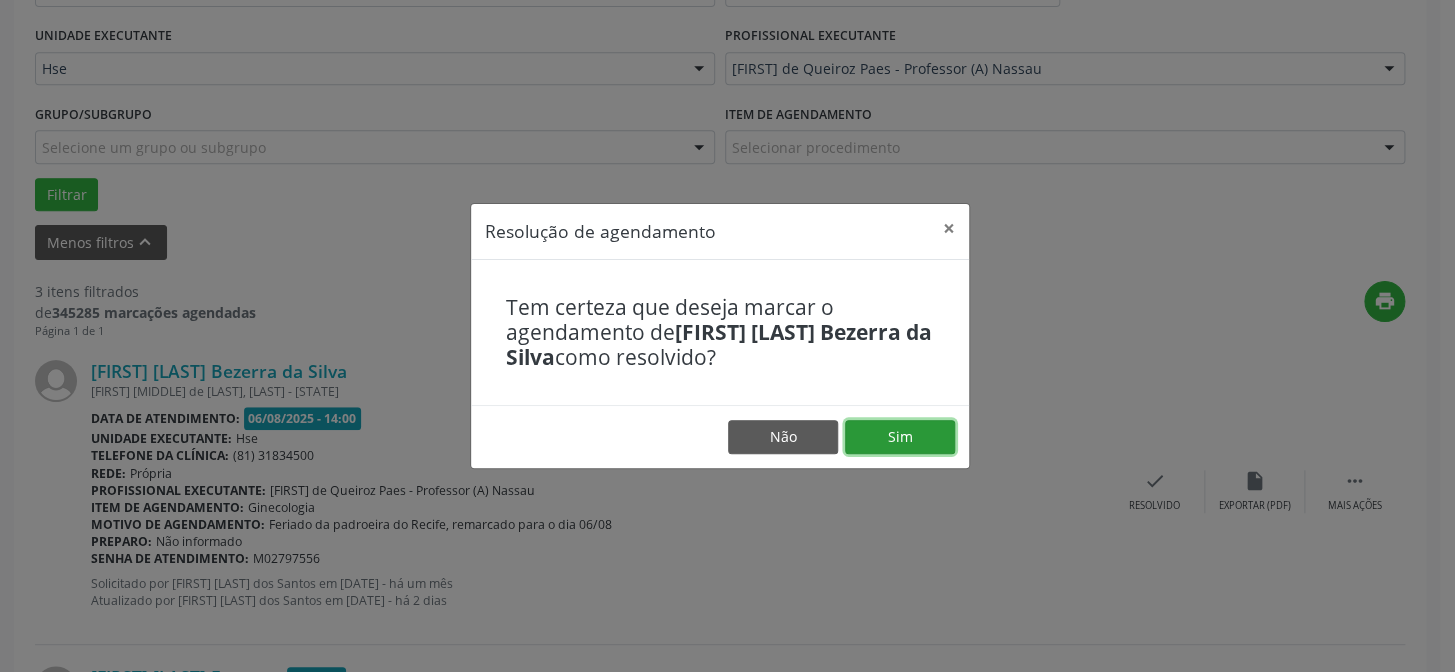 click on "Sim" at bounding box center [900, 437] 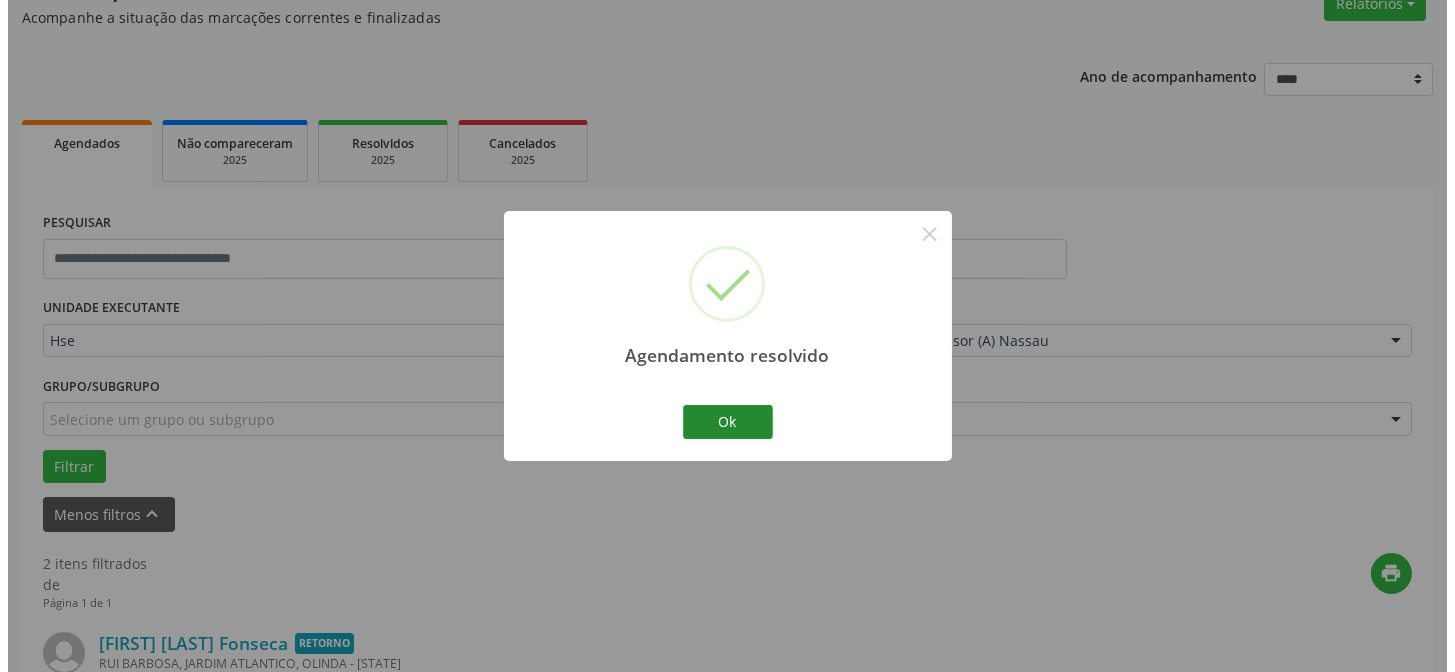 scroll, scrollTop: 451, scrollLeft: 0, axis: vertical 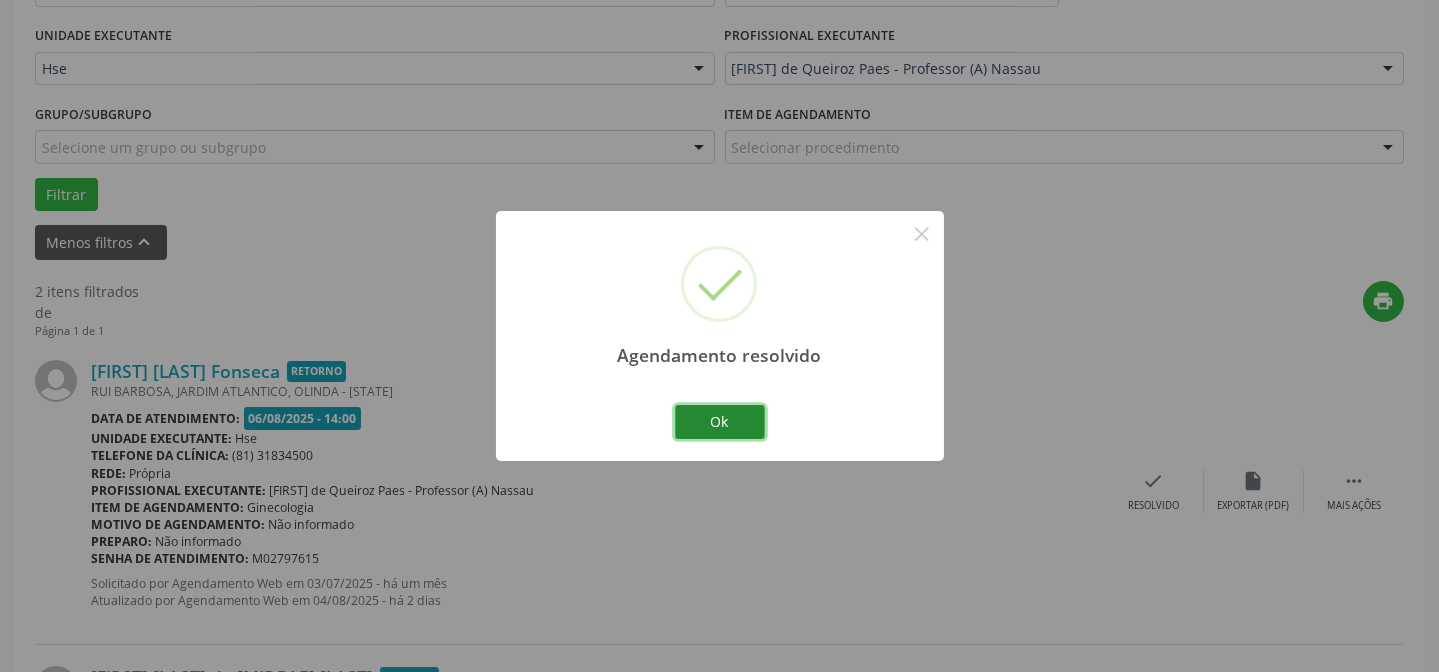 click on "Ok" at bounding box center (720, 422) 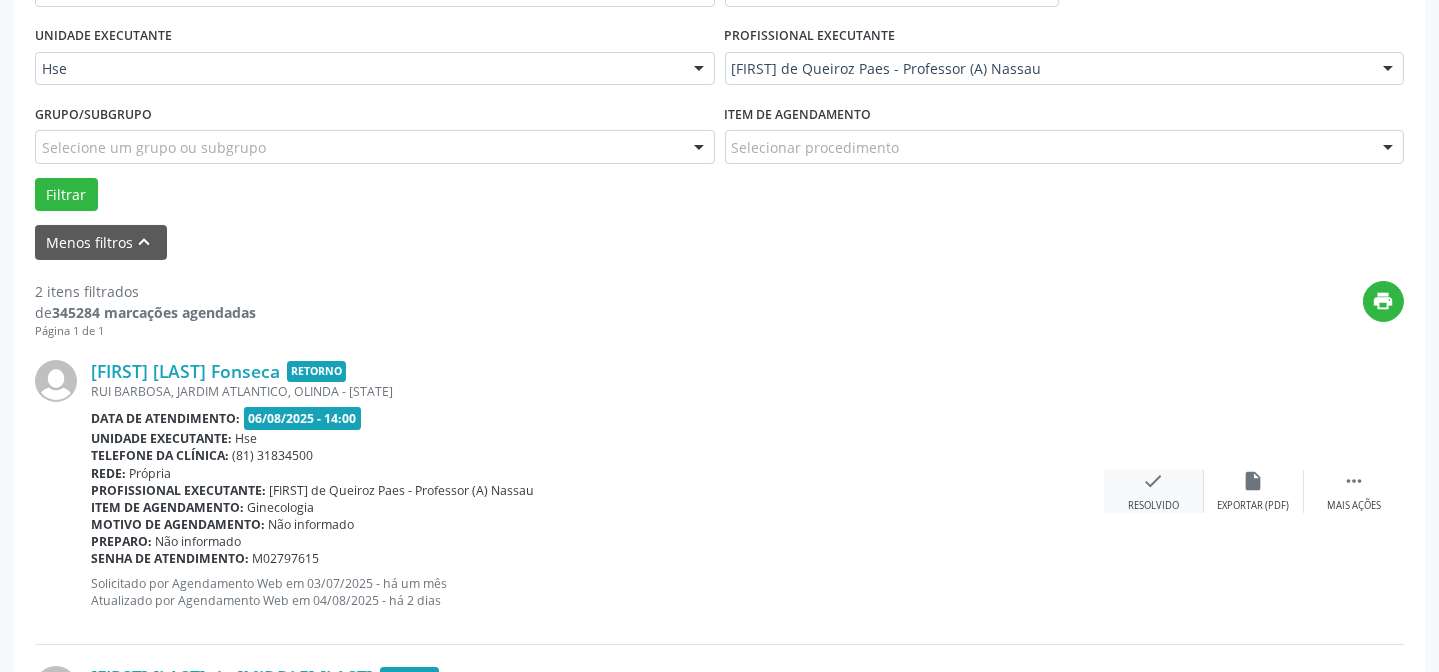 click on "check
Resolvido" at bounding box center (1154, 491) 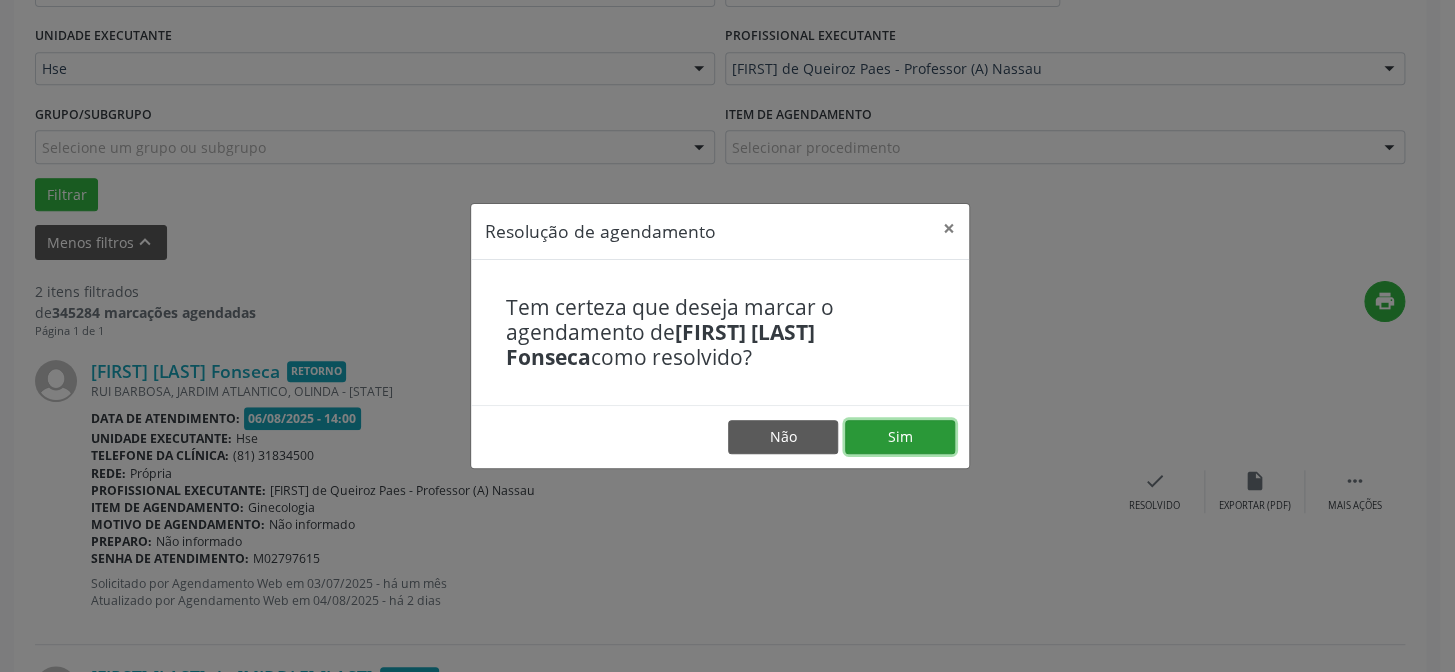 click on "Sim" at bounding box center (900, 437) 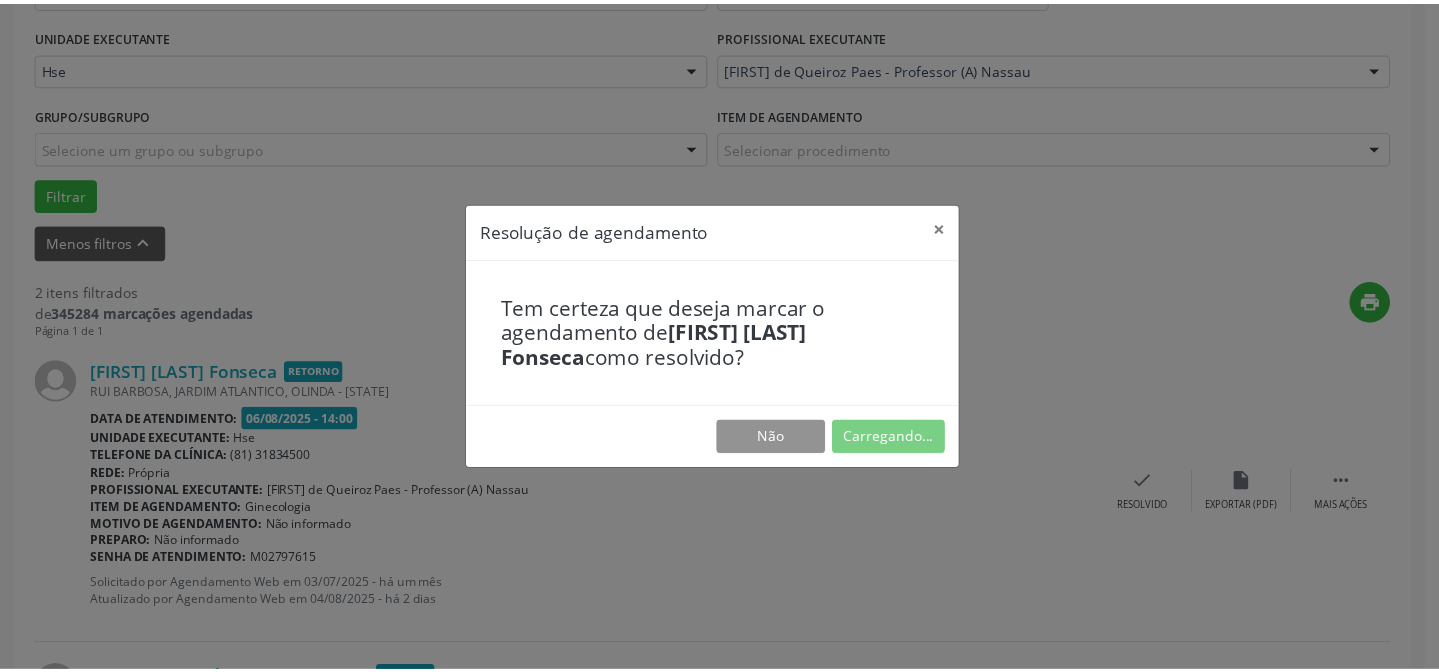 scroll, scrollTop: 179, scrollLeft: 0, axis: vertical 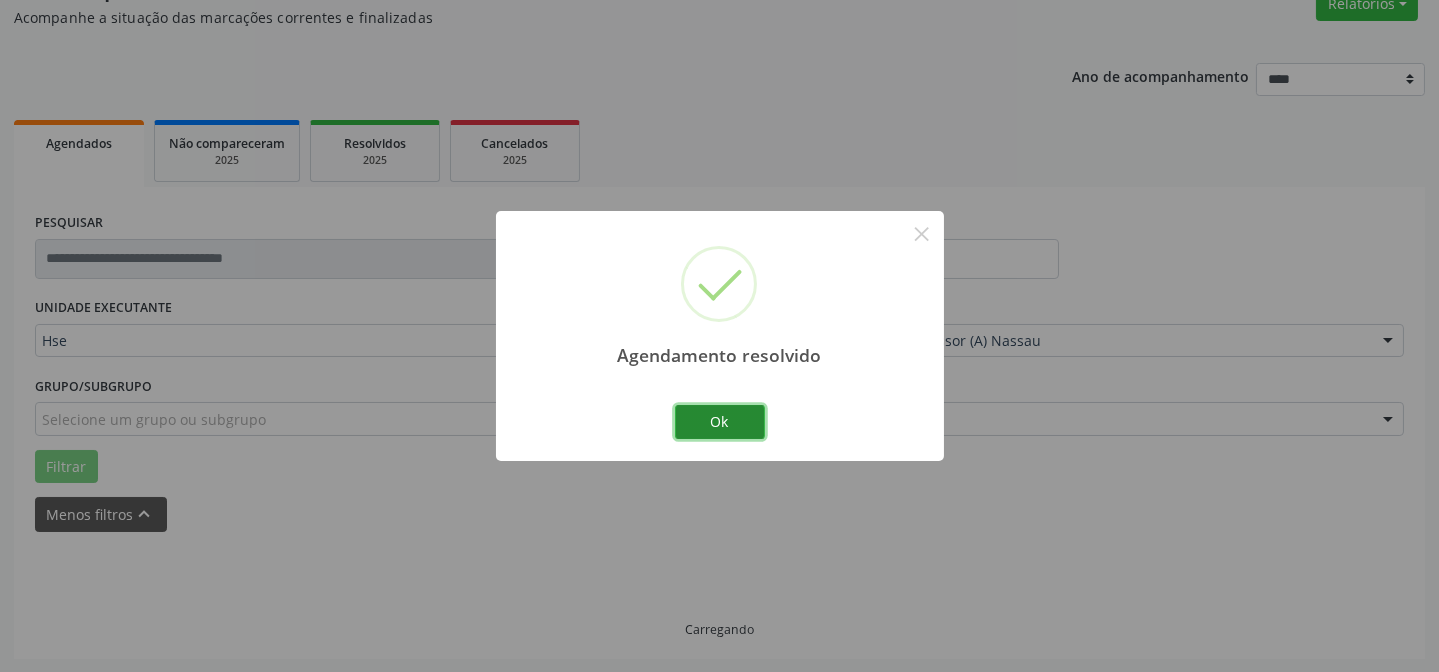 click on "Ok" at bounding box center [720, 422] 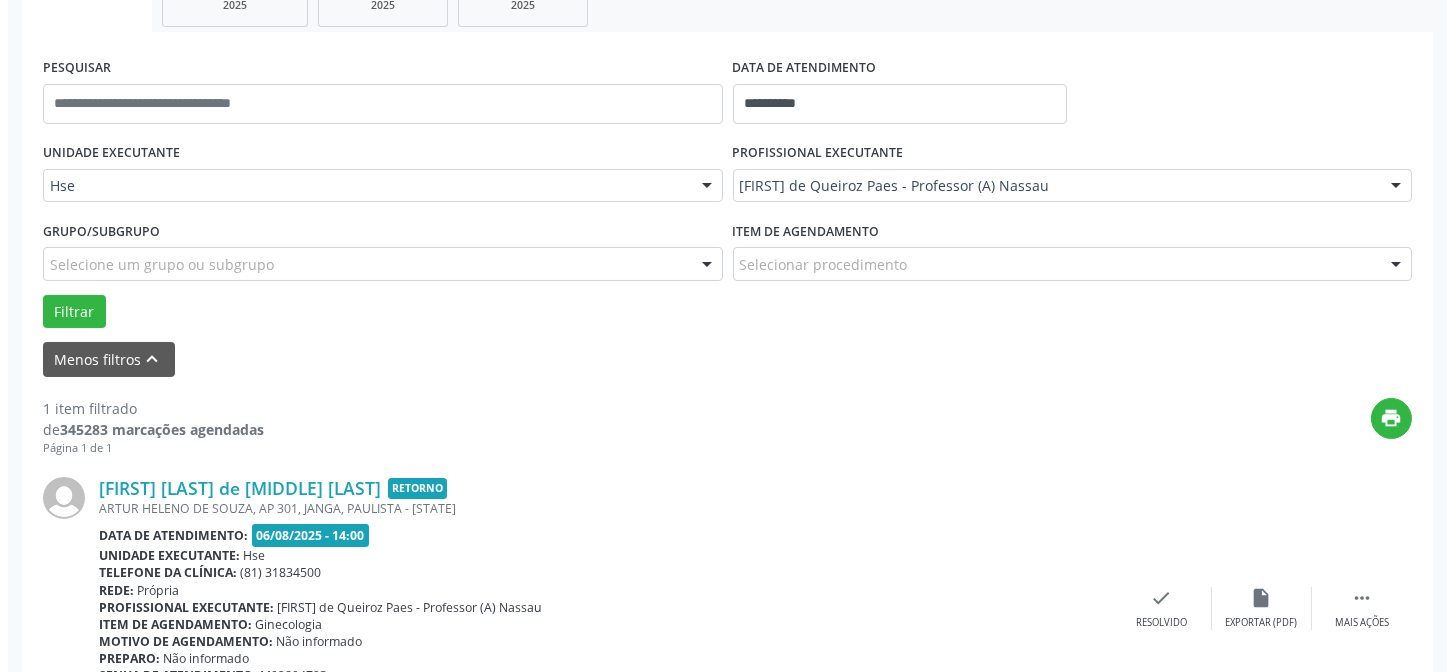 scroll, scrollTop: 457, scrollLeft: 0, axis: vertical 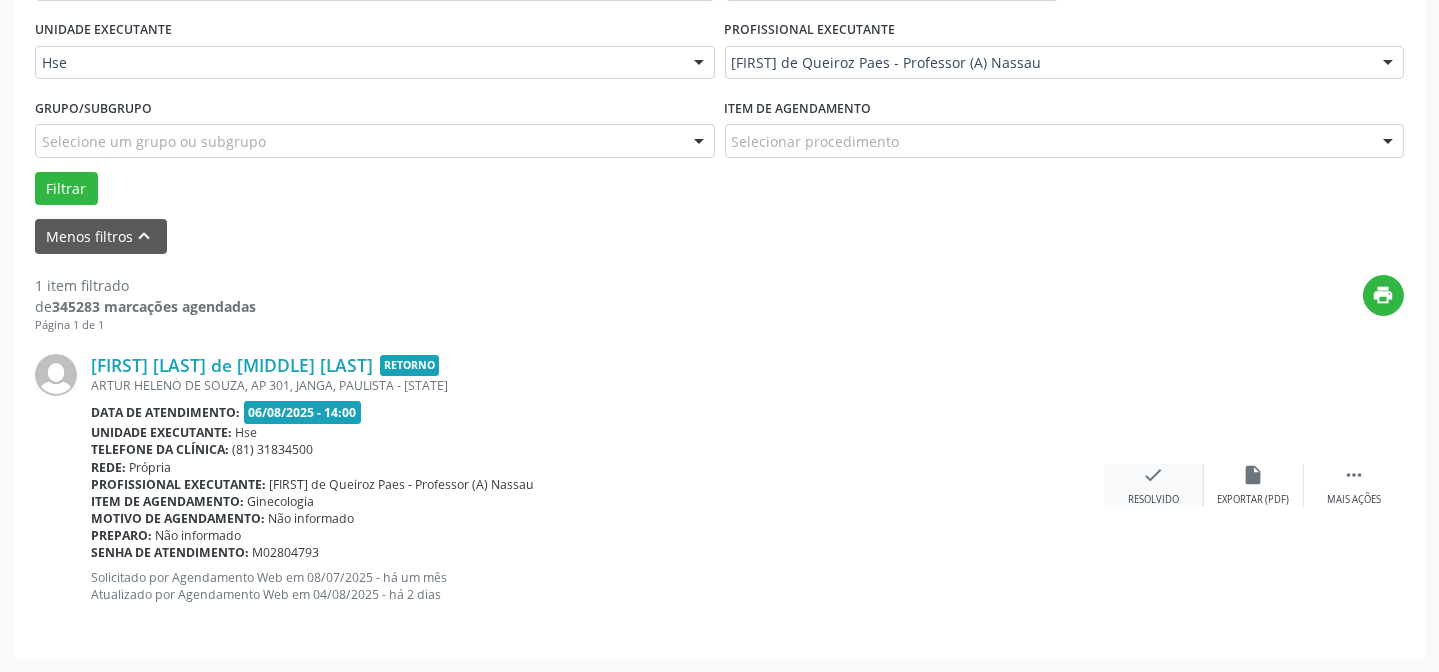 click on "check
Resolvido" at bounding box center [1154, 485] 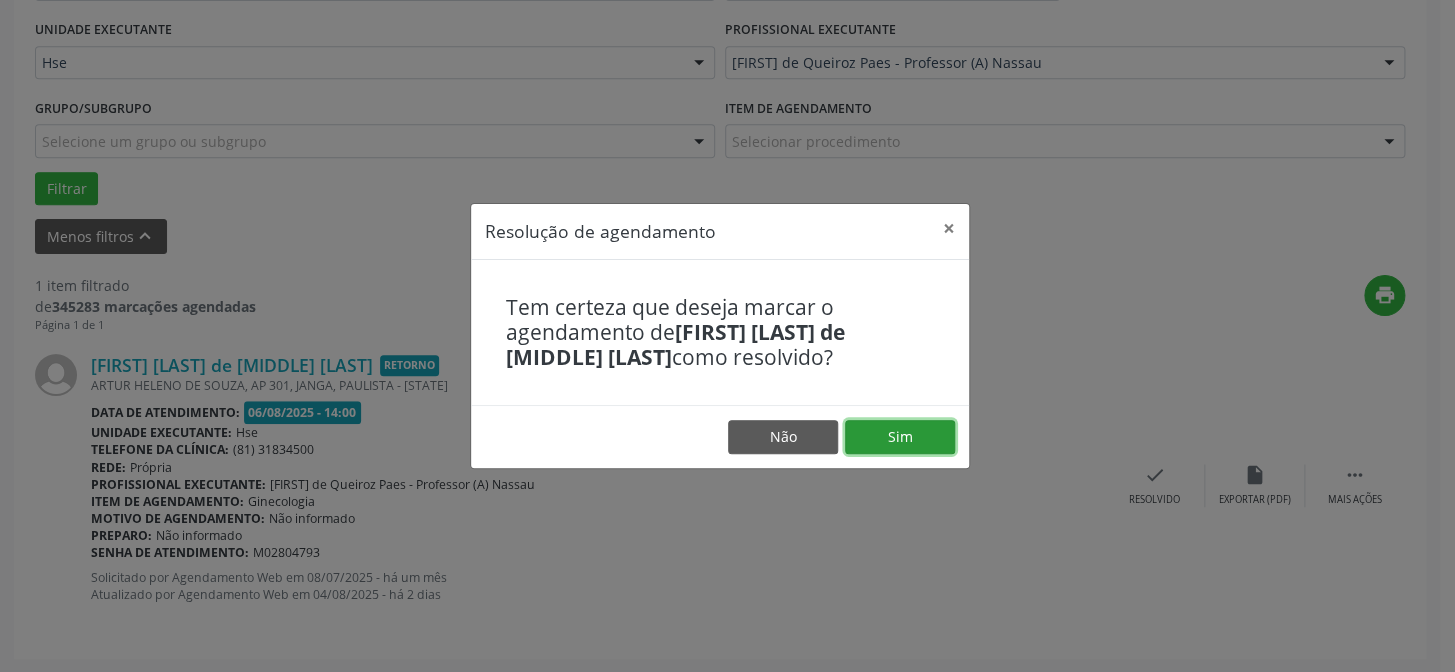 click on "Sim" at bounding box center (900, 437) 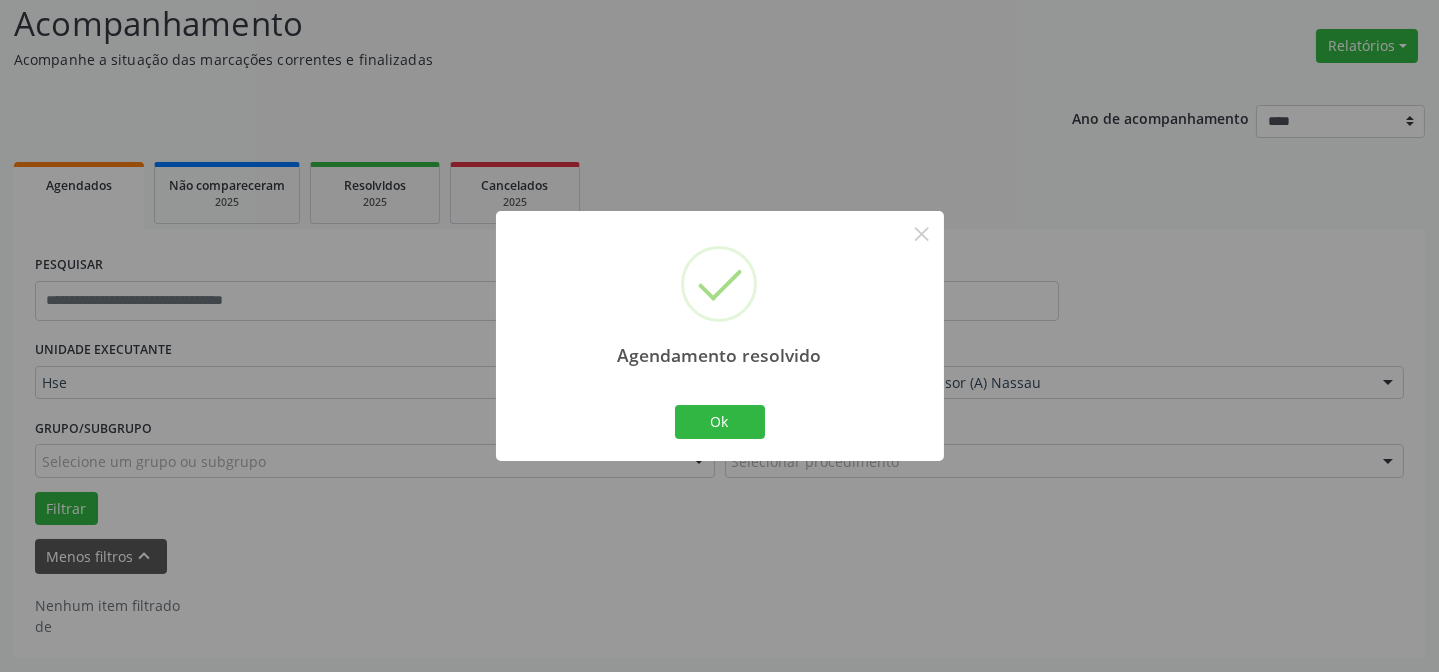 scroll, scrollTop: 135, scrollLeft: 0, axis: vertical 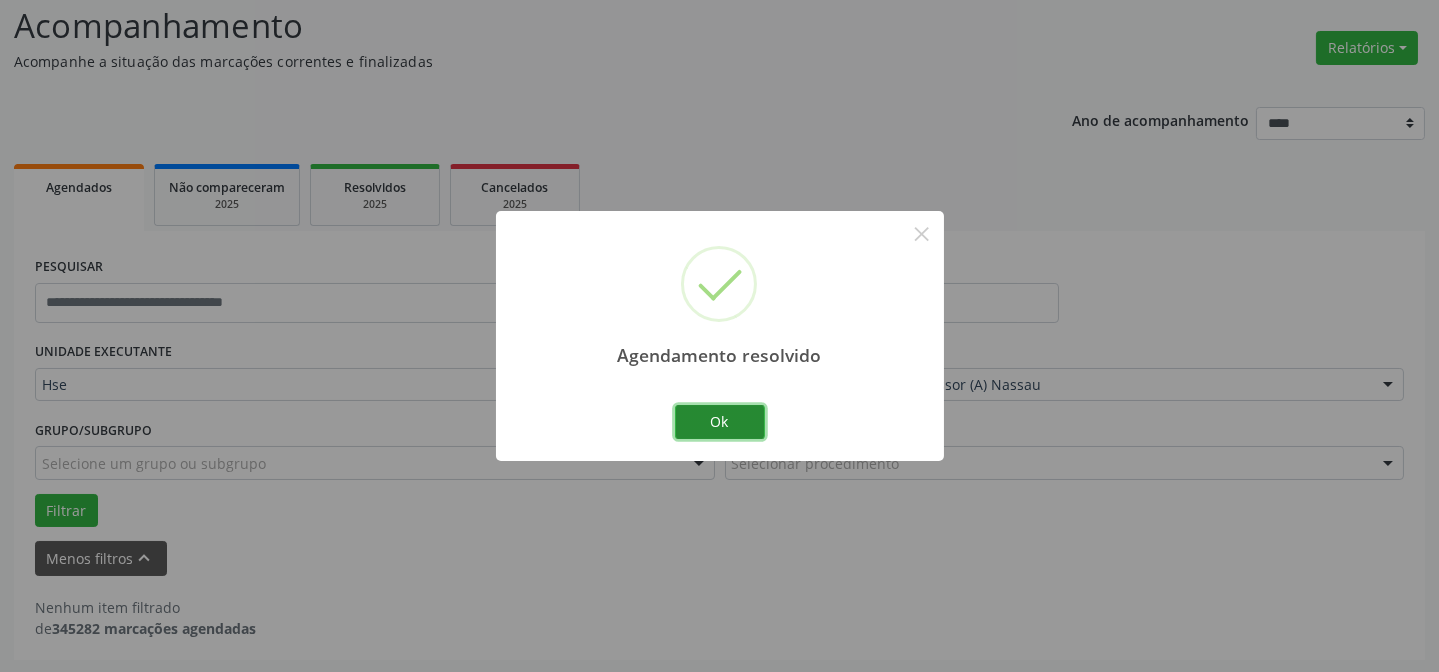 click on "Ok" at bounding box center (720, 422) 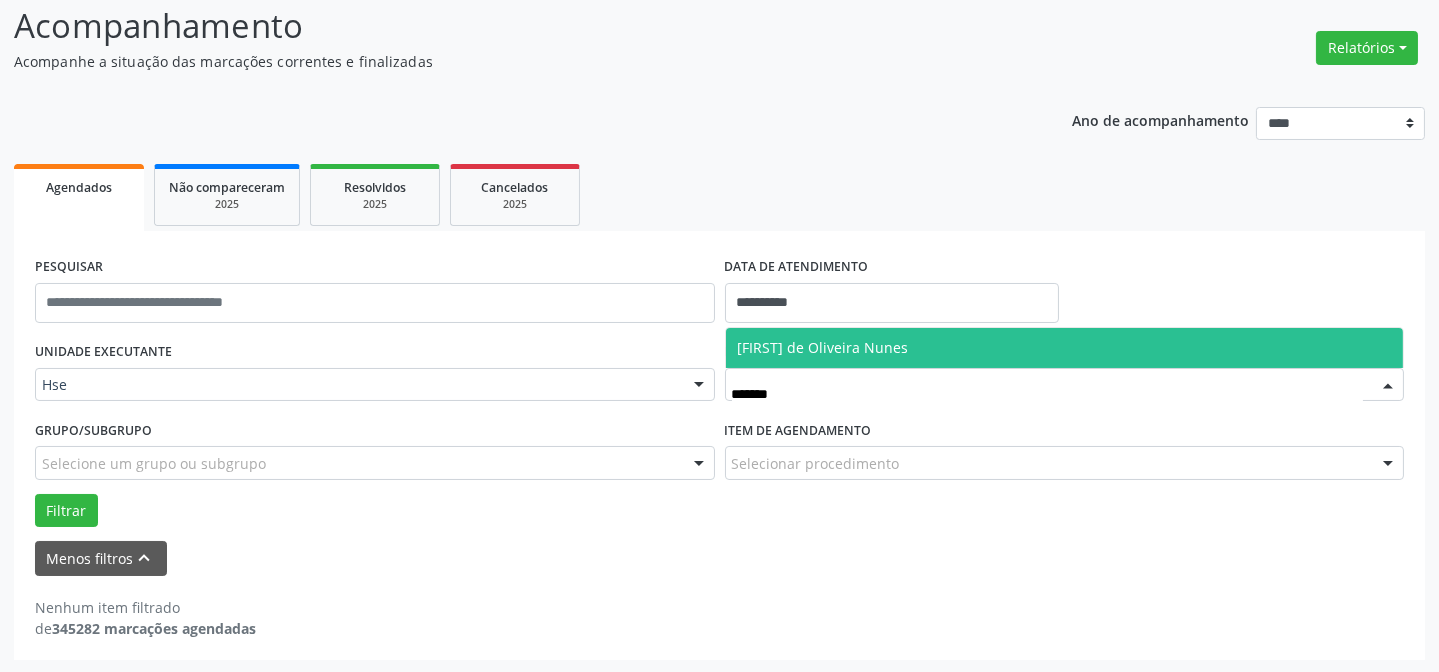 click on "[FIRST] de Oliveira Nunes" at bounding box center [1065, 348] 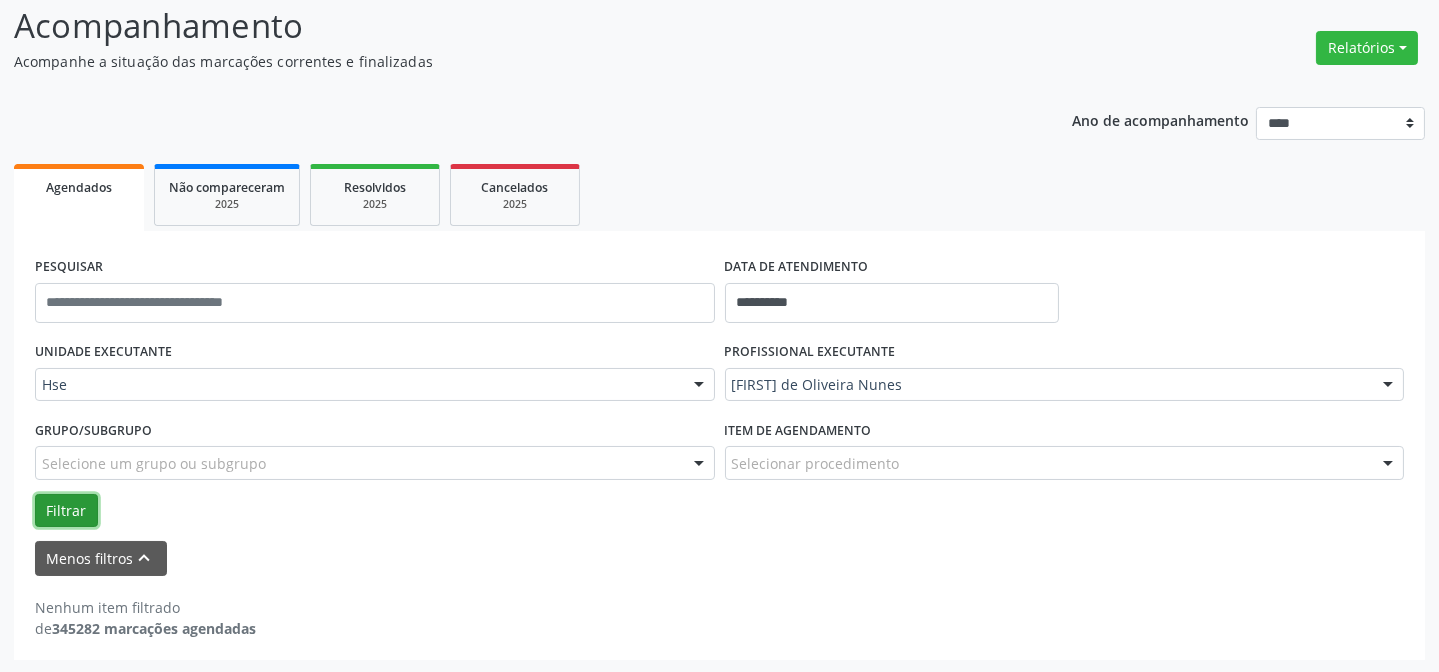click on "Filtrar" at bounding box center (66, 511) 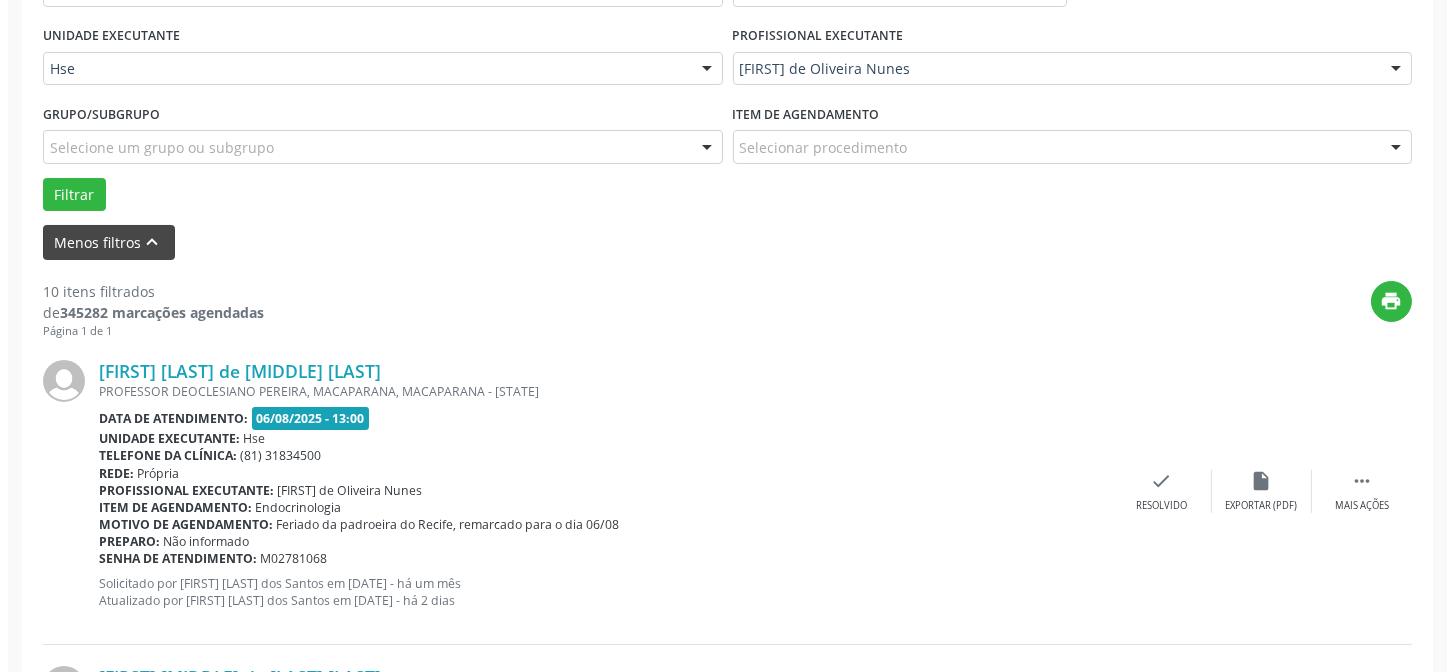 scroll, scrollTop: 472, scrollLeft: 0, axis: vertical 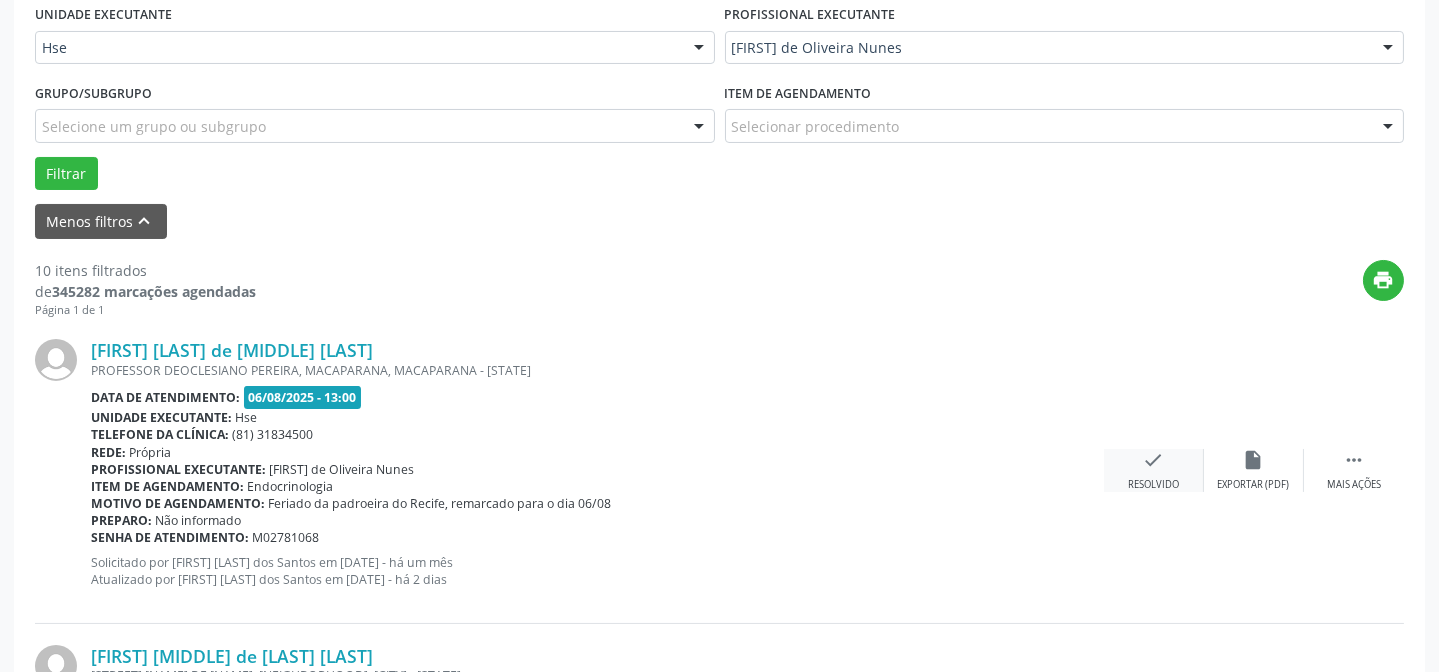 click on "check" at bounding box center (1154, 460) 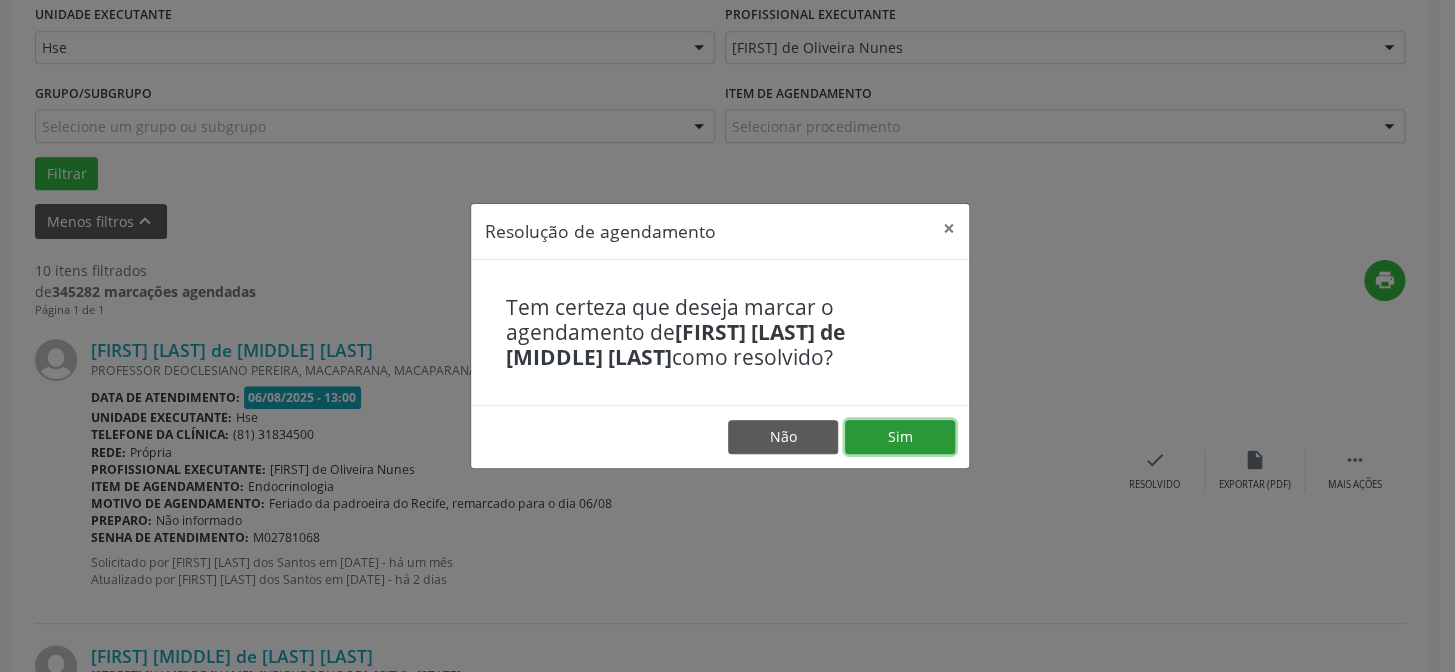 click on "Sim" at bounding box center [900, 437] 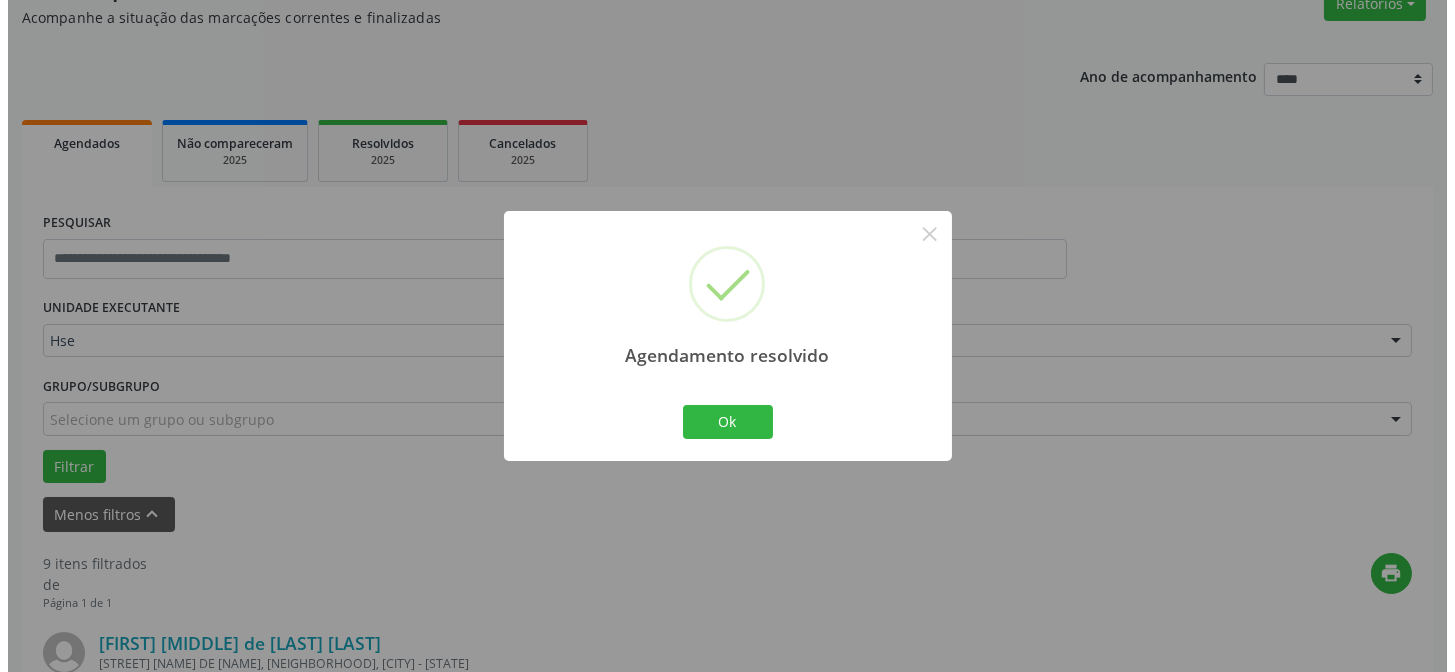 scroll, scrollTop: 472, scrollLeft: 0, axis: vertical 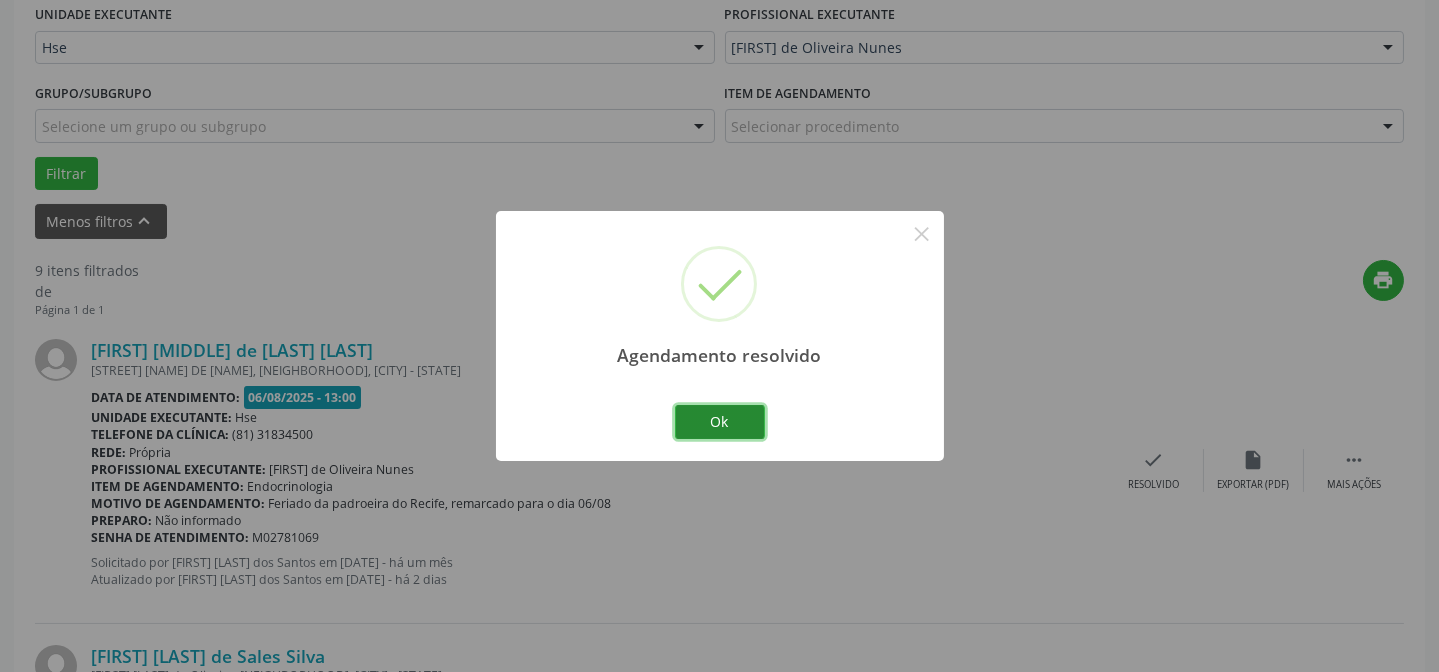 click on "Ok" at bounding box center [720, 422] 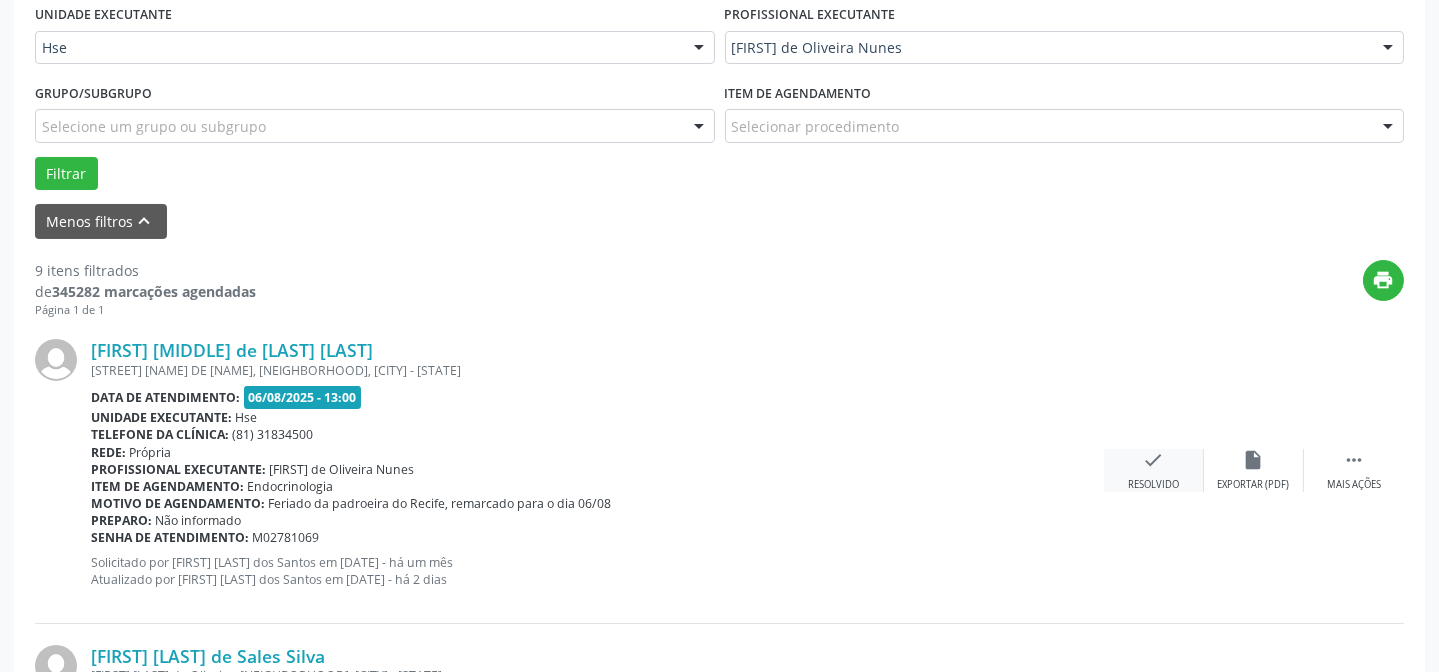 click on "check" at bounding box center [1154, 460] 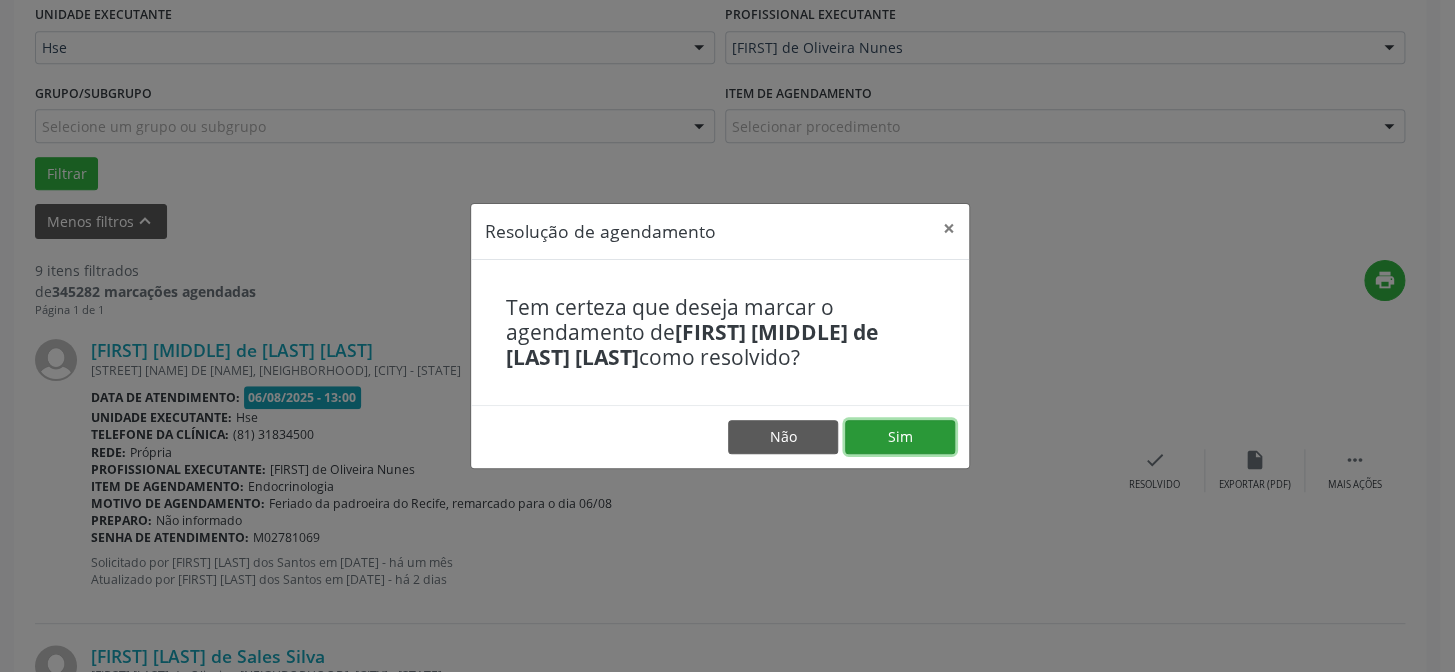 click on "Sim" at bounding box center (900, 437) 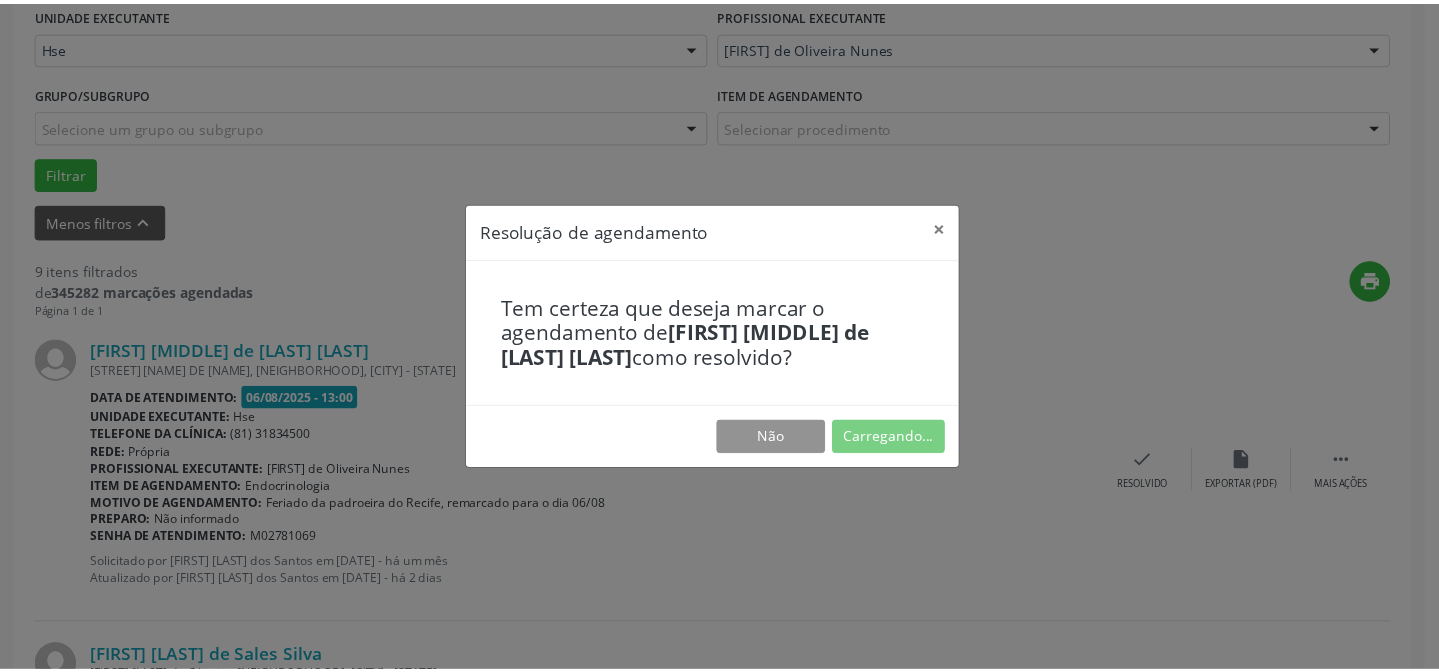 scroll, scrollTop: 179, scrollLeft: 0, axis: vertical 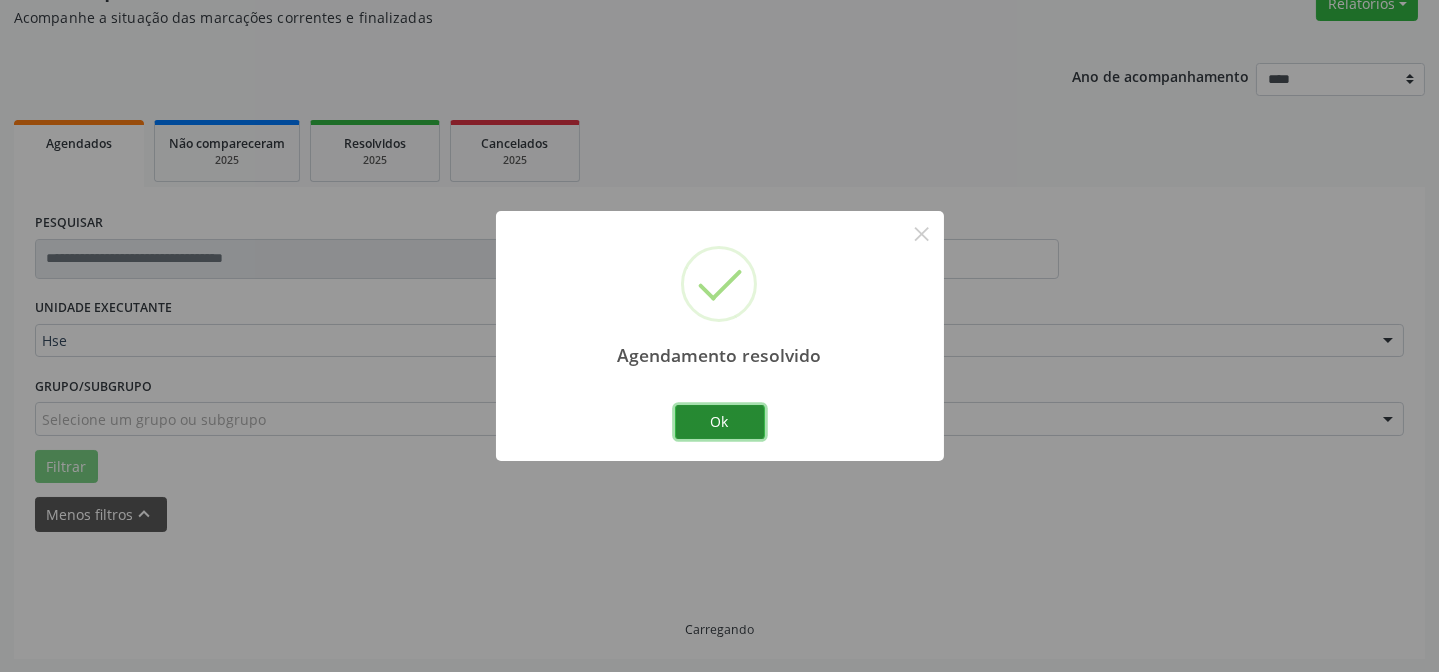 click on "Ok" at bounding box center [720, 422] 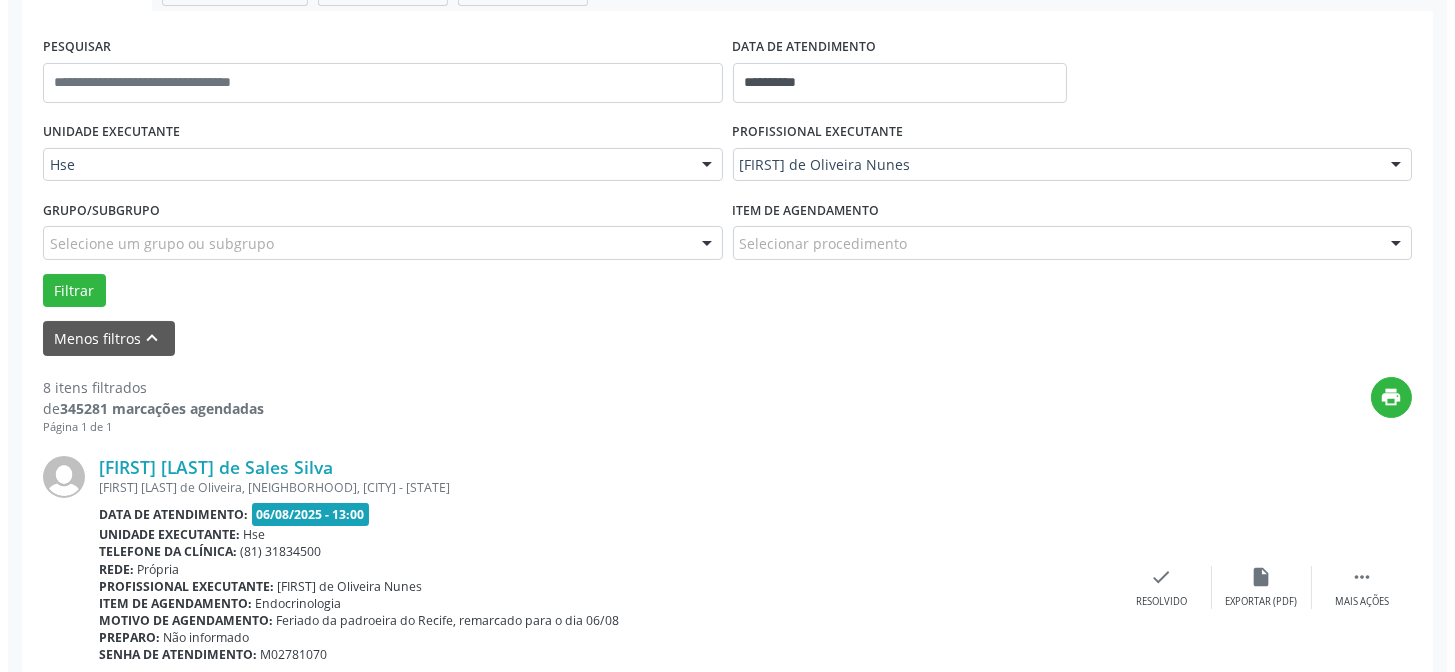 scroll, scrollTop: 360, scrollLeft: 0, axis: vertical 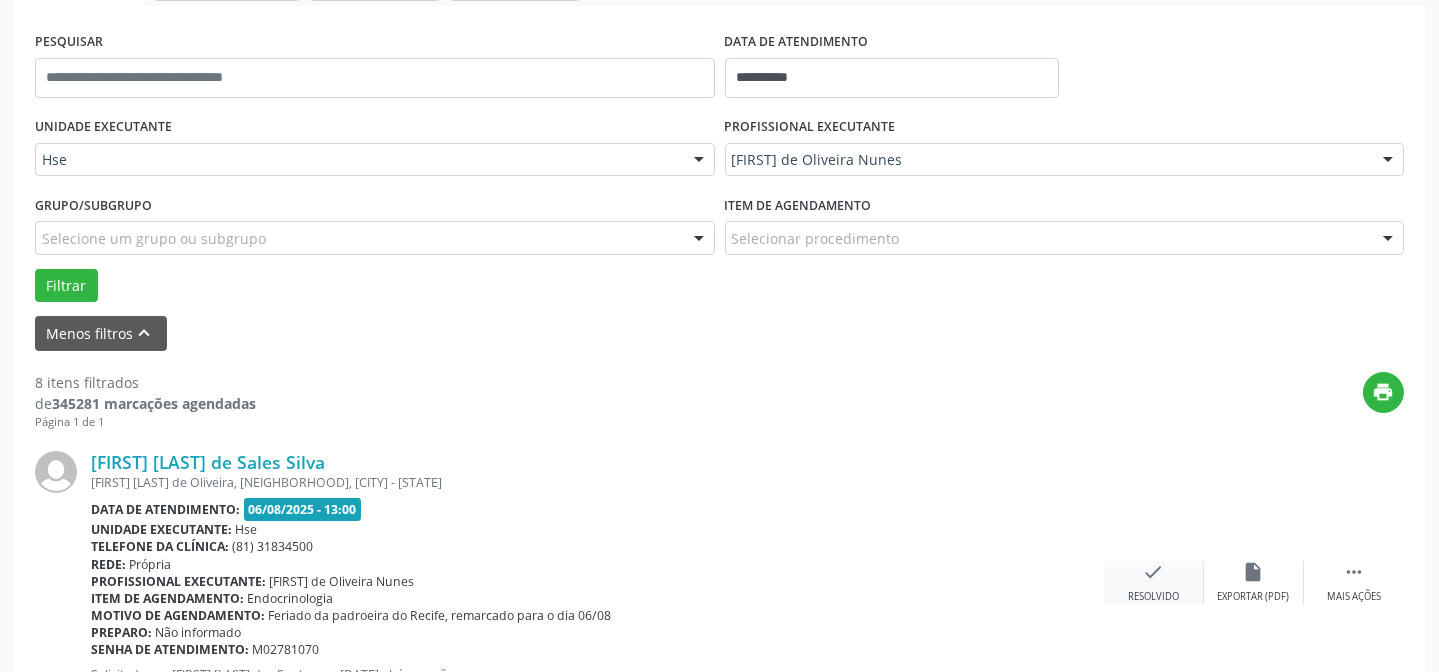 click on "check
Resolvido" at bounding box center [1154, 582] 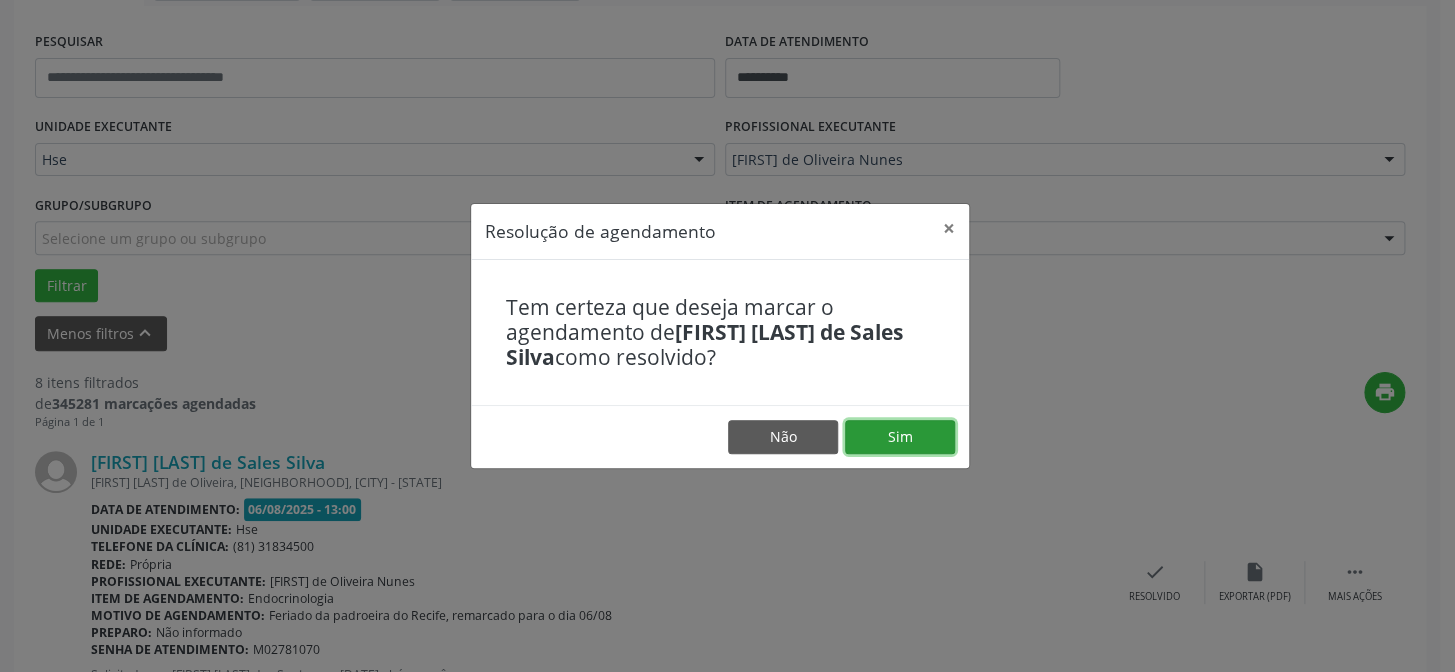 click on "Sim" at bounding box center [900, 437] 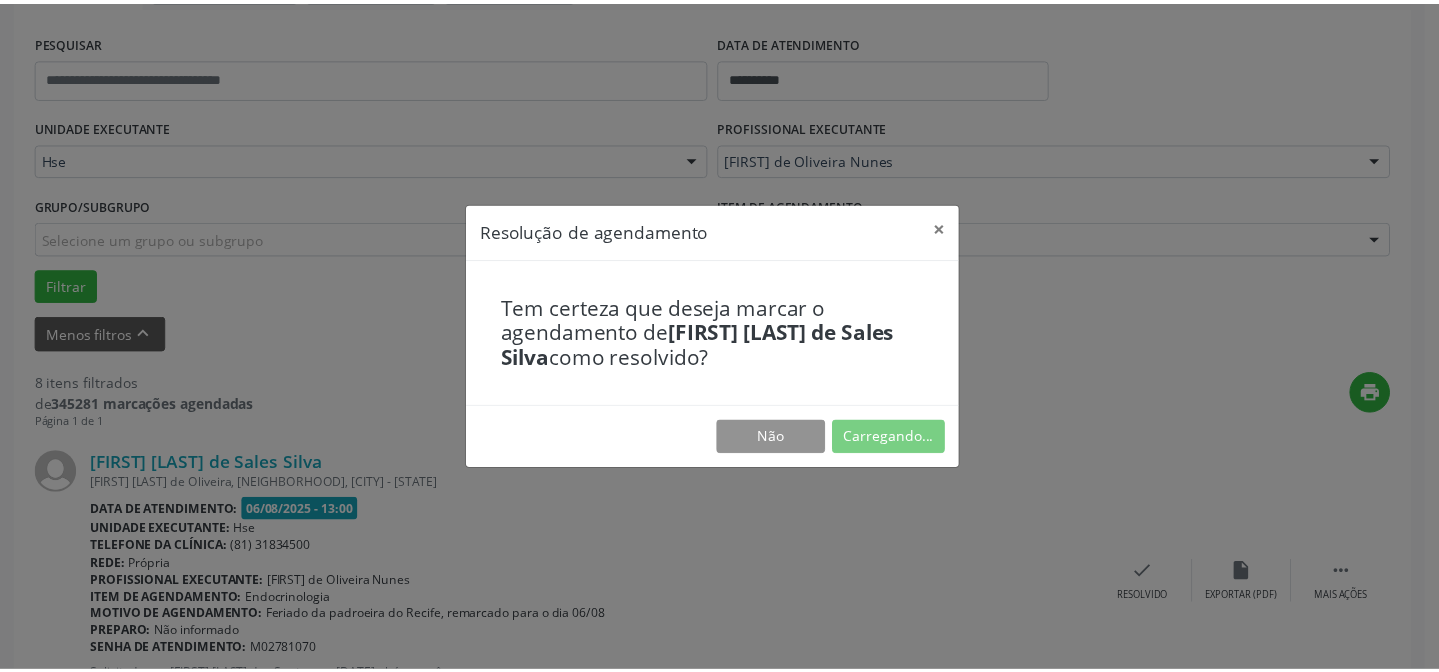 scroll, scrollTop: 179, scrollLeft: 0, axis: vertical 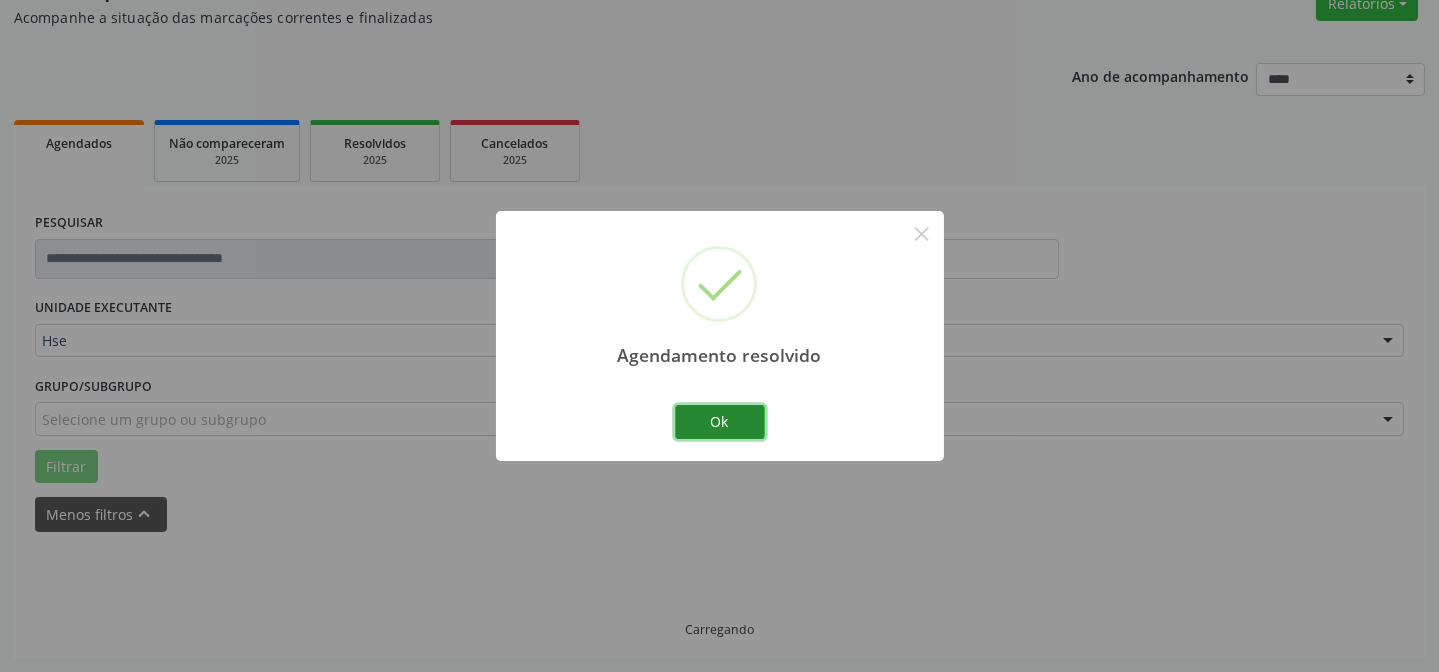click on "Ok" at bounding box center (720, 422) 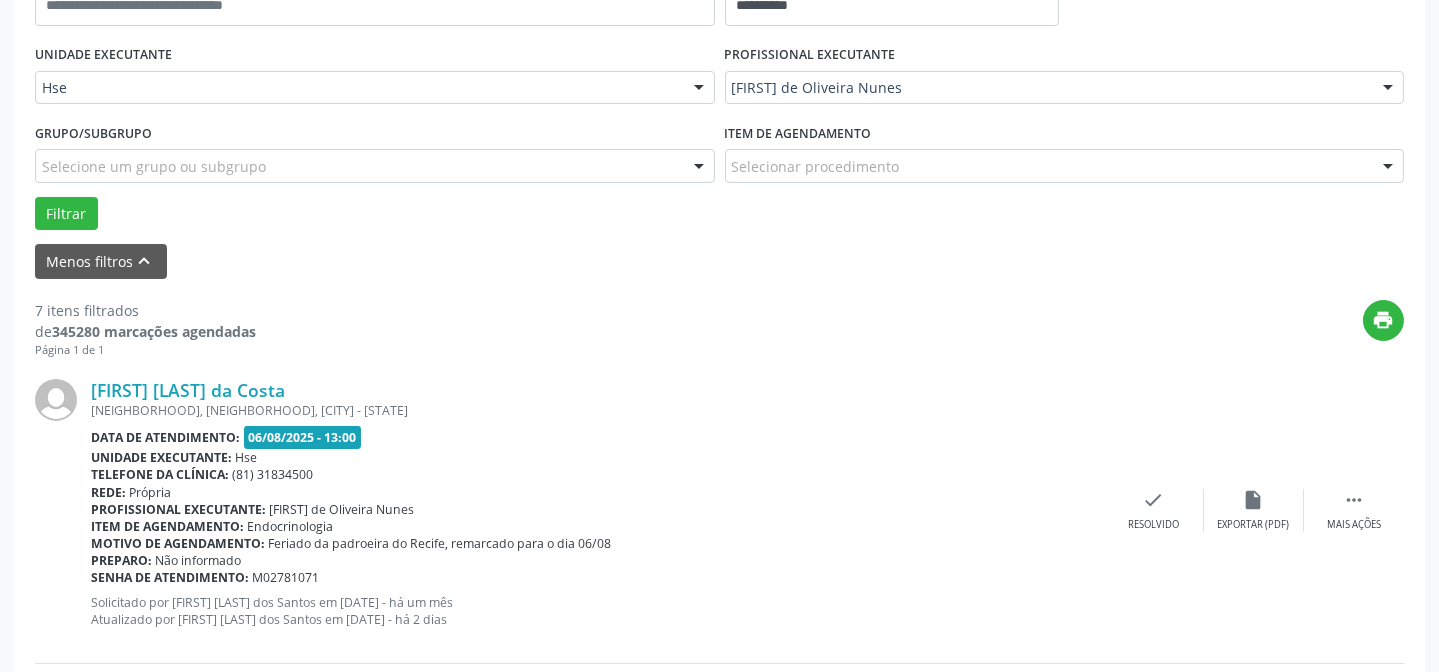 scroll, scrollTop: 451, scrollLeft: 0, axis: vertical 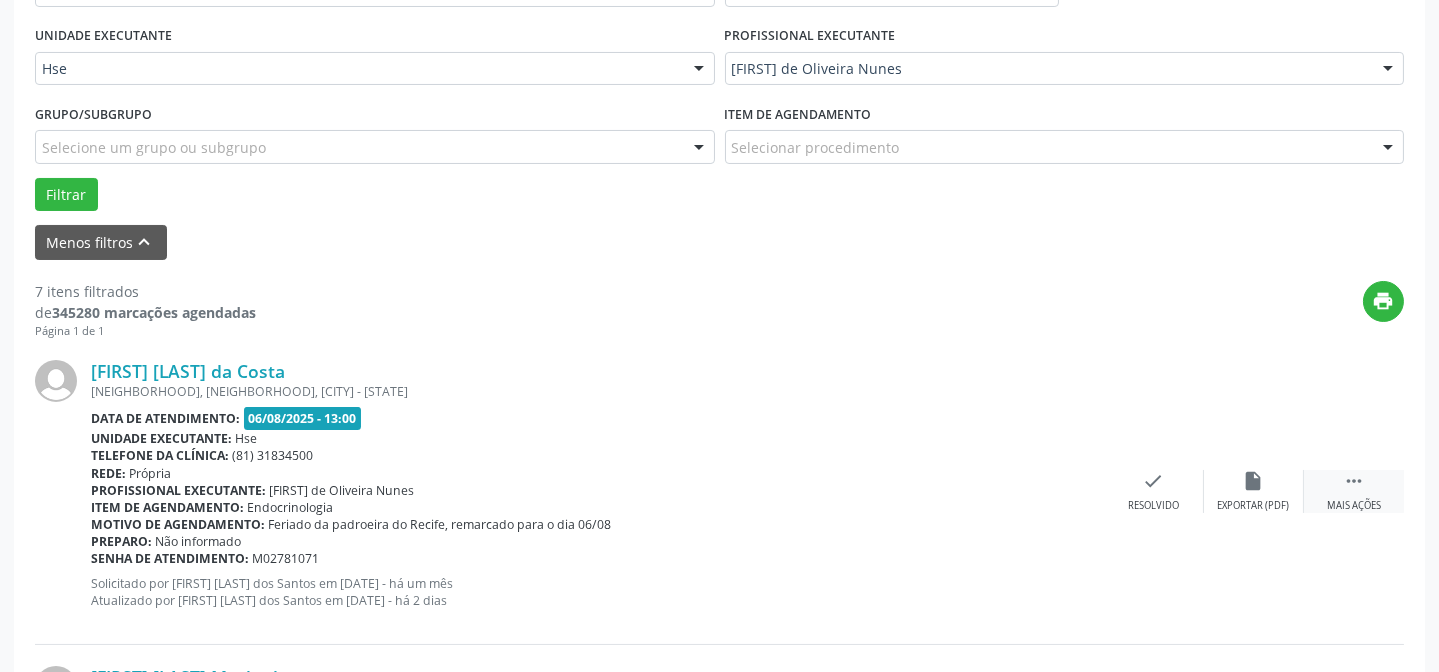click on "
Mais ações" at bounding box center (1354, 491) 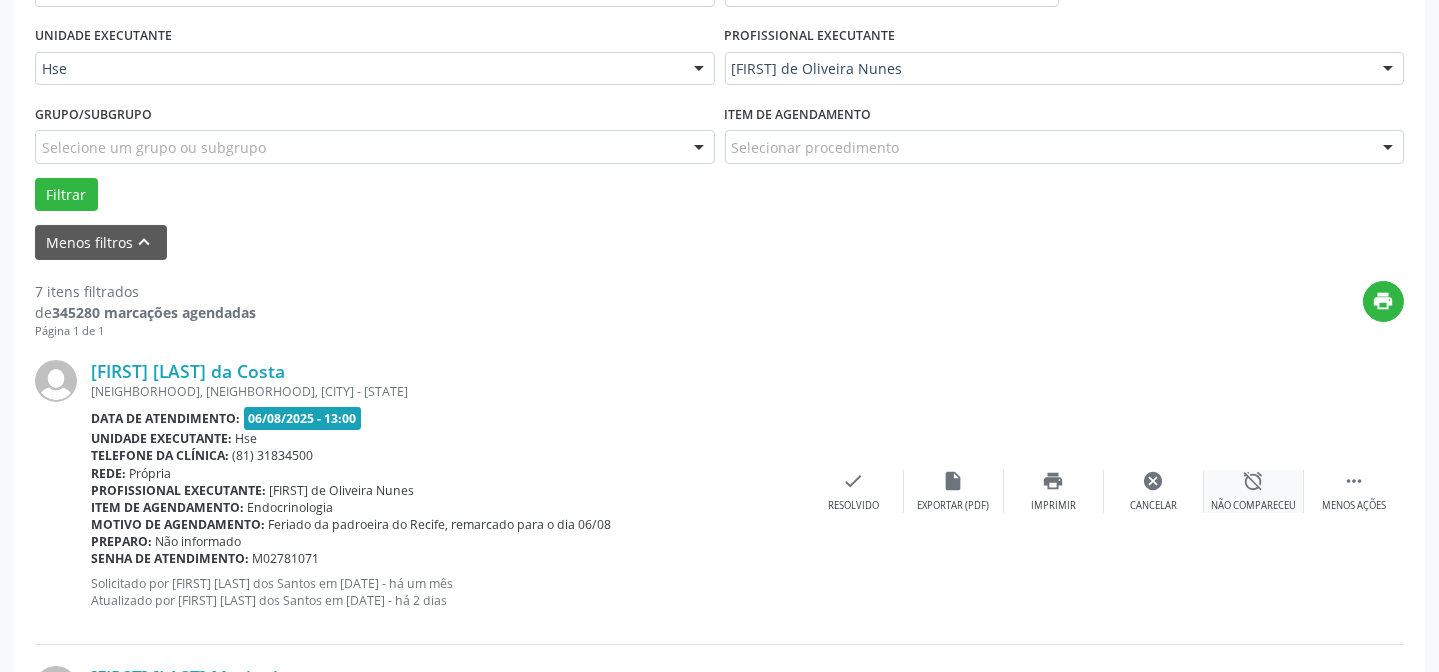 click on "alarm_off
Não compareceu" at bounding box center [1254, 491] 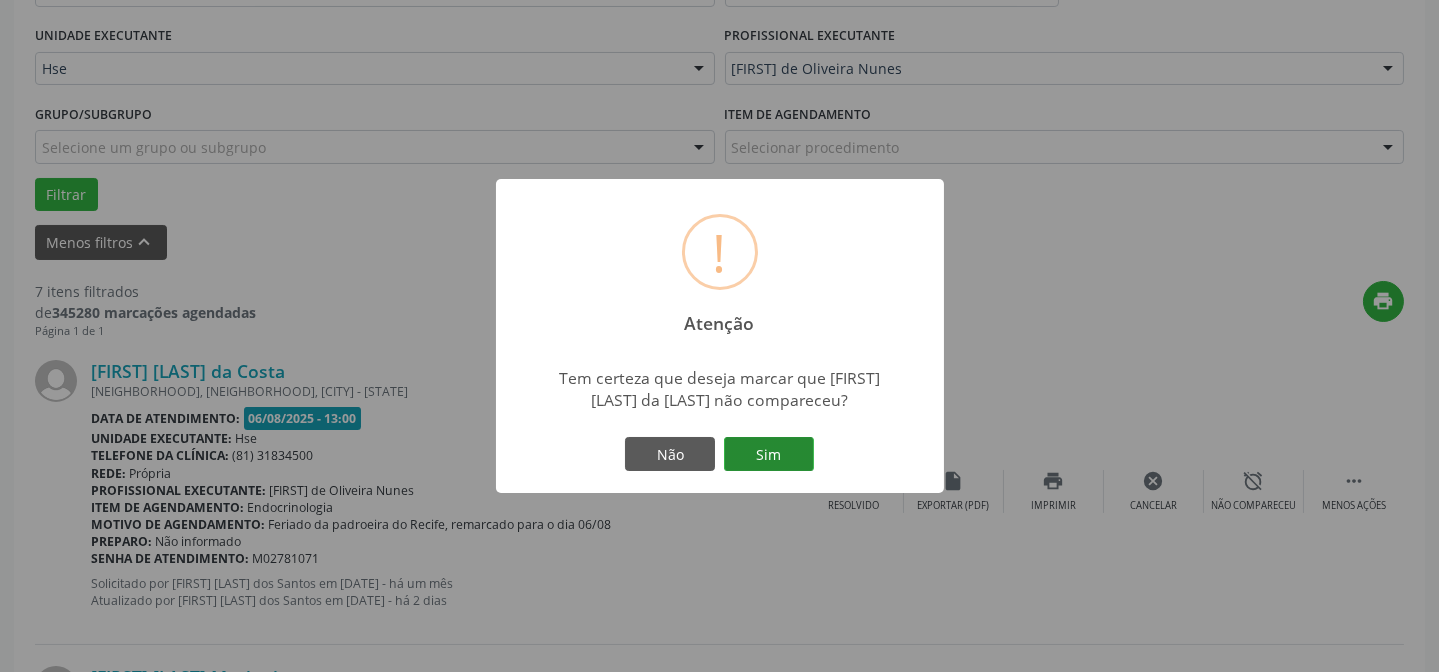 click on "Sim" at bounding box center (769, 454) 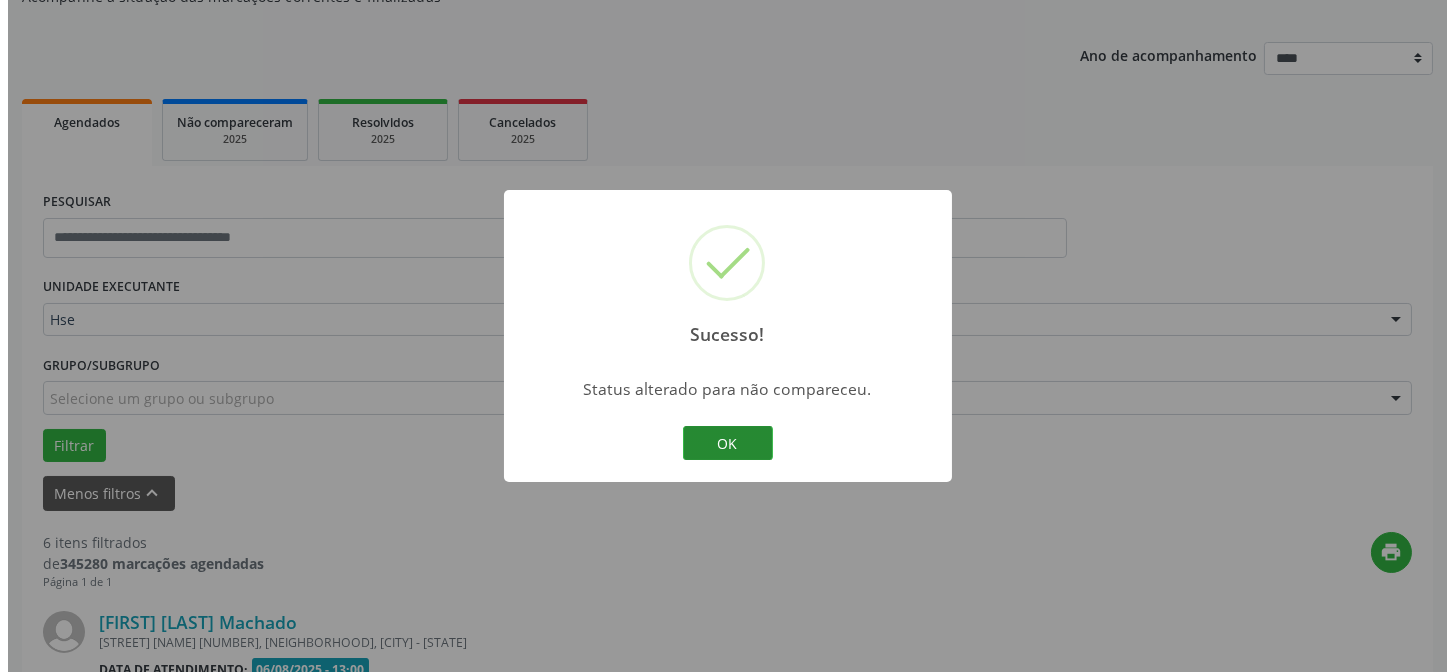 scroll, scrollTop: 451, scrollLeft: 0, axis: vertical 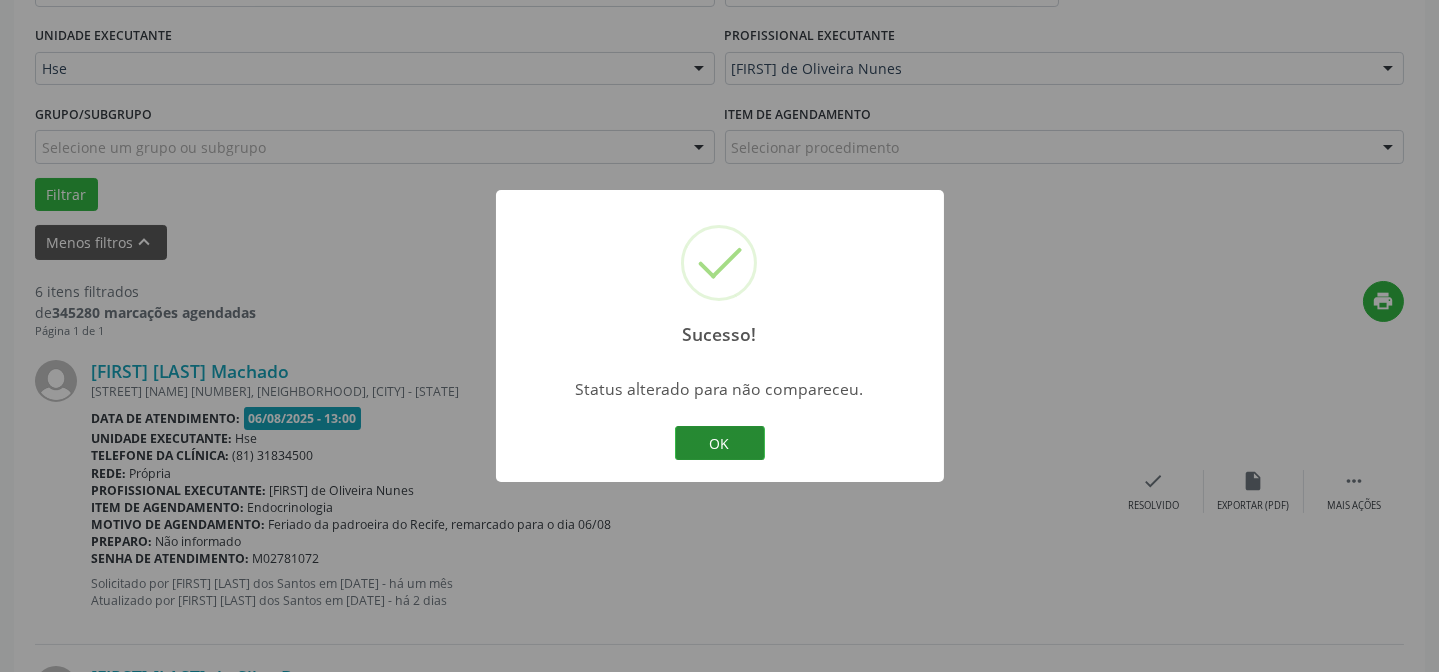click on "OK" at bounding box center (720, 443) 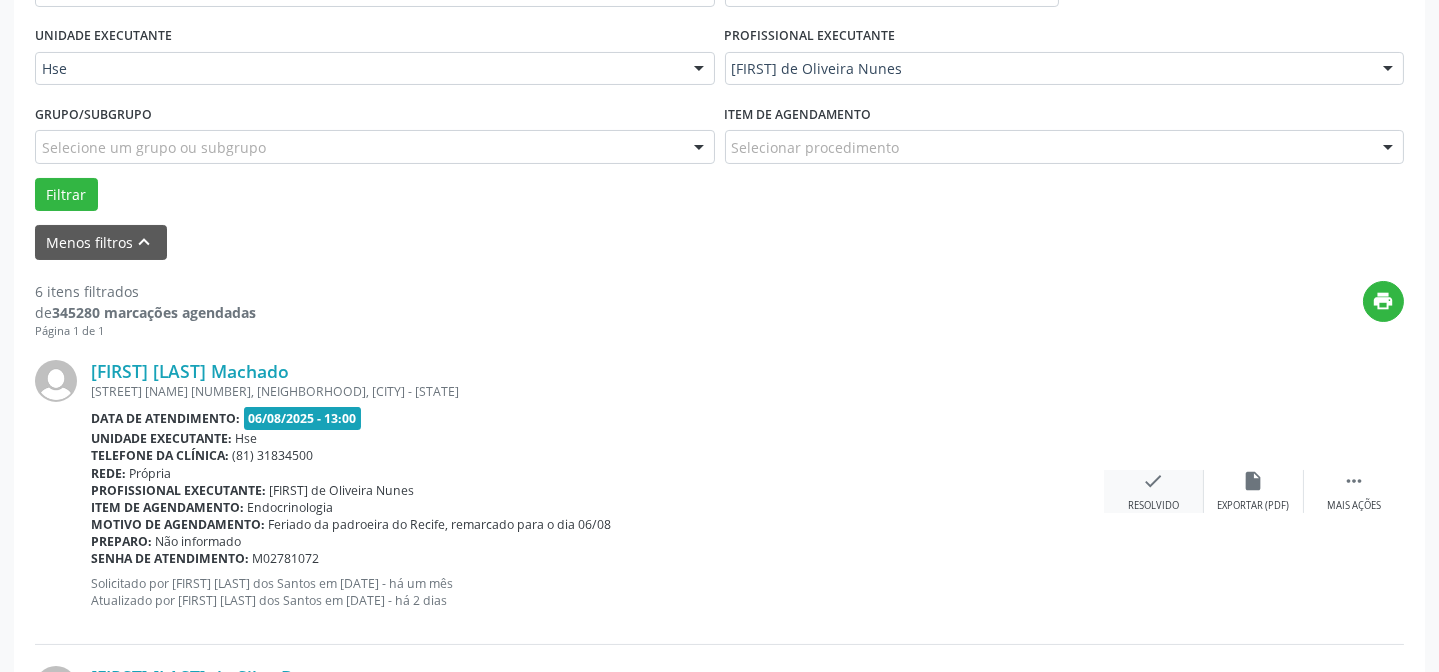 click on "check" at bounding box center (1154, 481) 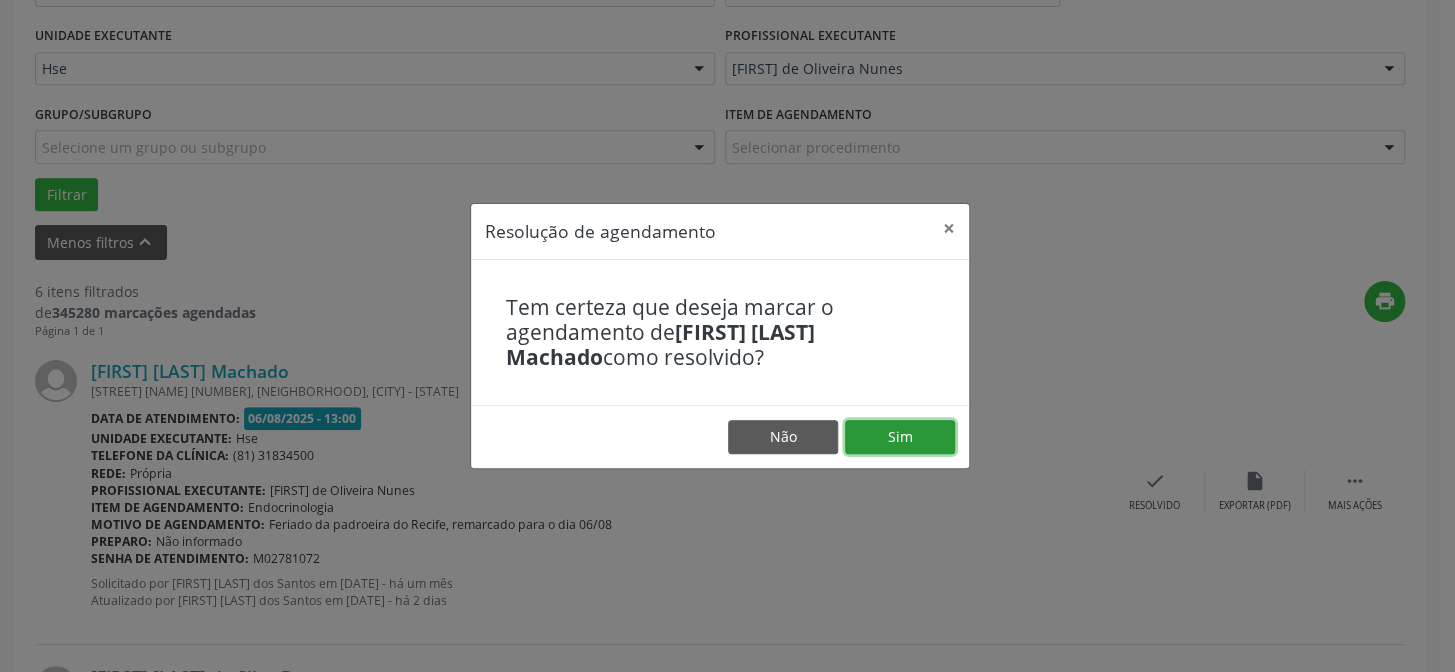 click on "Sim" at bounding box center [900, 437] 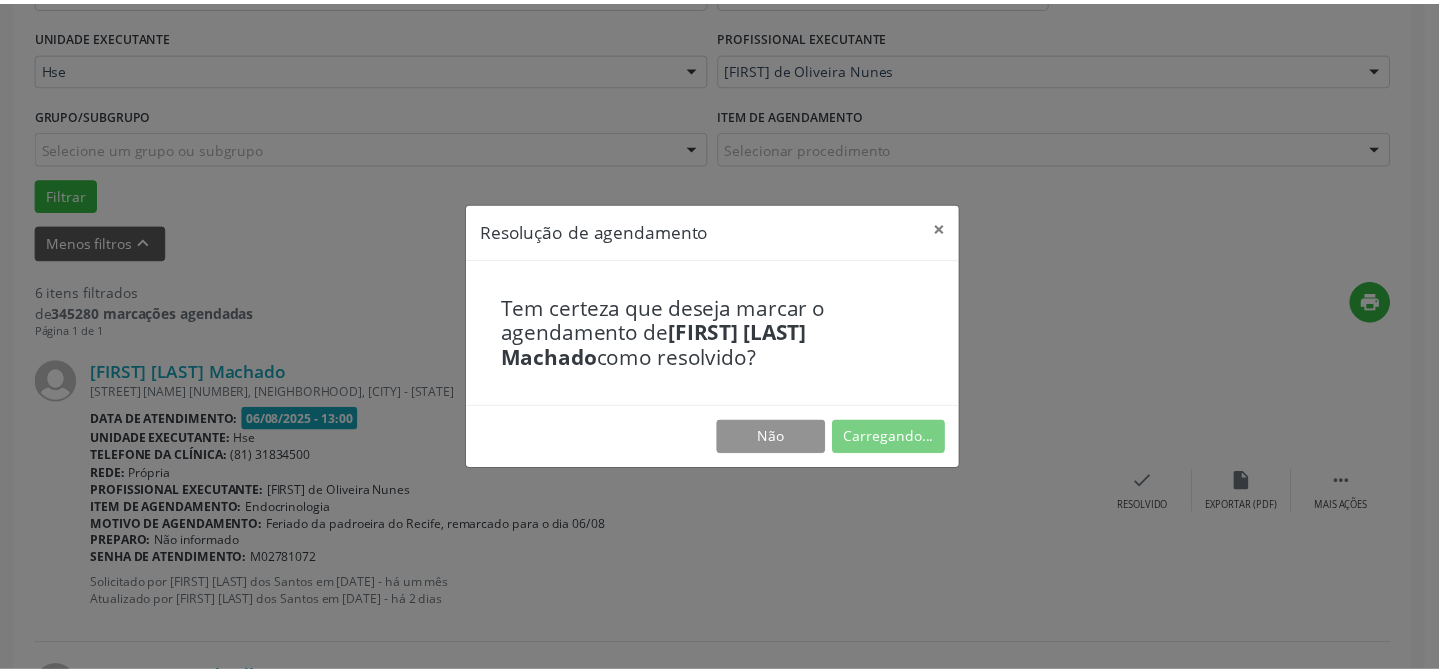 scroll, scrollTop: 179, scrollLeft: 0, axis: vertical 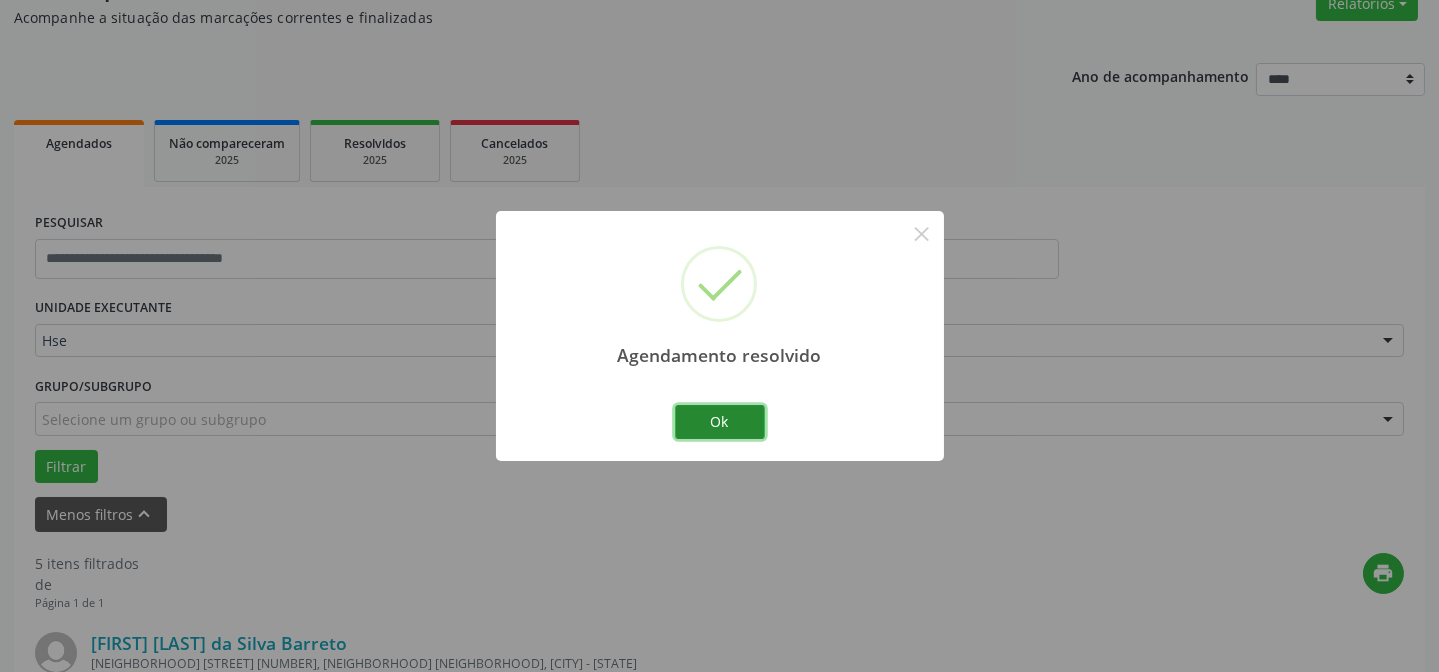 click on "Ok" at bounding box center (720, 422) 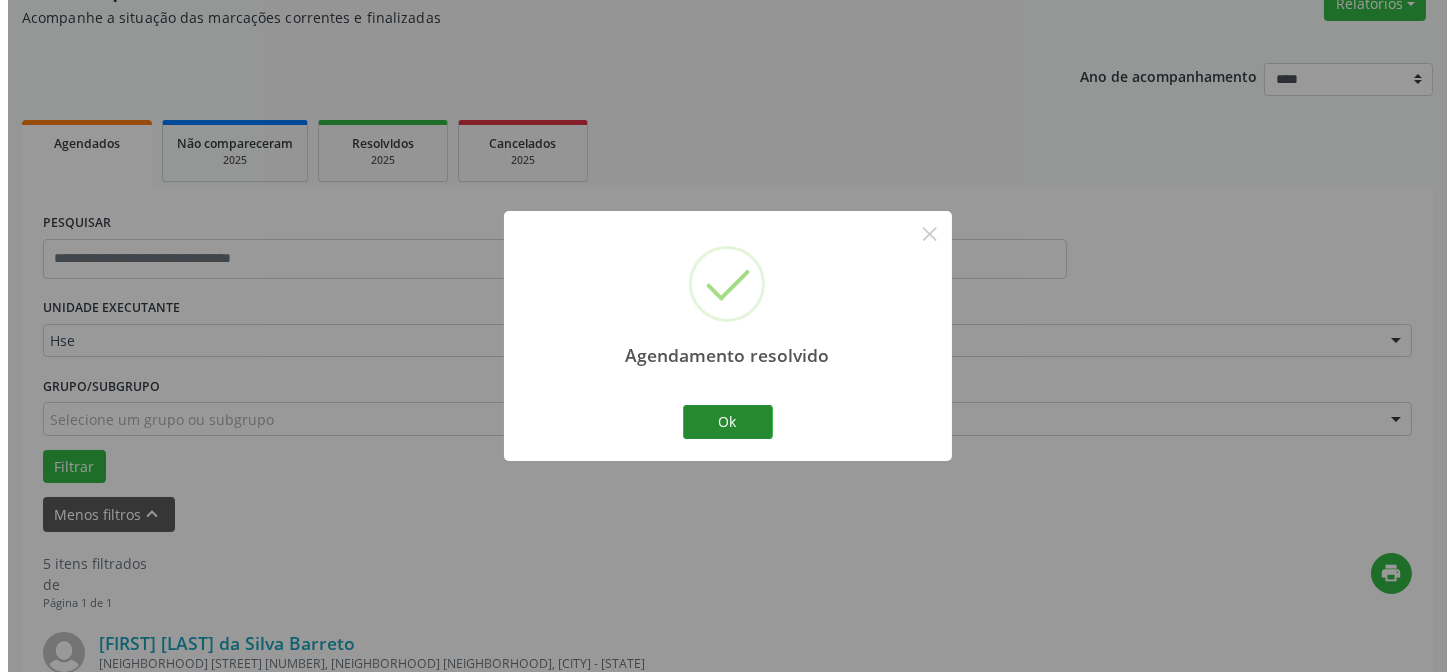 scroll, scrollTop: 451, scrollLeft: 0, axis: vertical 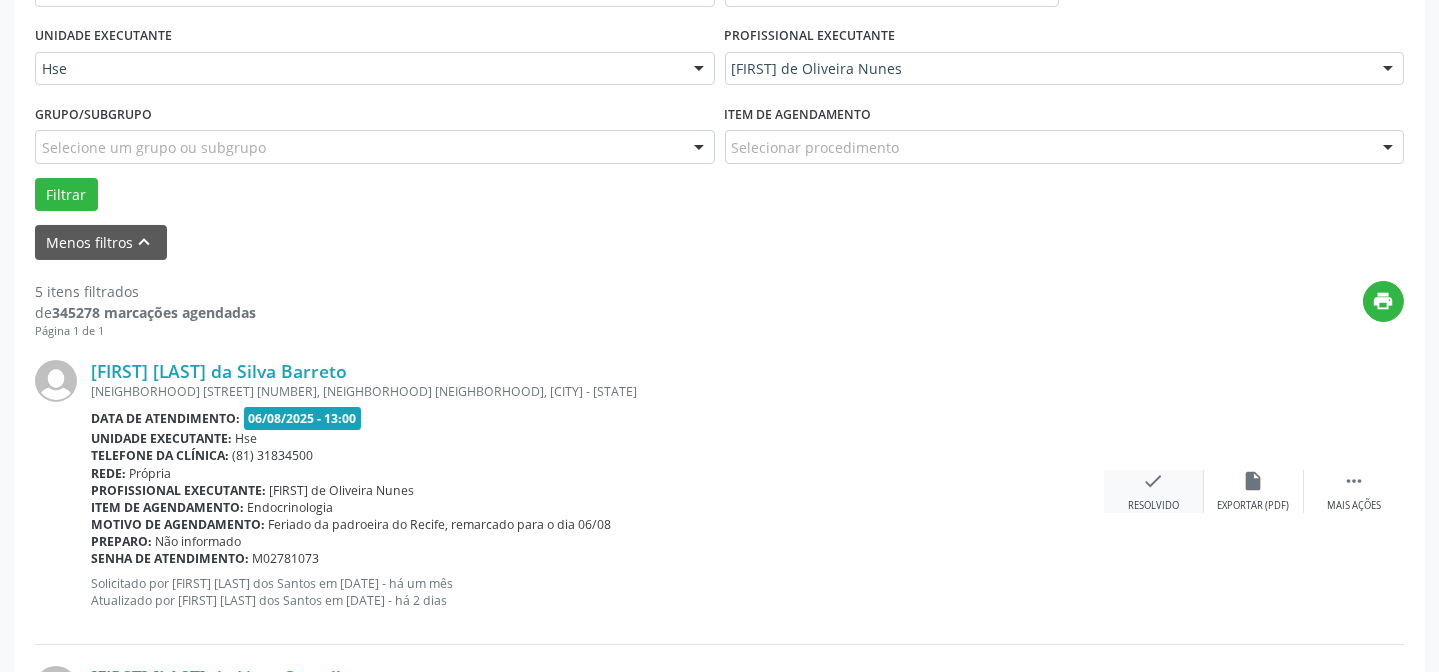 click on "check" at bounding box center (1154, 481) 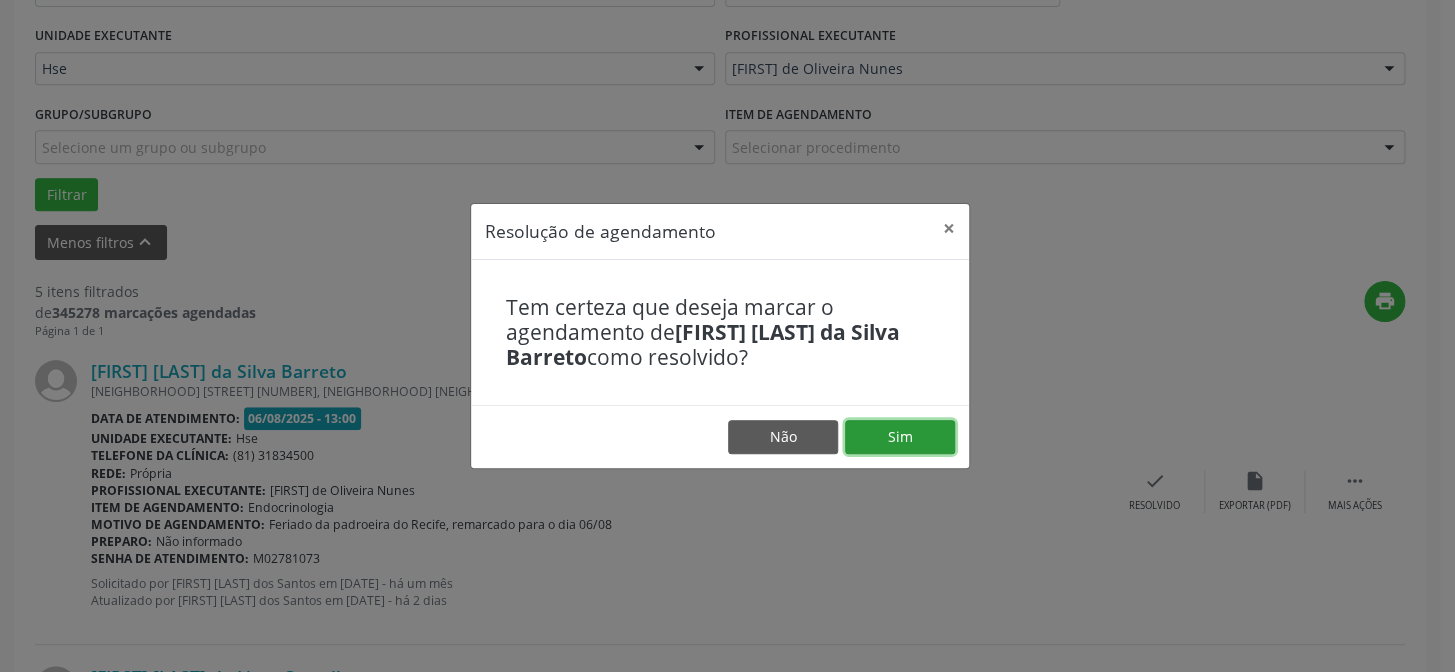 click on "Sim" at bounding box center (900, 437) 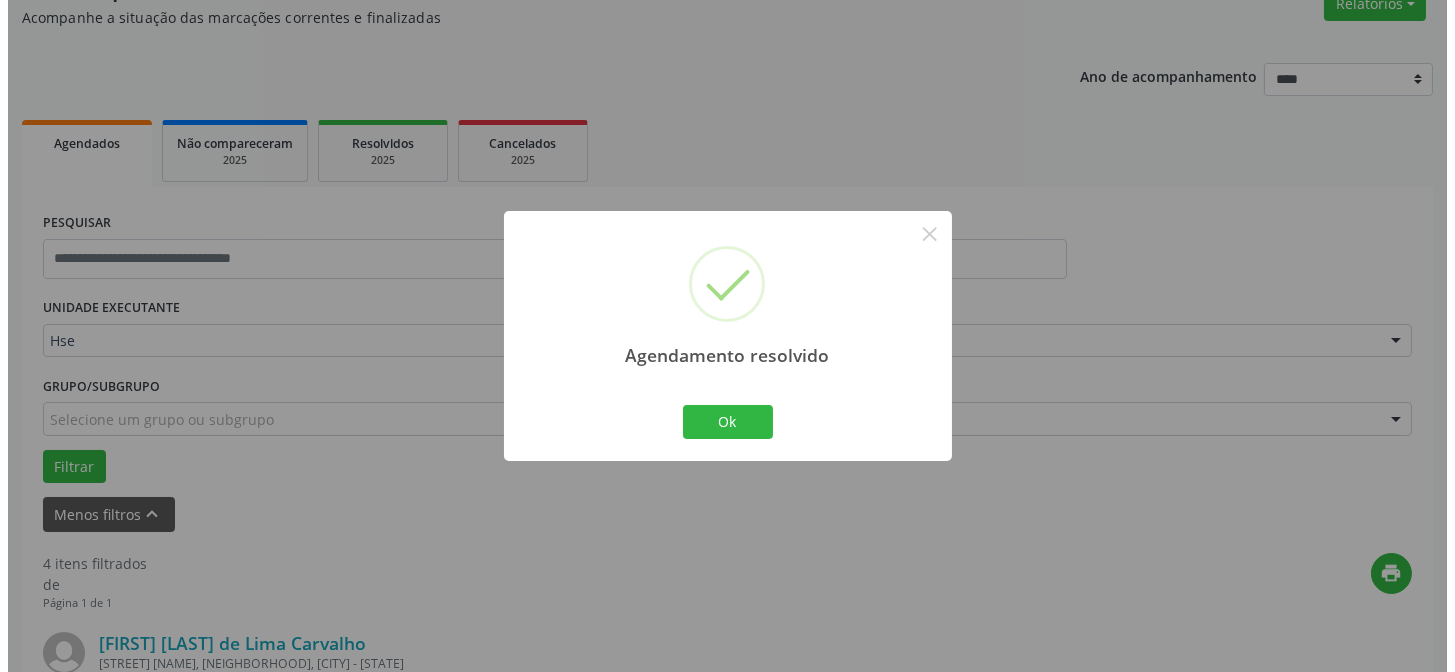 scroll, scrollTop: 451, scrollLeft: 0, axis: vertical 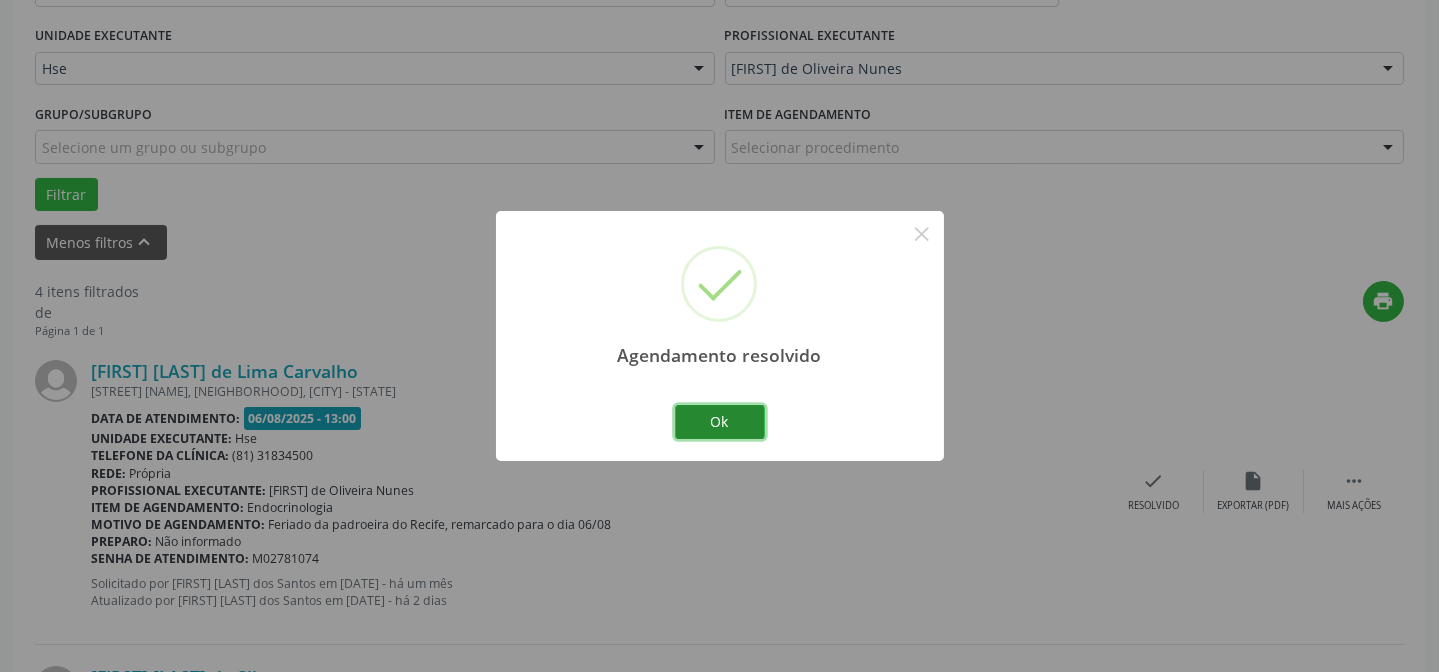 click on "Ok" at bounding box center [720, 422] 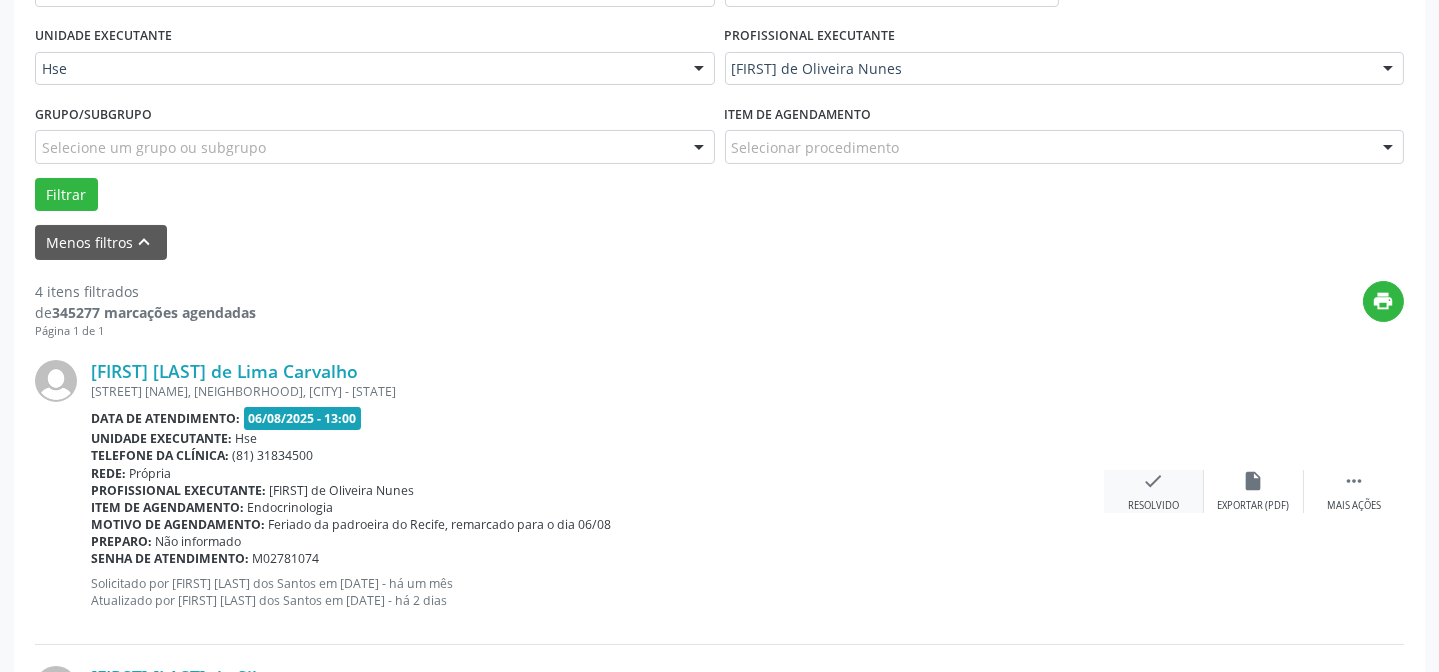 click on "check
Resolvido" at bounding box center [1154, 491] 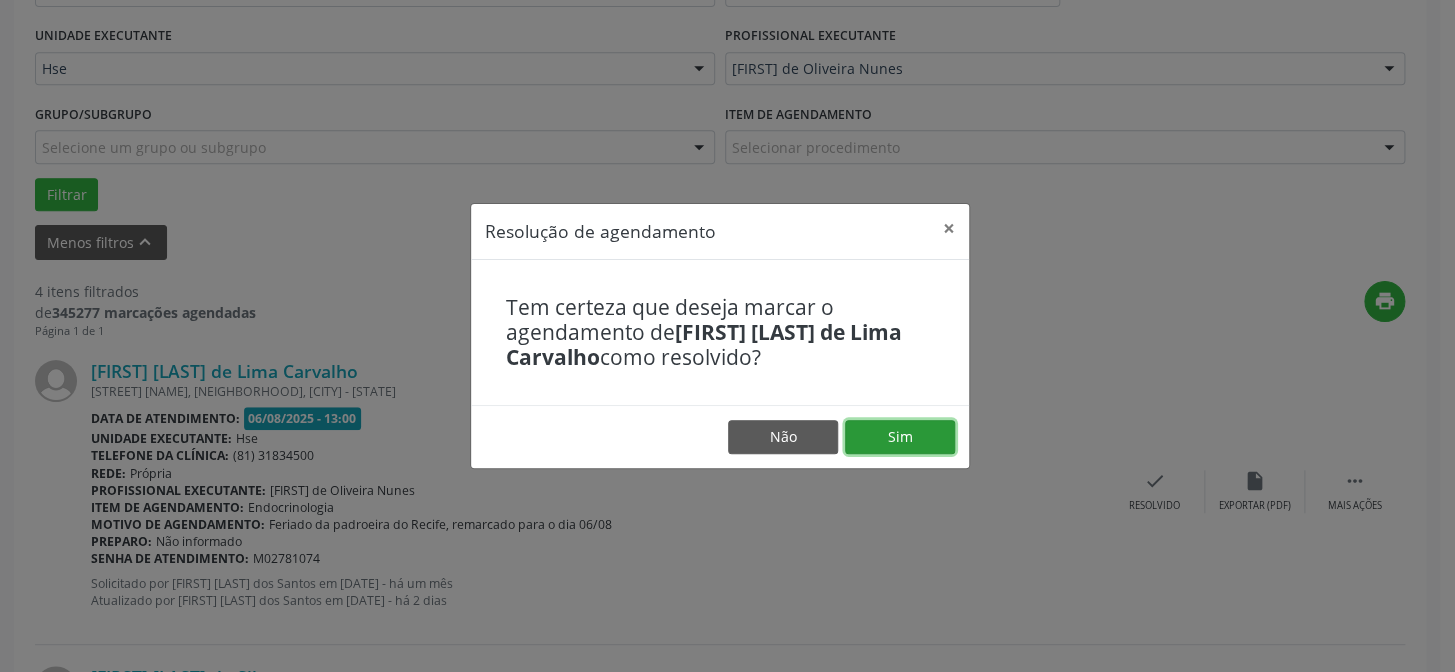 click on "Sim" at bounding box center (900, 437) 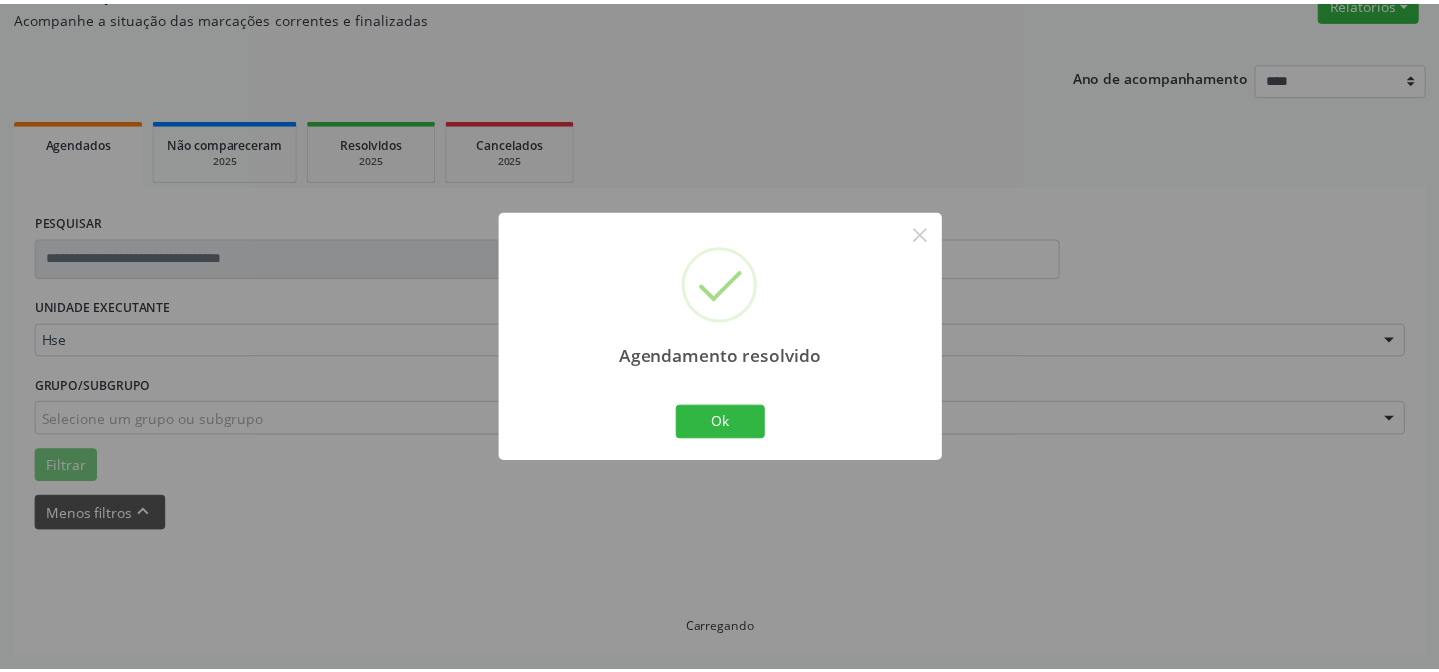 scroll, scrollTop: 179, scrollLeft: 0, axis: vertical 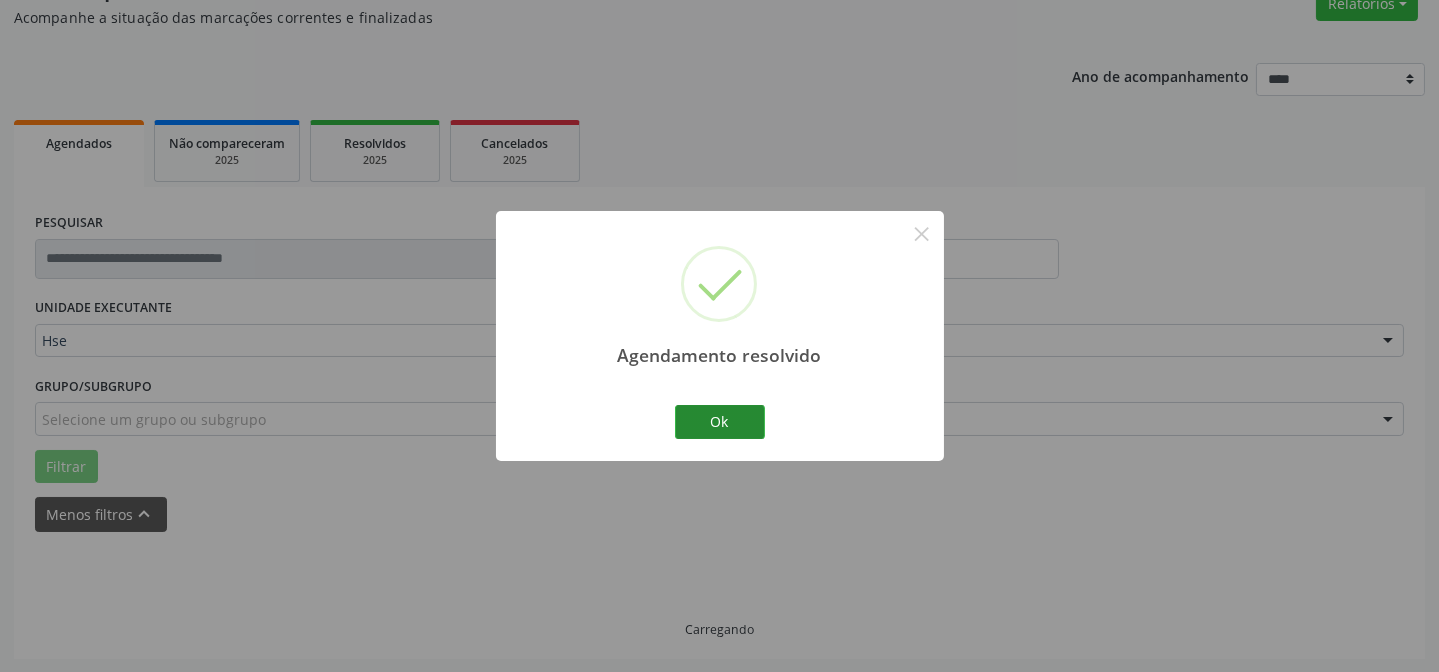 drag, startPoint x: 658, startPoint y: 436, endPoint x: 741, endPoint y: 422, distance: 84.17244 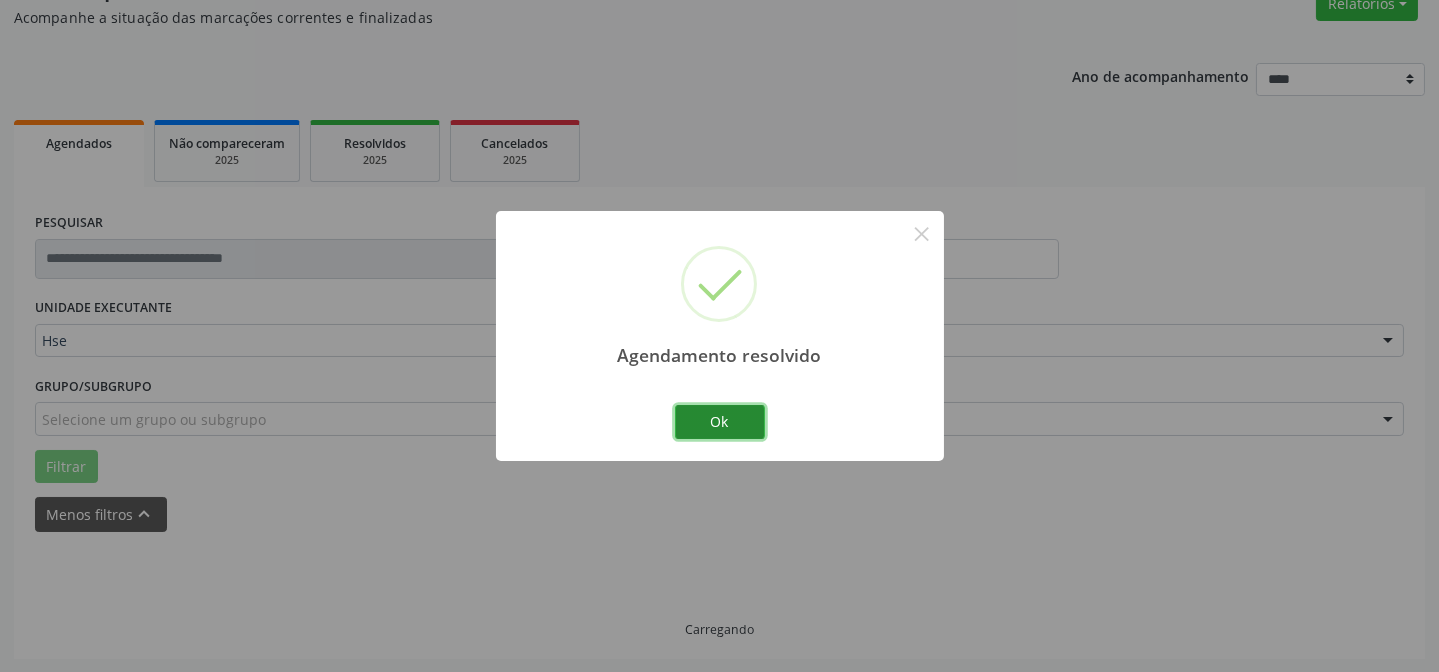 click on "Ok" at bounding box center (720, 422) 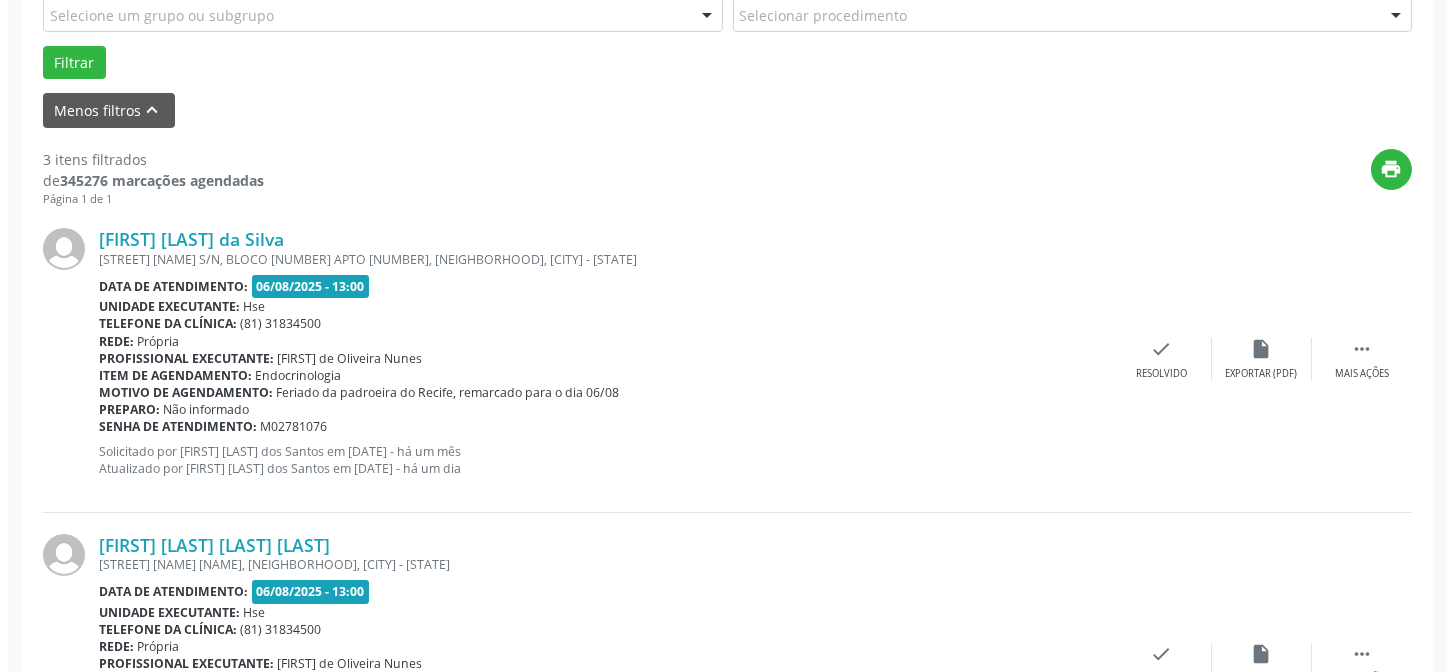 scroll, scrollTop: 633, scrollLeft: 0, axis: vertical 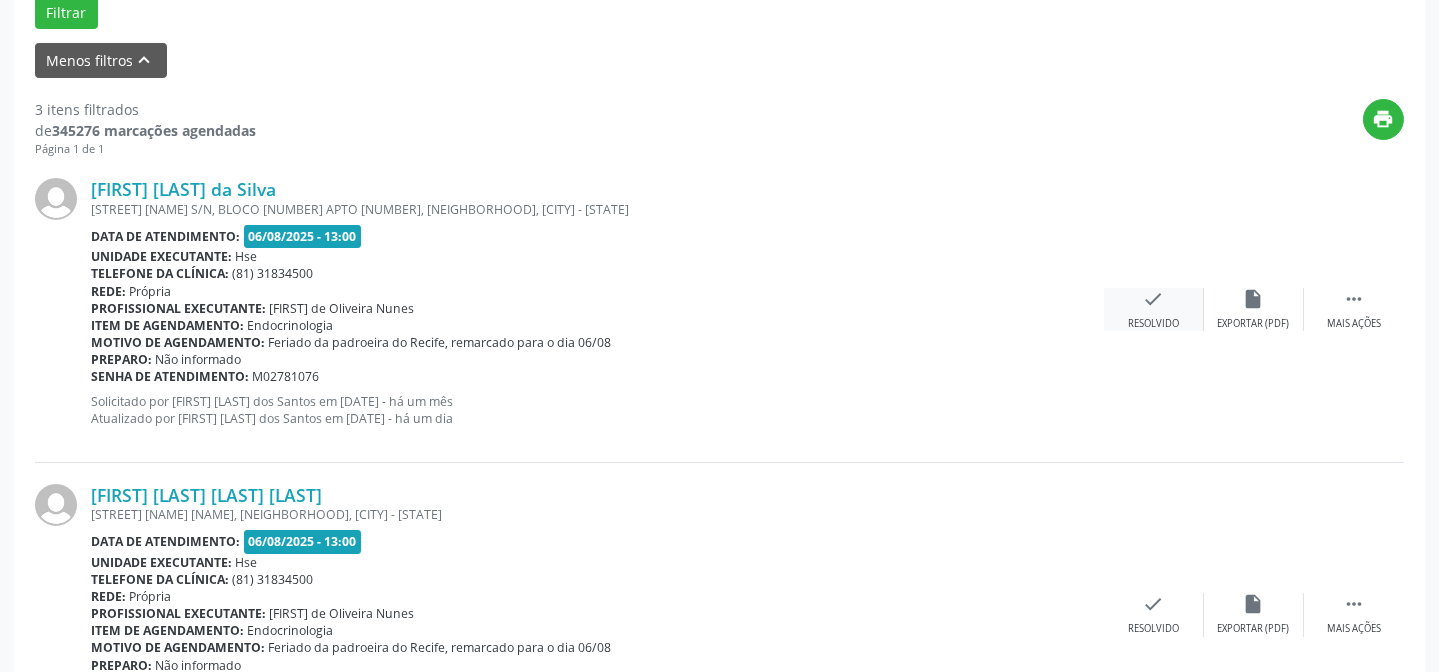 click on "check" at bounding box center [1154, 299] 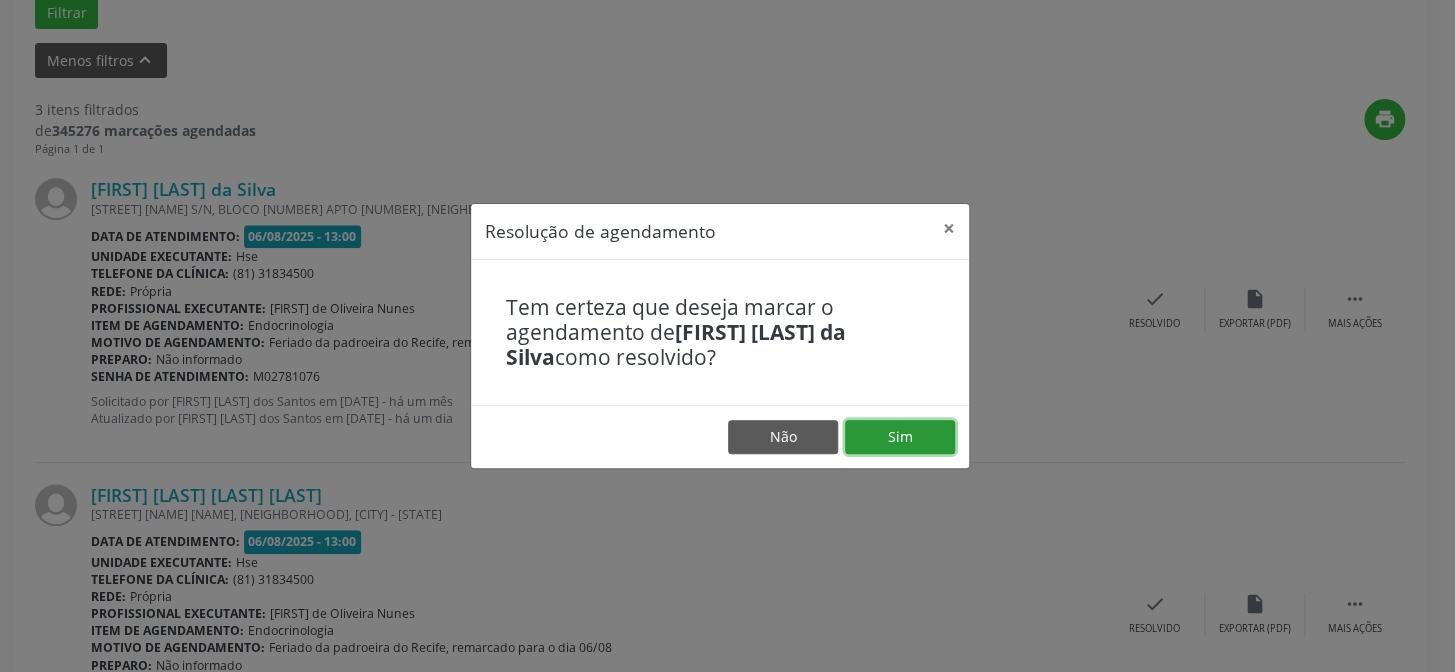 click on "Sim" at bounding box center (900, 437) 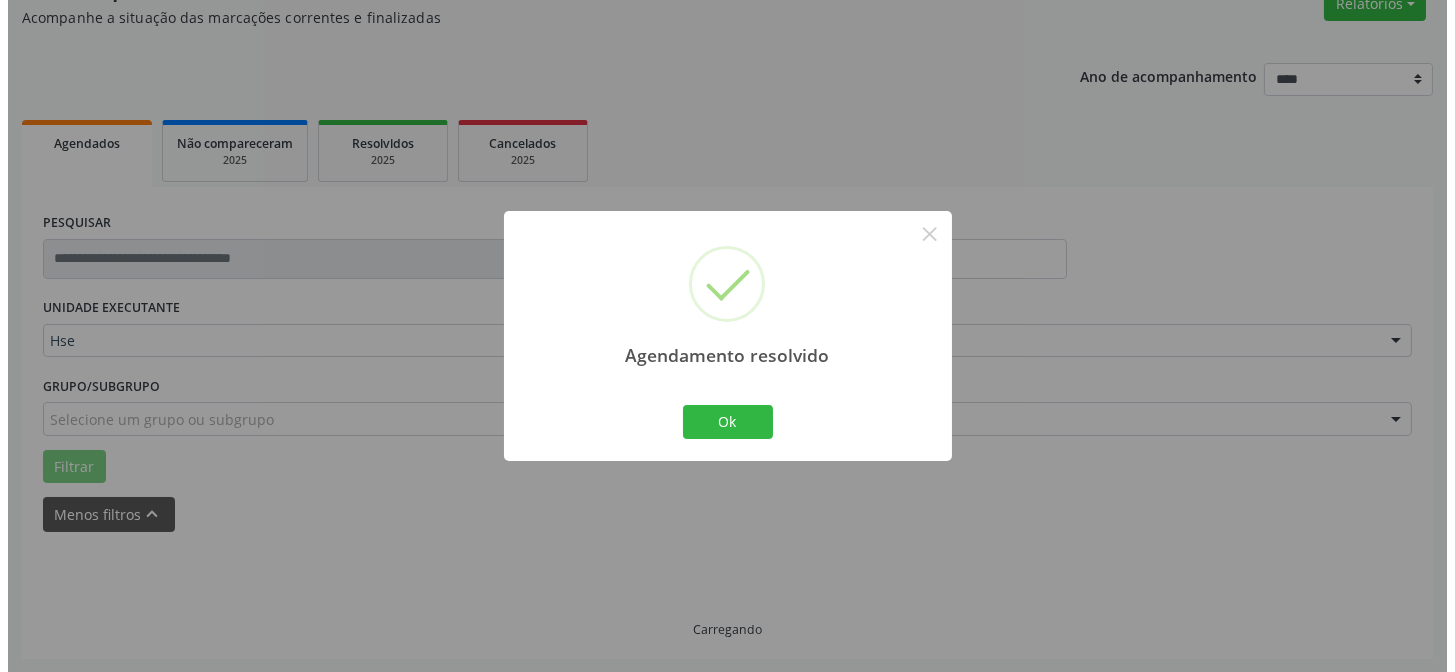 scroll, scrollTop: 633, scrollLeft: 0, axis: vertical 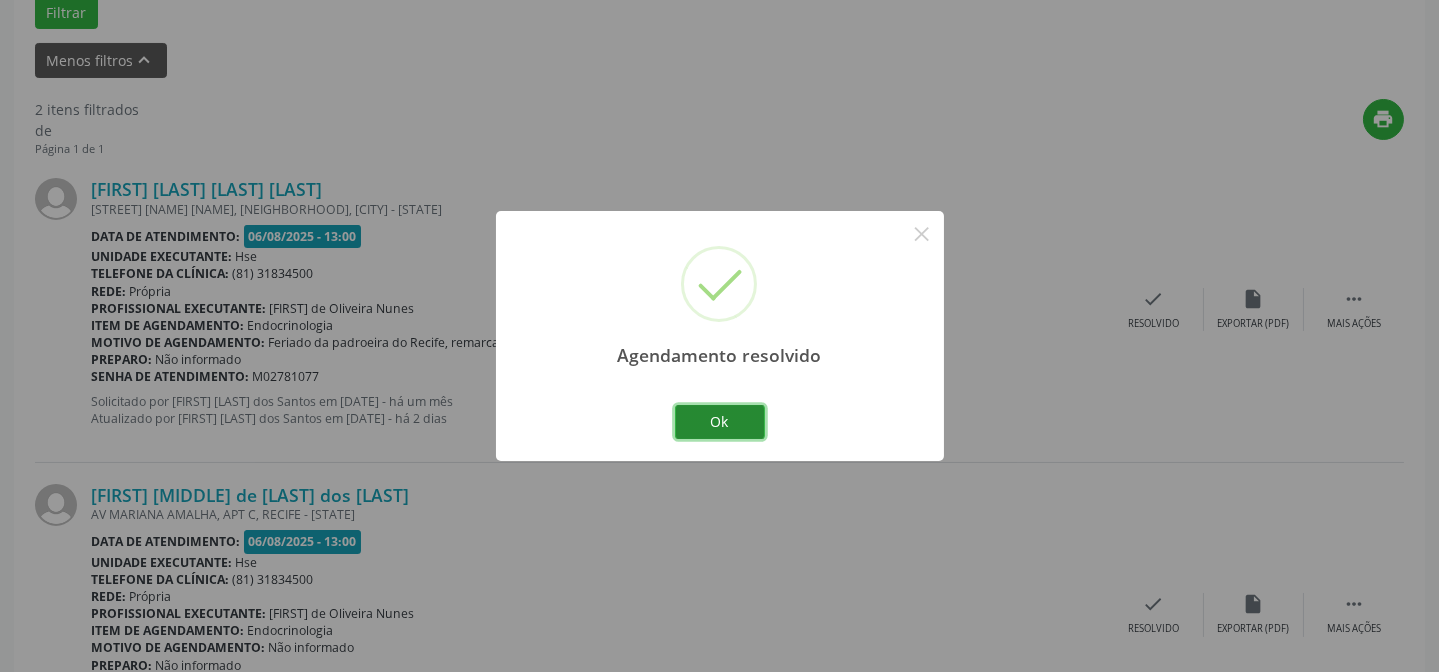 click on "Ok" at bounding box center [720, 422] 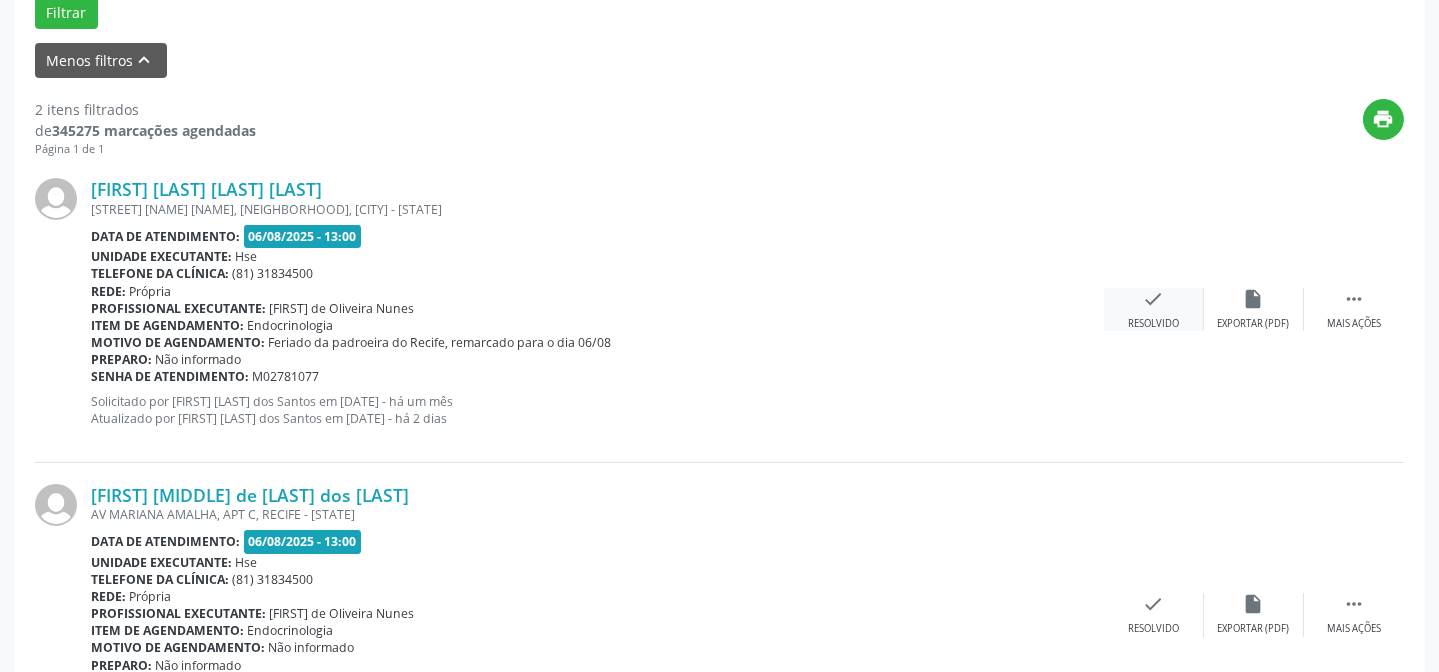 click on "Resolvido" at bounding box center (1153, 324) 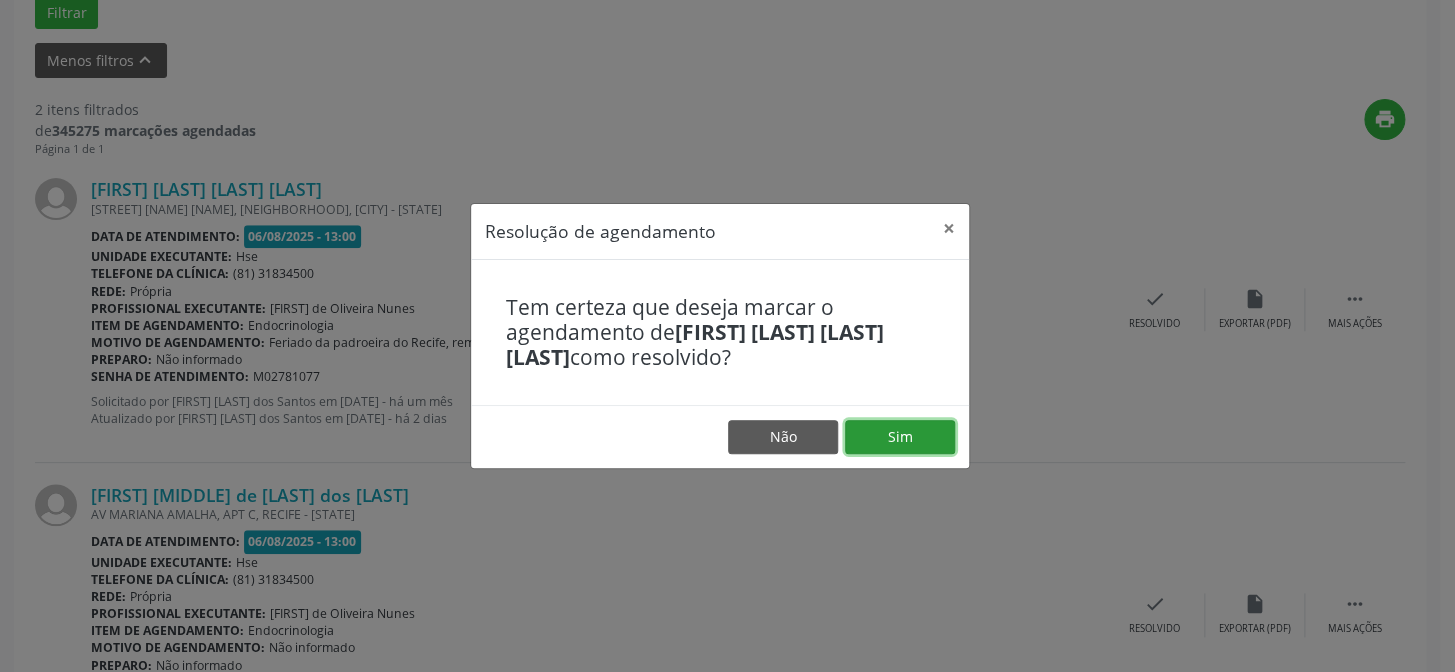 click on "Sim" at bounding box center [900, 437] 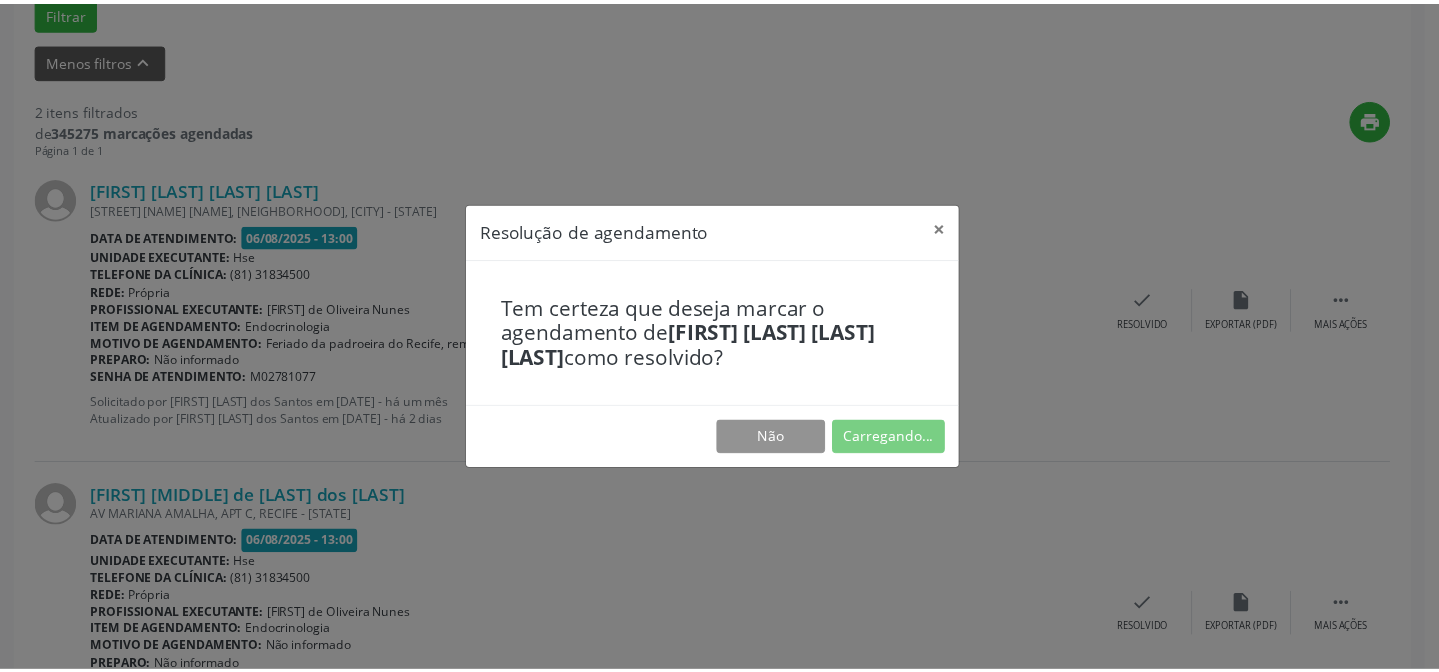 scroll, scrollTop: 179, scrollLeft: 0, axis: vertical 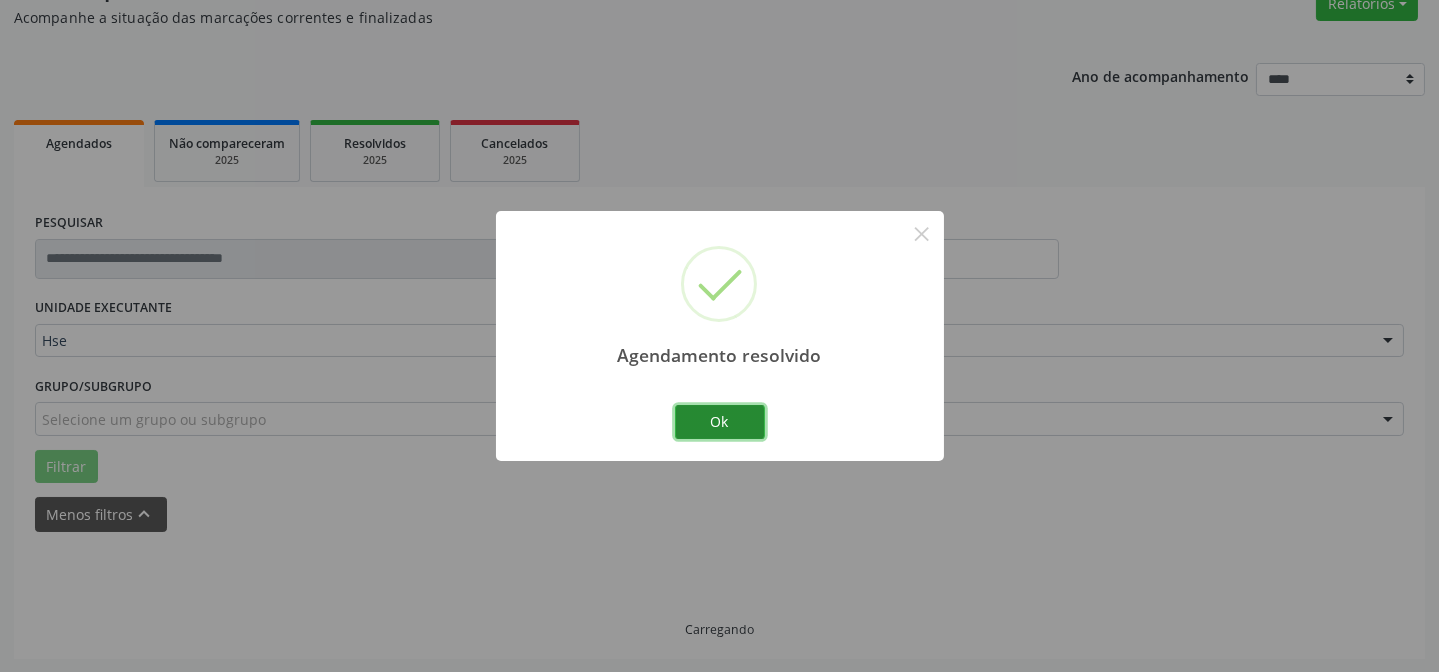 click on "Ok" at bounding box center [720, 422] 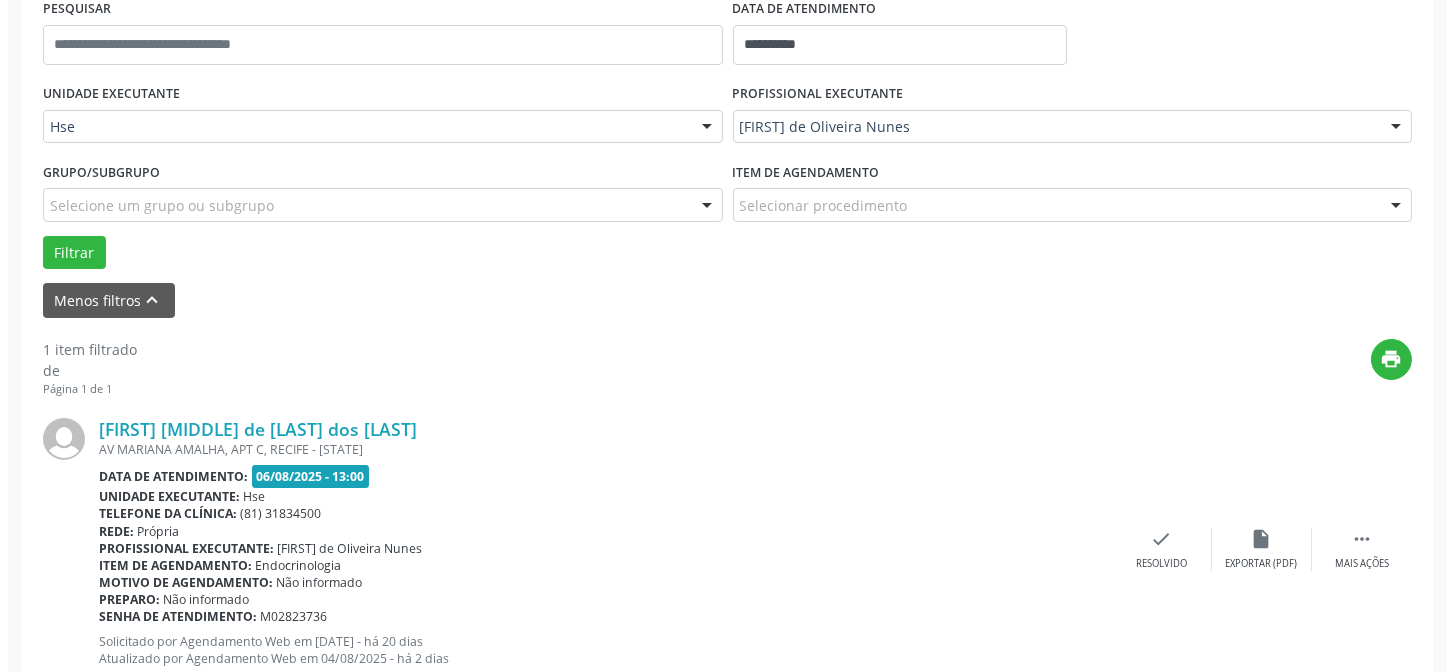 scroll, scrollTop: 451, scrollLeft: 0, axis: vertical 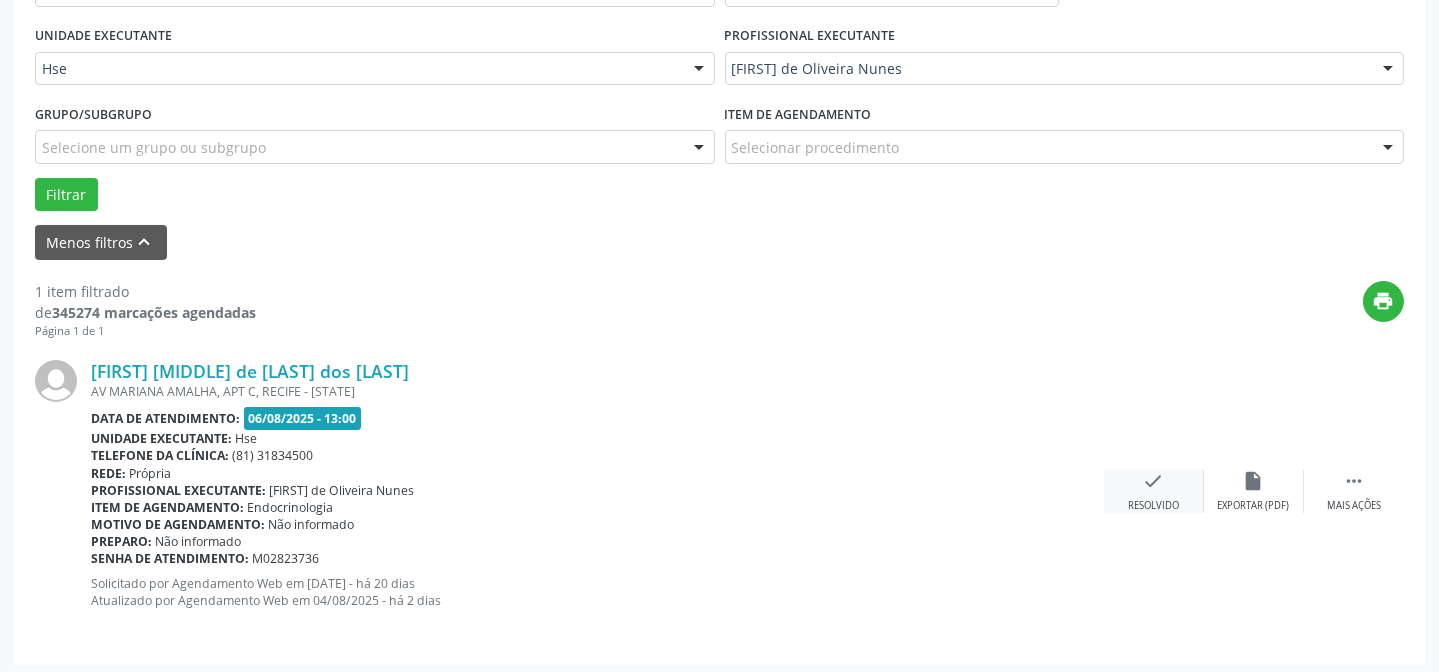 click on "check" at bounding box center [1154, 481] 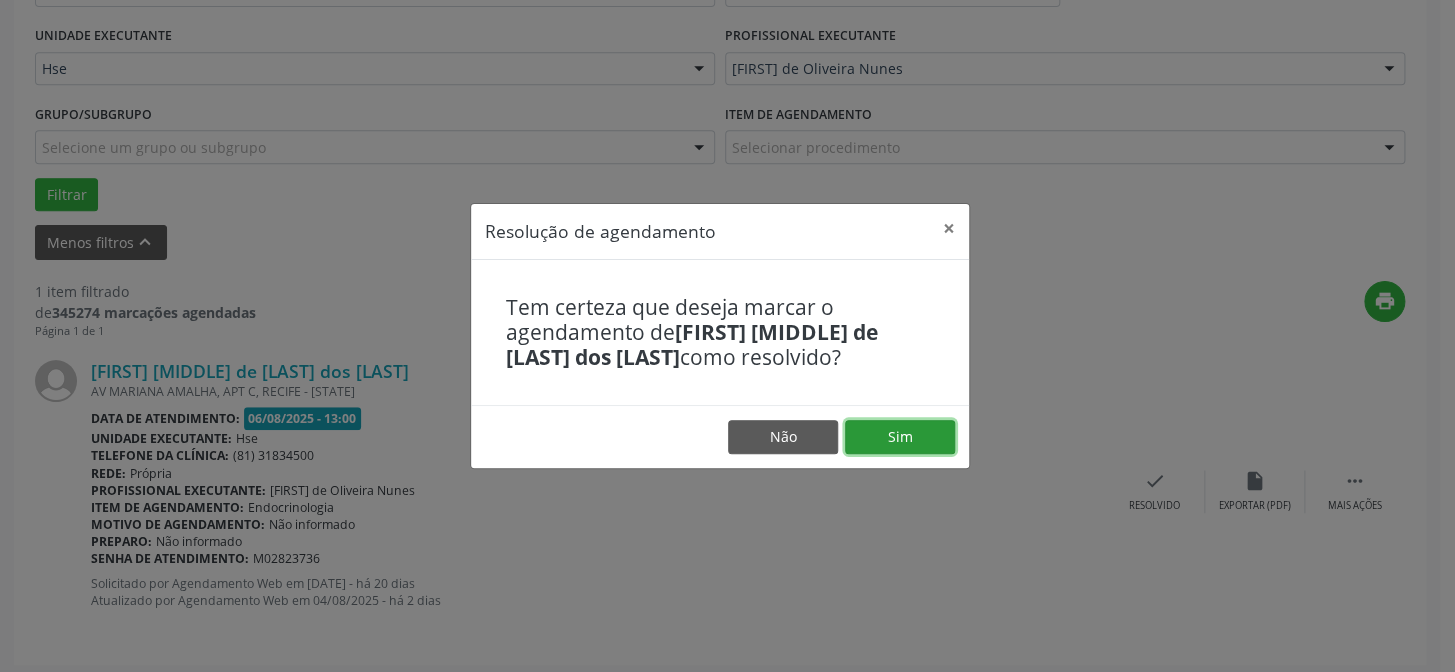 click on "Sim" at bounding box center [900, 437] 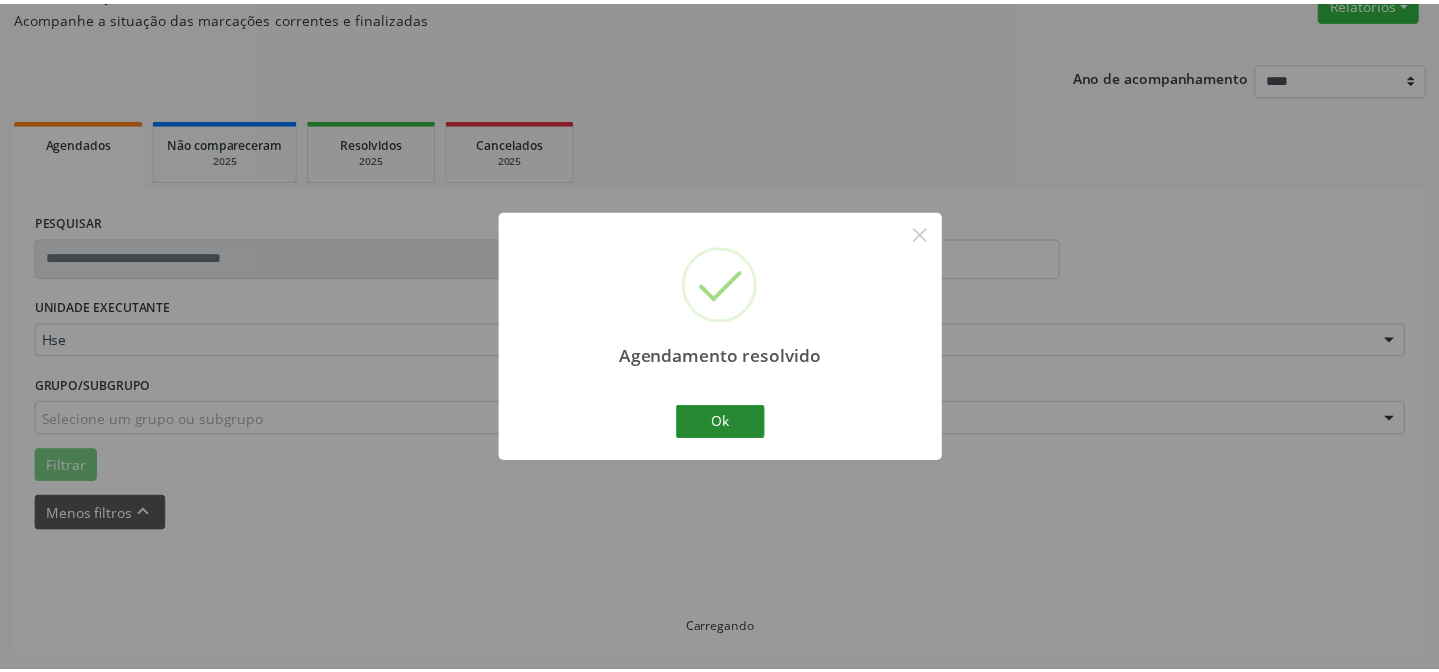 scroll, scrollTop: 179, scrollLeft: 0, axis: vertical 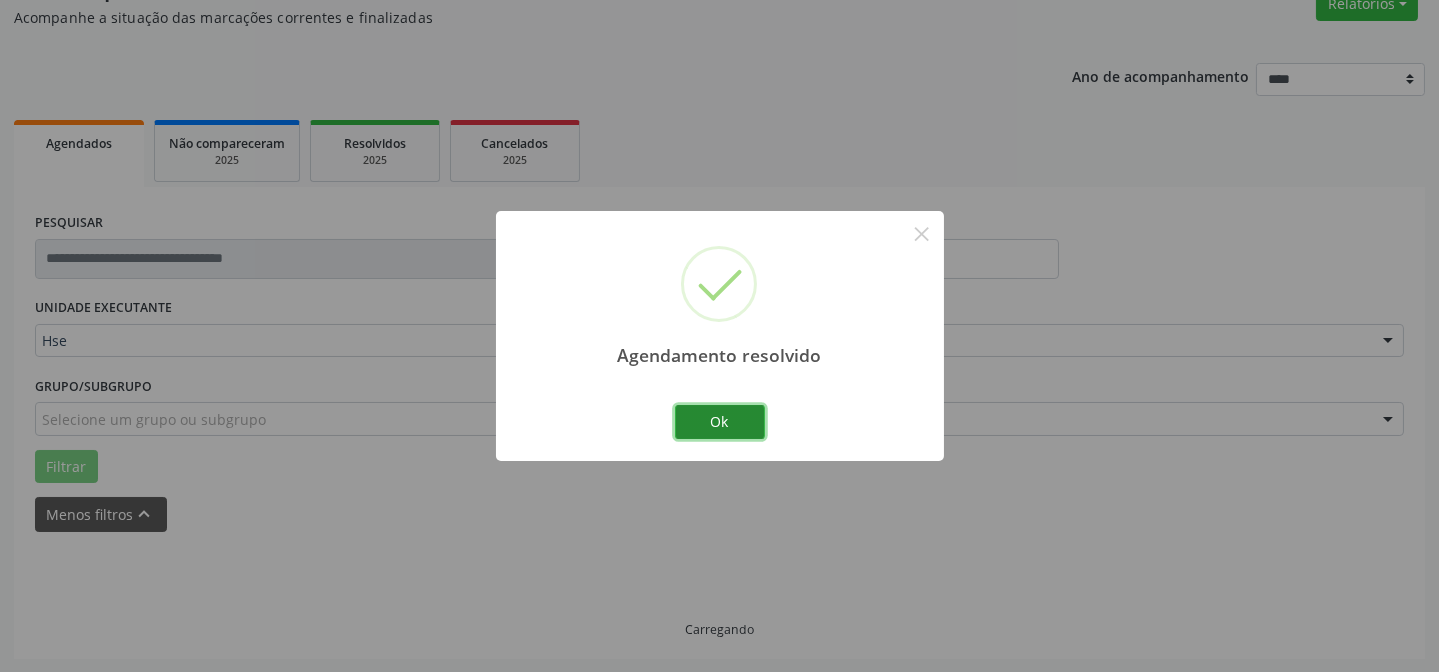 click on "Ok" at bounding box center [720, 422] 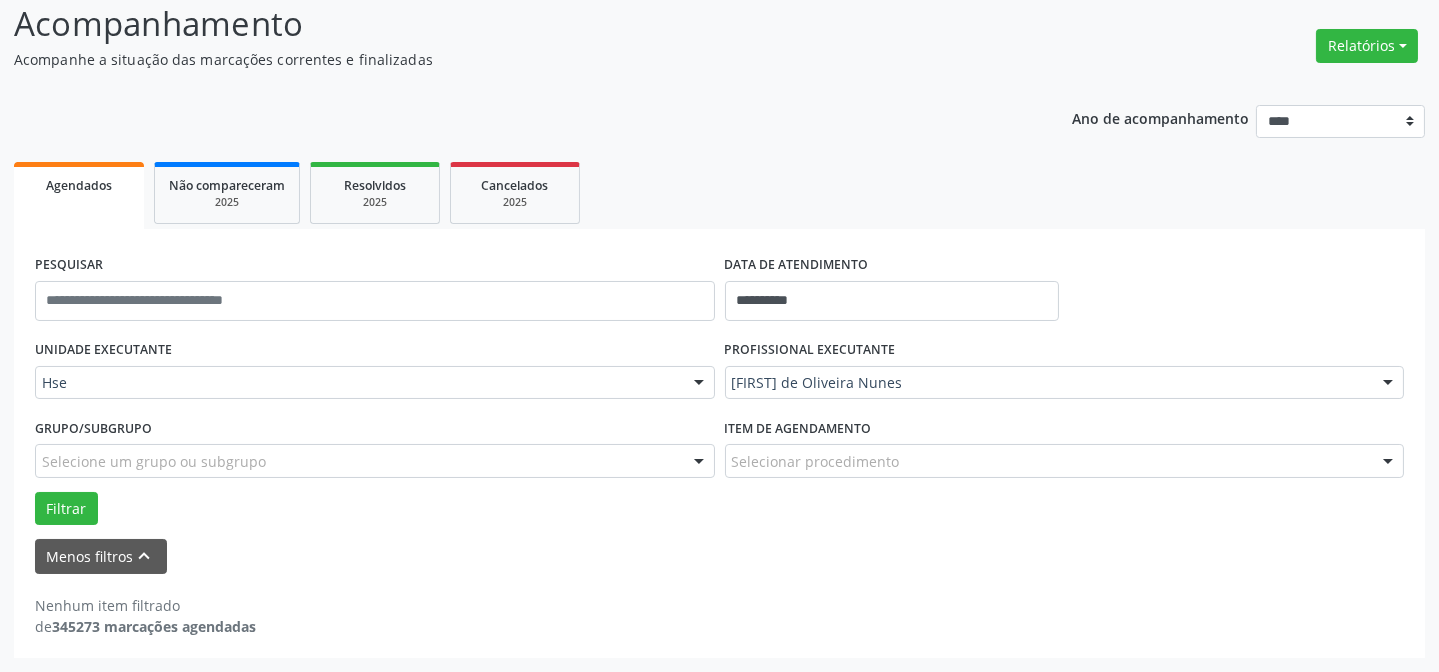 scroll, scrollTop: 135, scrollLeft: 0, axis: vertical 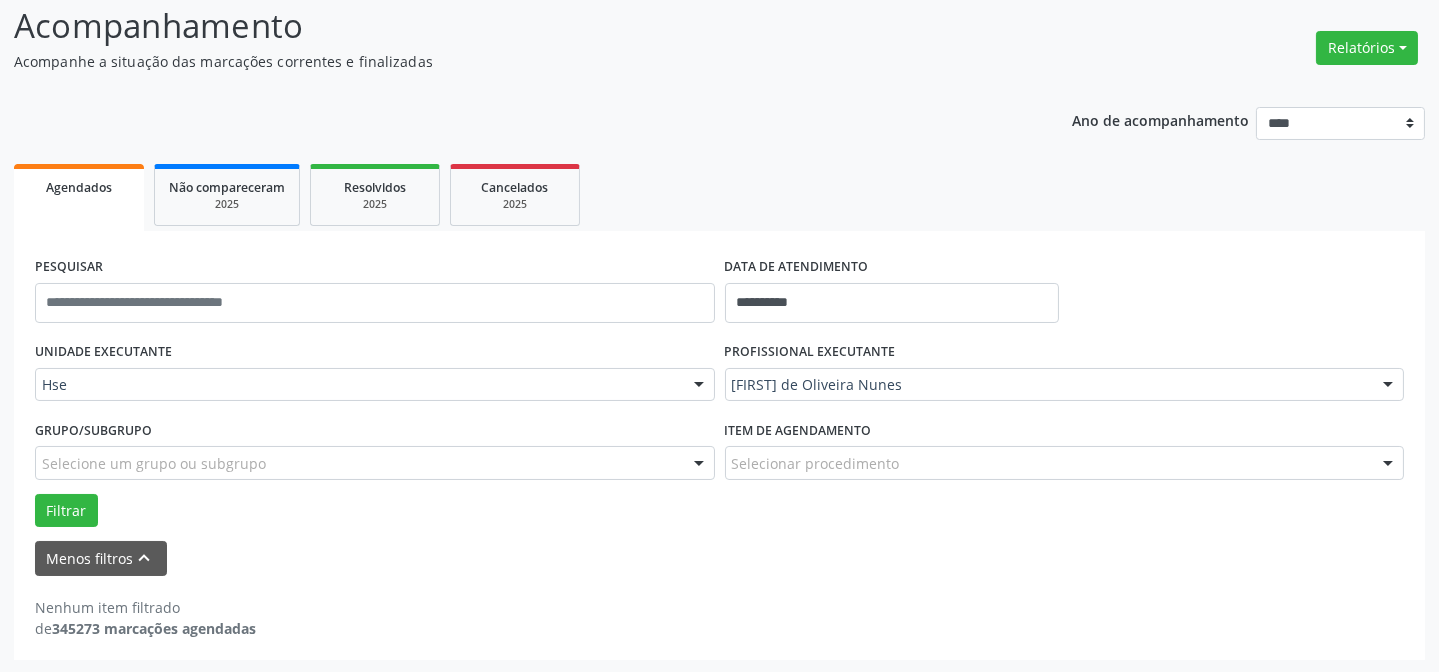 click on "[FIRST] de Oliveira Nunes" at bounding box center [1065, 385] 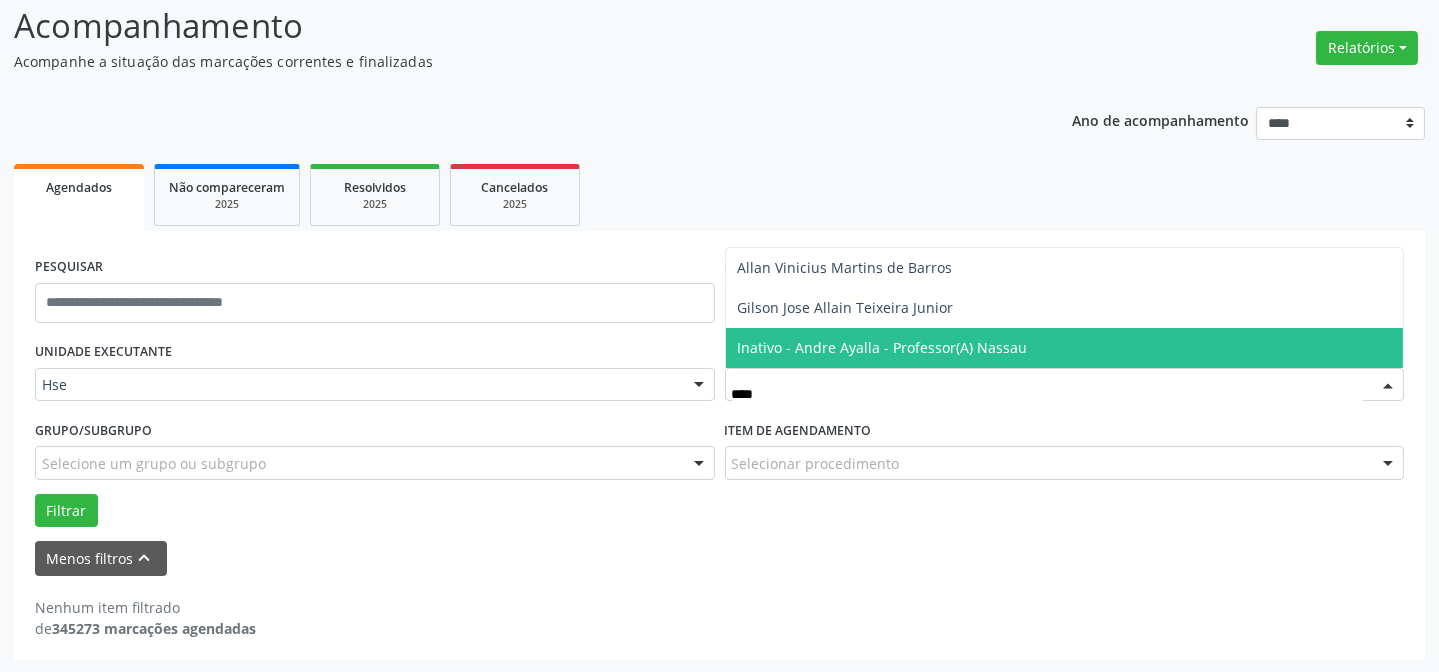 type on "*****" 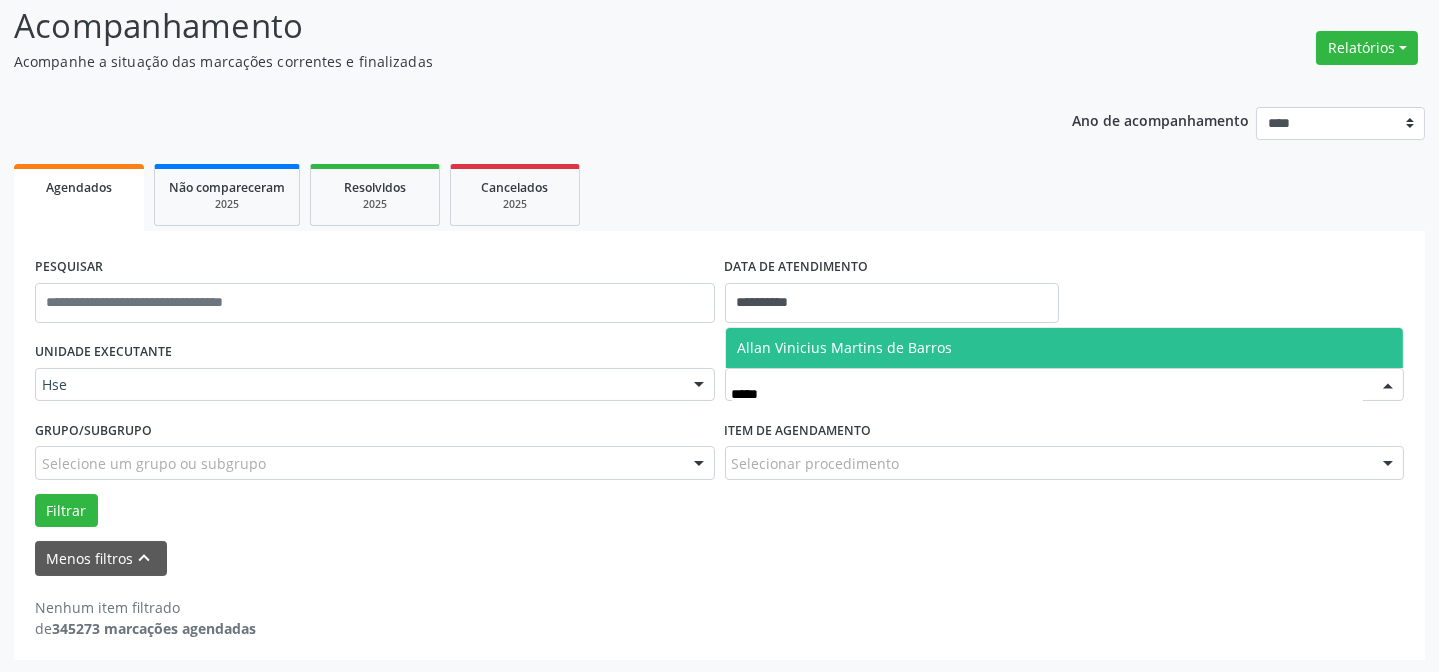 click on "Allan Vinicius Martins de Barros" at bounding box center (1065, 348) 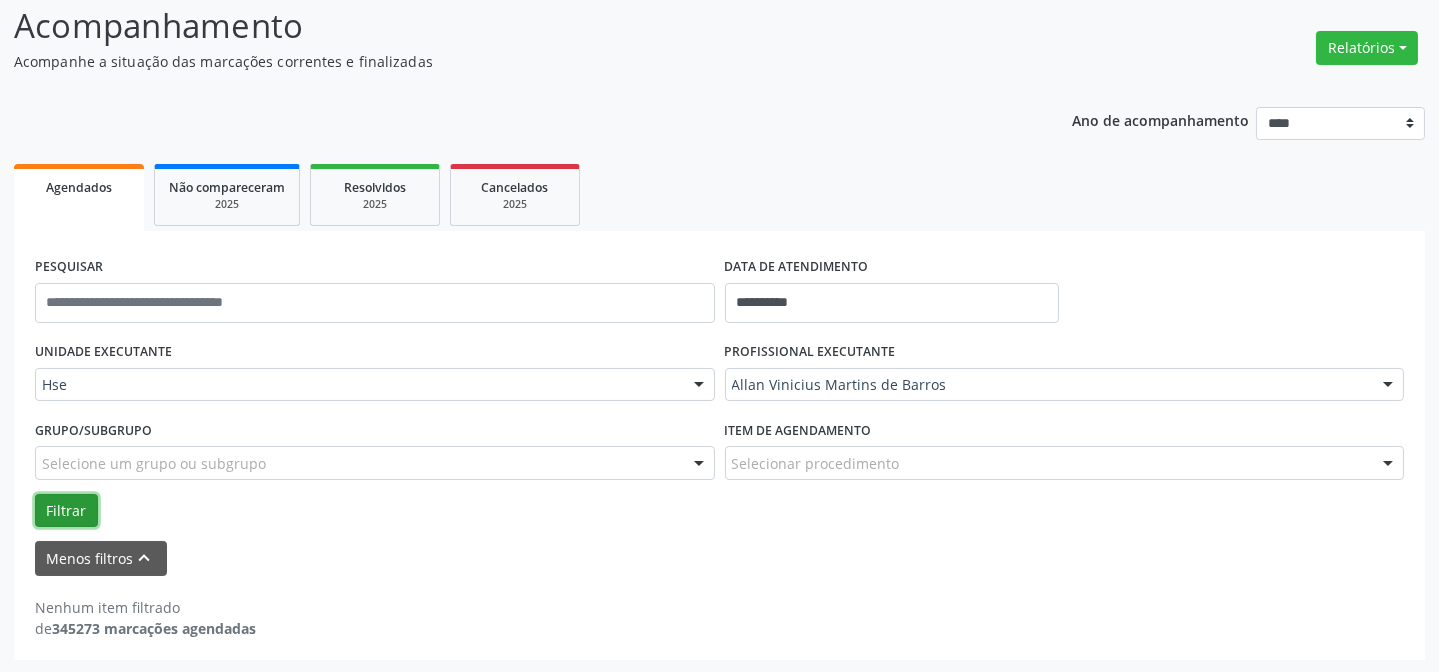 click on "Filtrar" at bounding box center (66, 511) 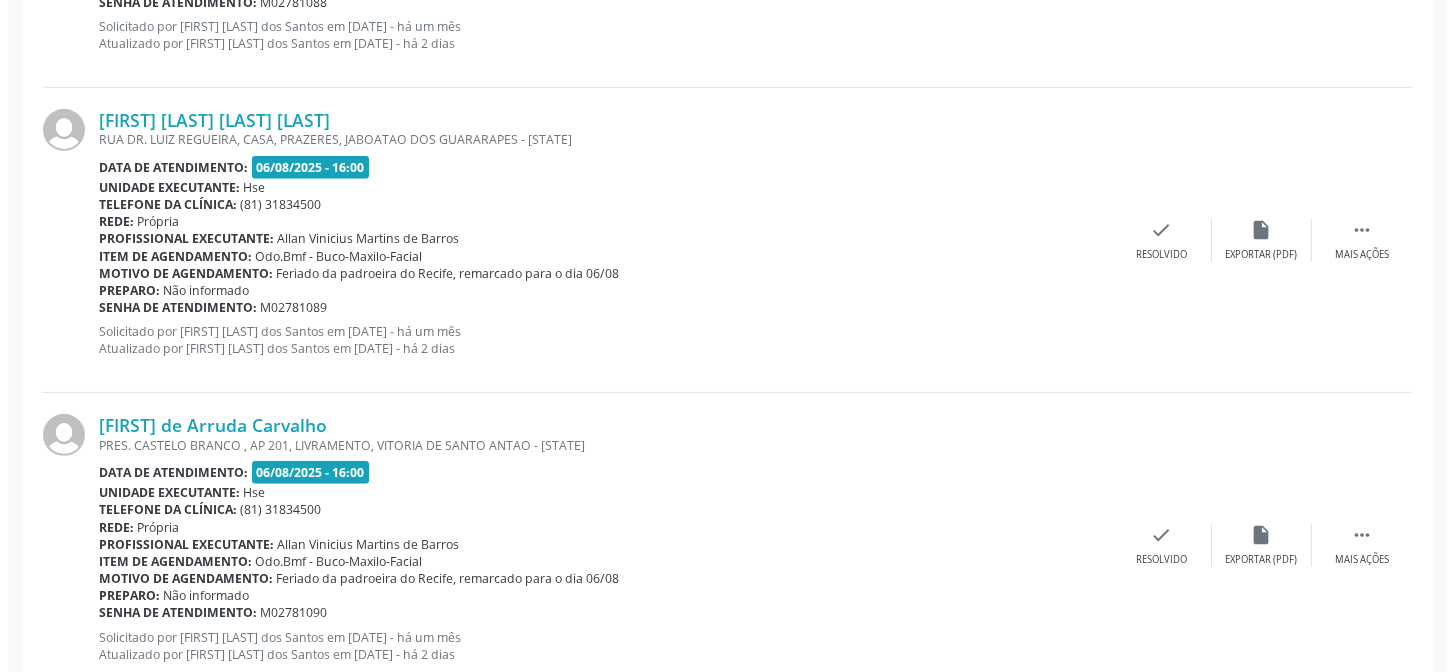 scroll, scrollTop: 1927, scrollLeft: 0, axis: vertical 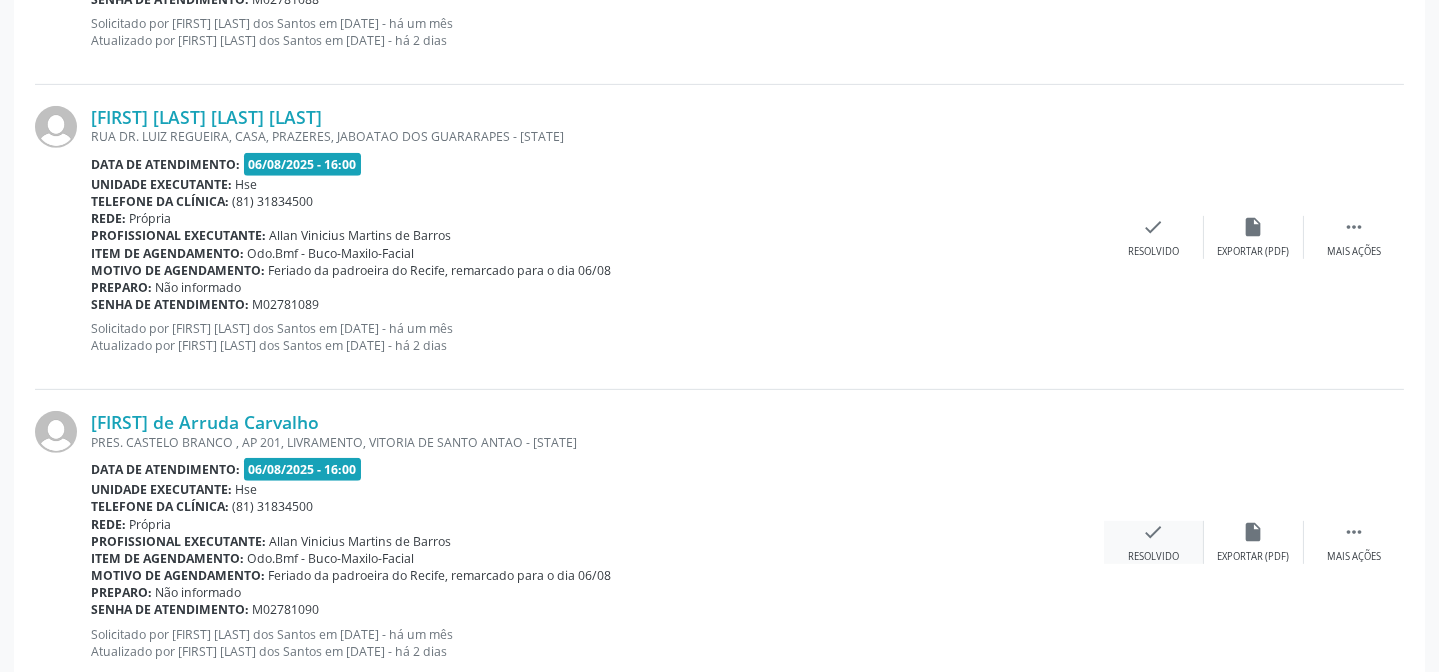 click on "check" at bounding box center [1154, 532] 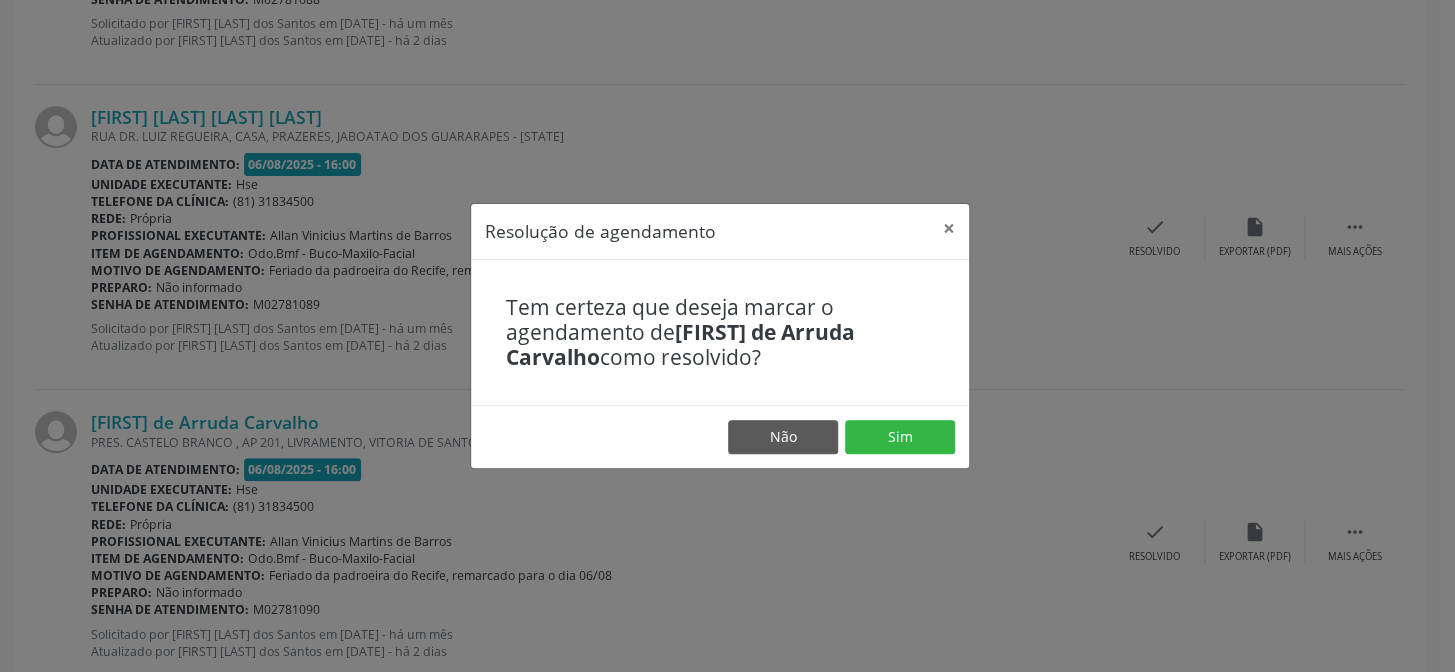 click on "Não Sim" at bounding box center [720, 436] 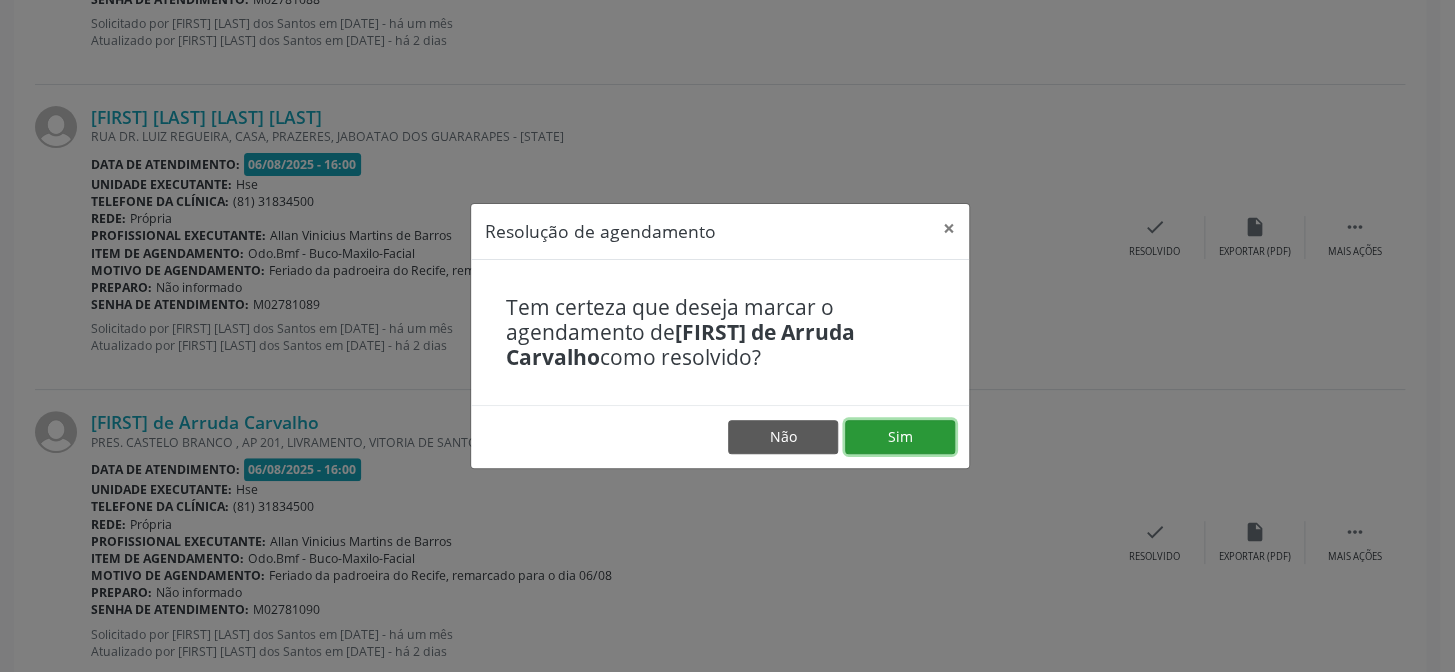click on "Sim" at bounding box center (900, 437) 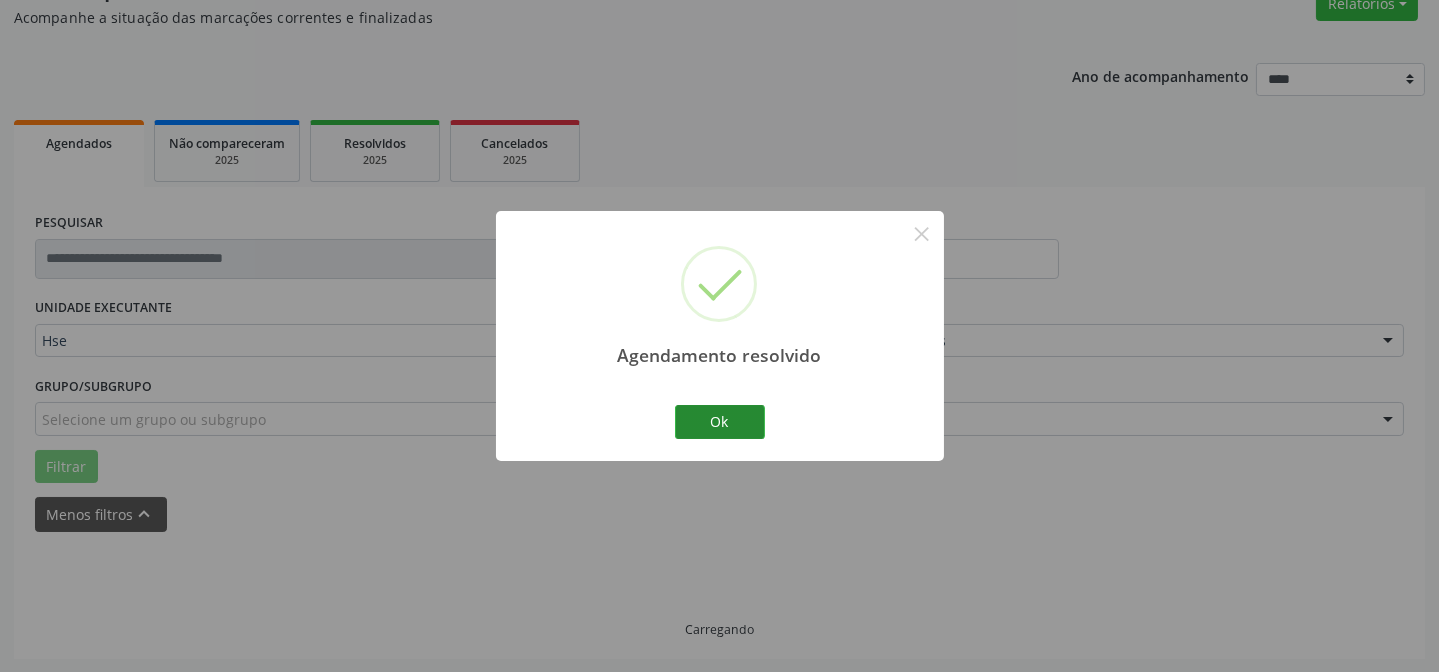 scroll, scrollTop: 1927, scrollLeft: 0, axis: vertical 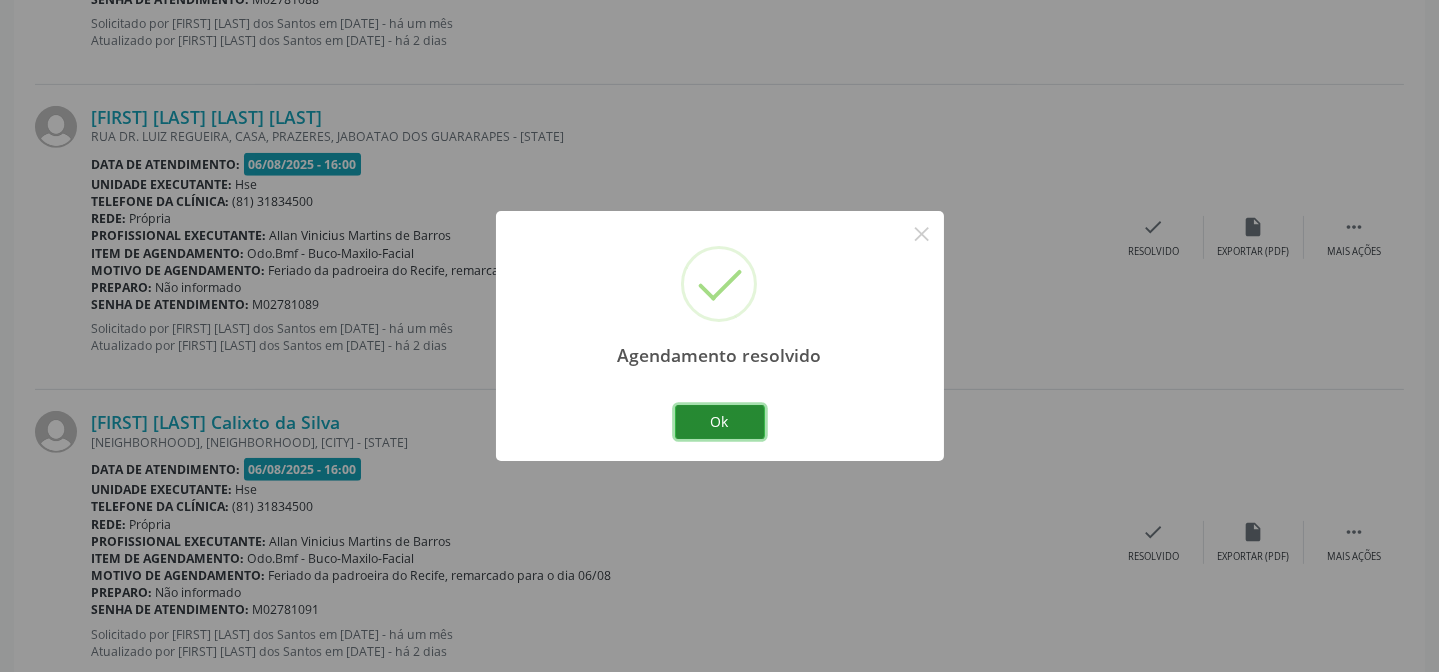 click on "Ok" at bounding box center (720, 422) 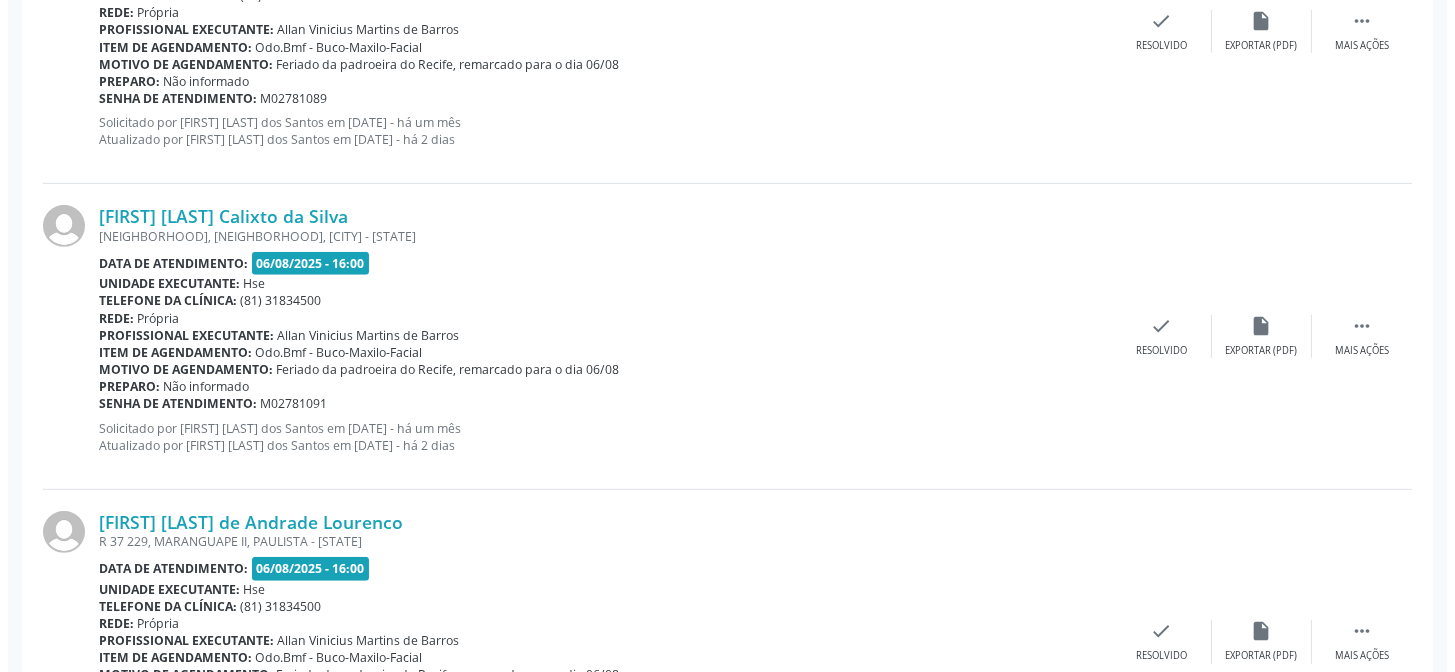 scroll, scrollTop: 2200, scrollLeft: 0, axis: vertical 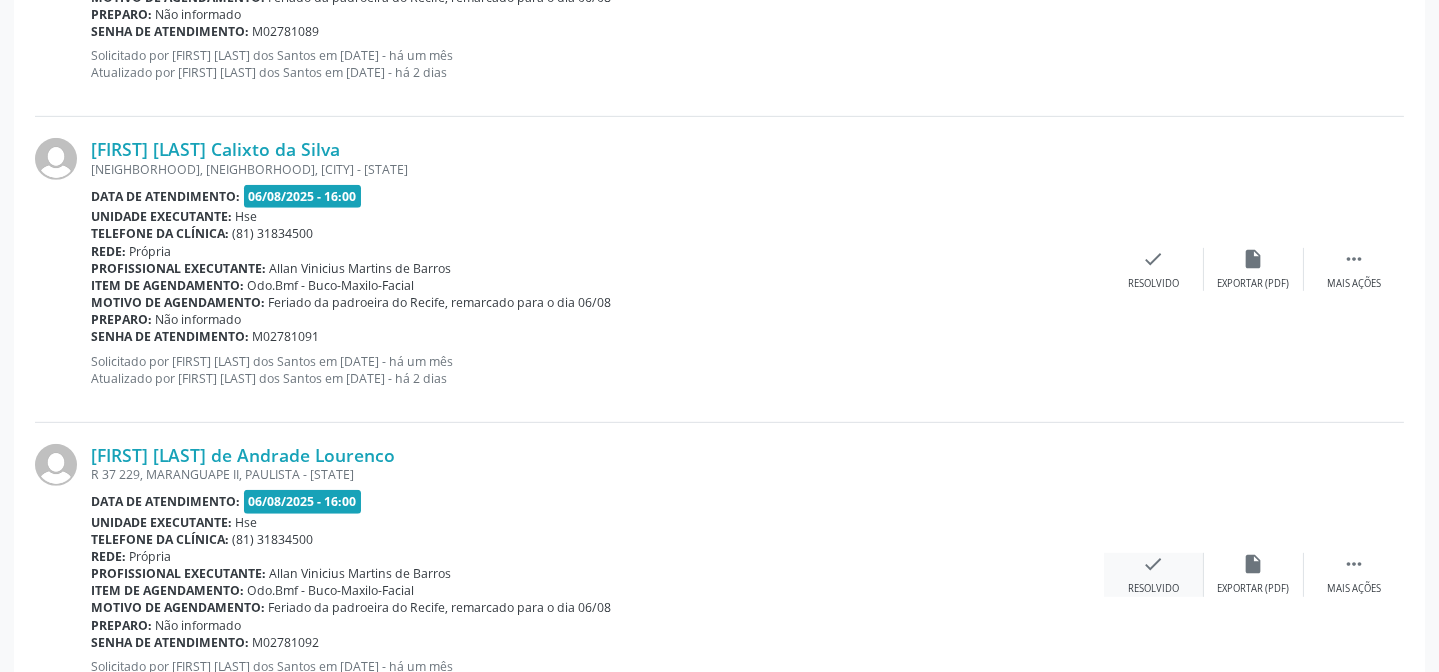 click on "check
Resolvido" at bounding box center [1154, 574] 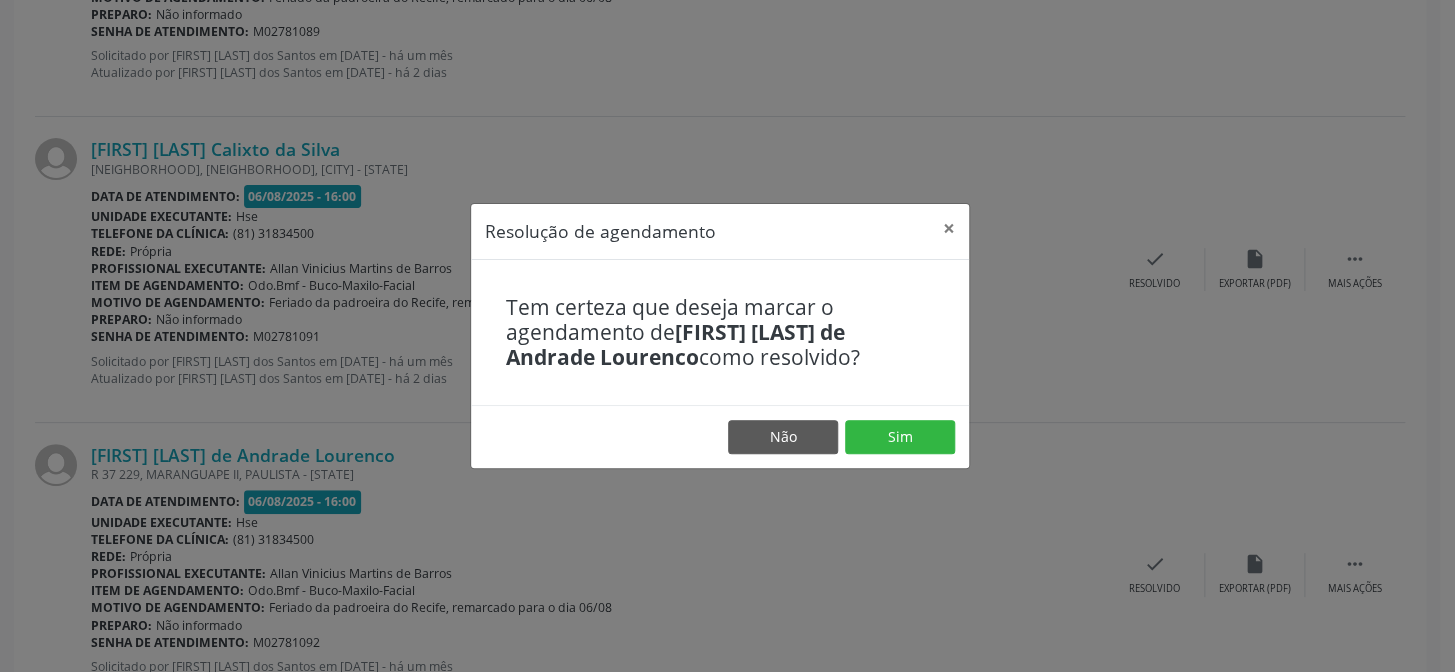 click on "Não Sim" at bounding box center (720, 436) 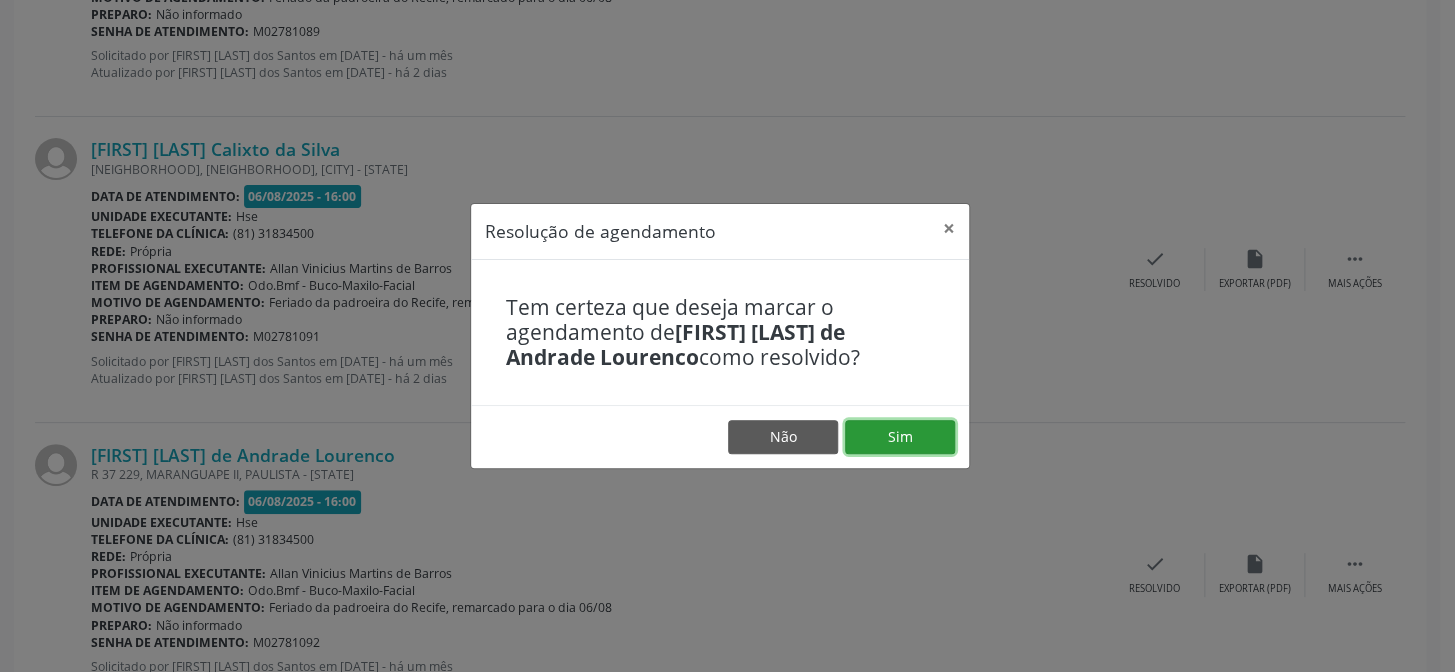 click on "Sim" at bounding box center (900, 437) 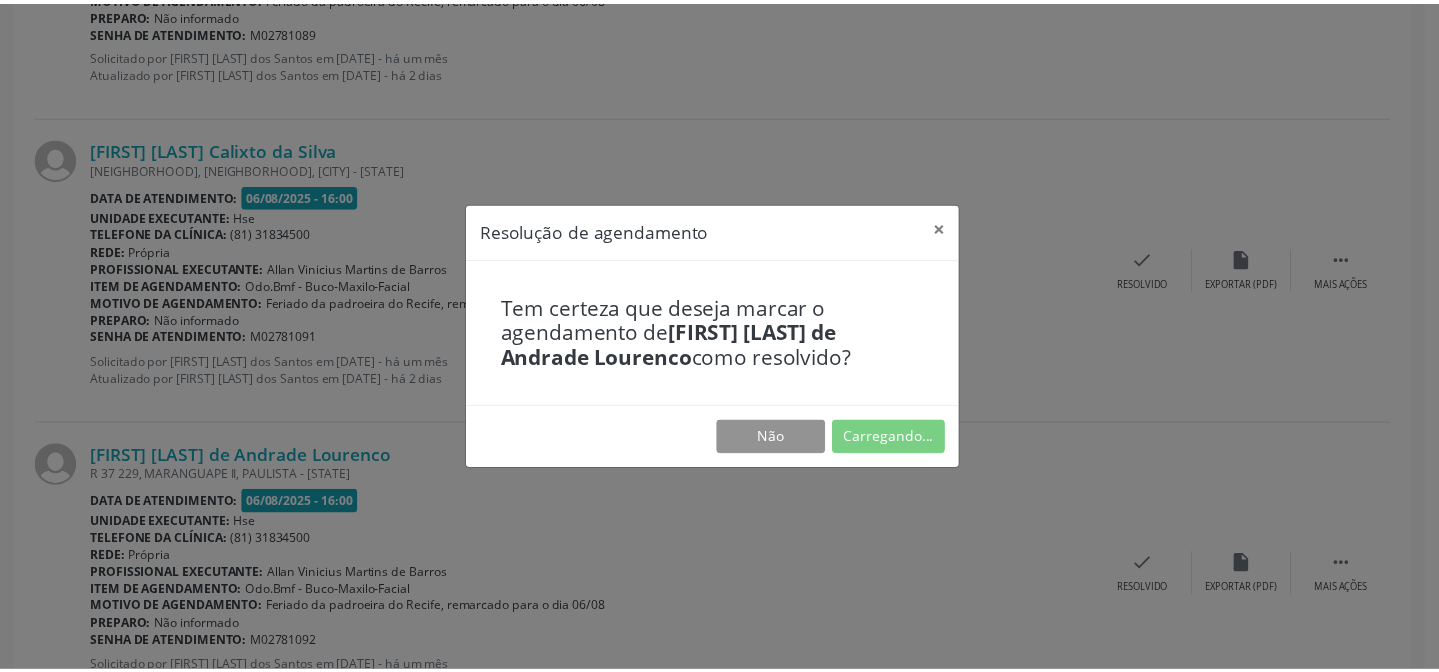 scroll, scrollTop: 179, scrollLeft: 0, axis: vertical 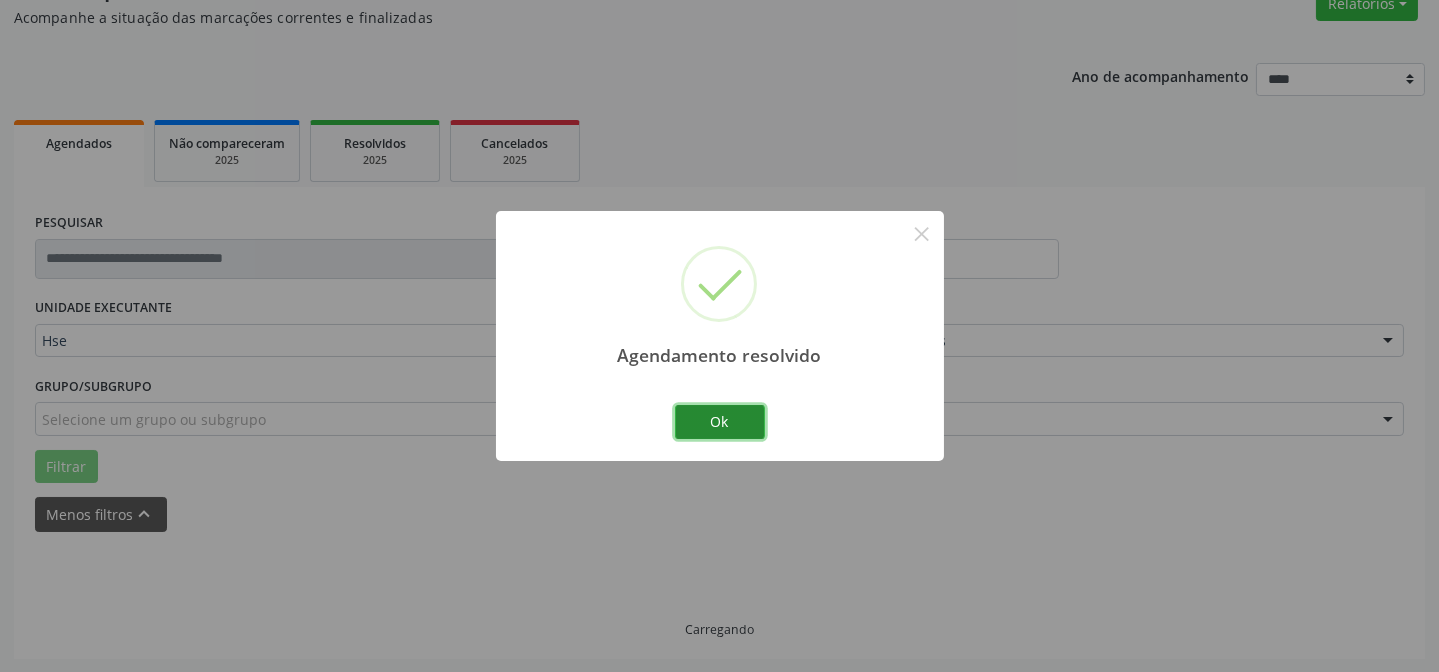click on "Ok" at bounding box center (720, 422) 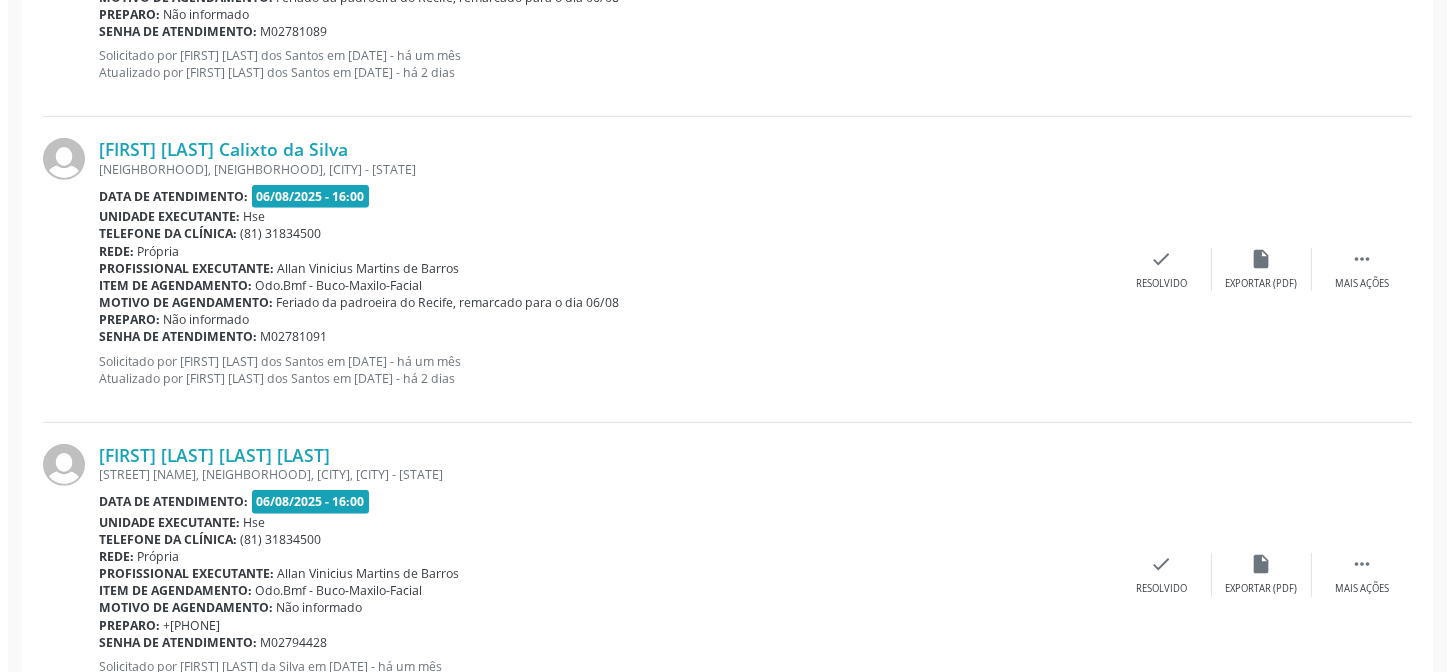 scroll, scrollTop: 2287, scrollLeft: 0, axis: vertical 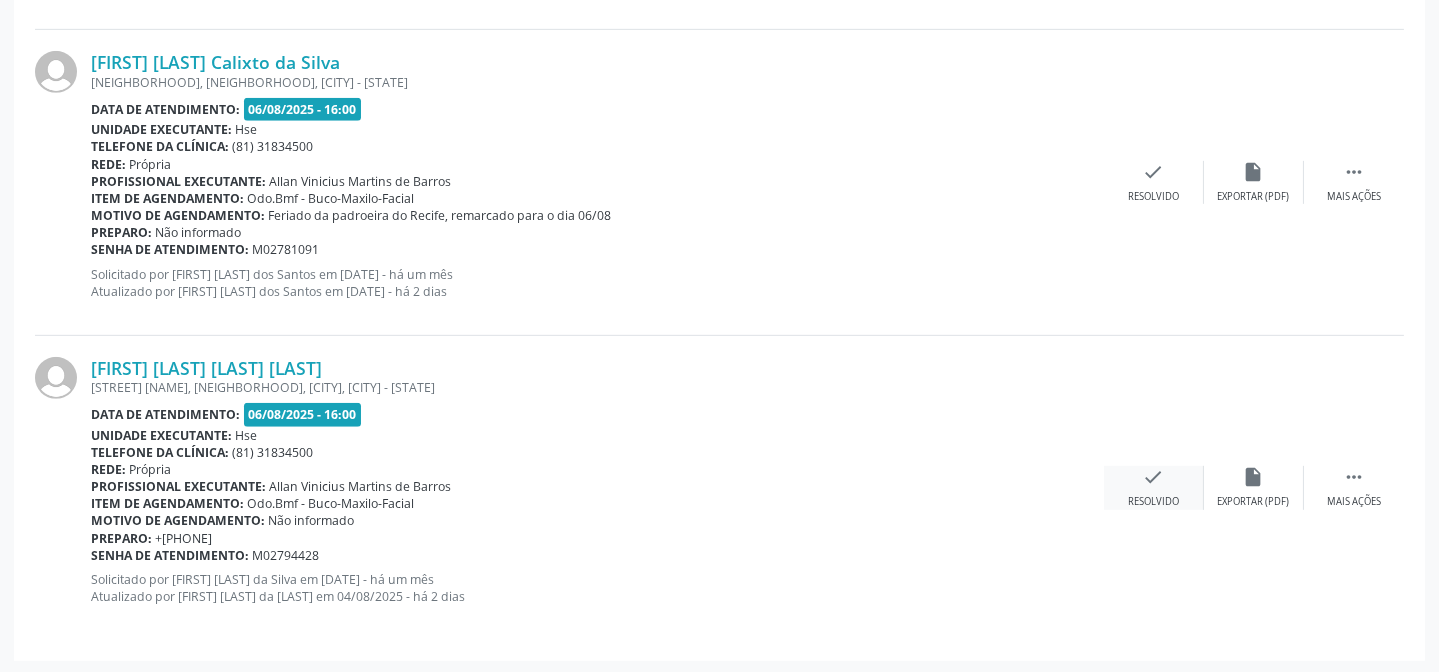 click on "Resolvido" at bounding box center (1153, 502) 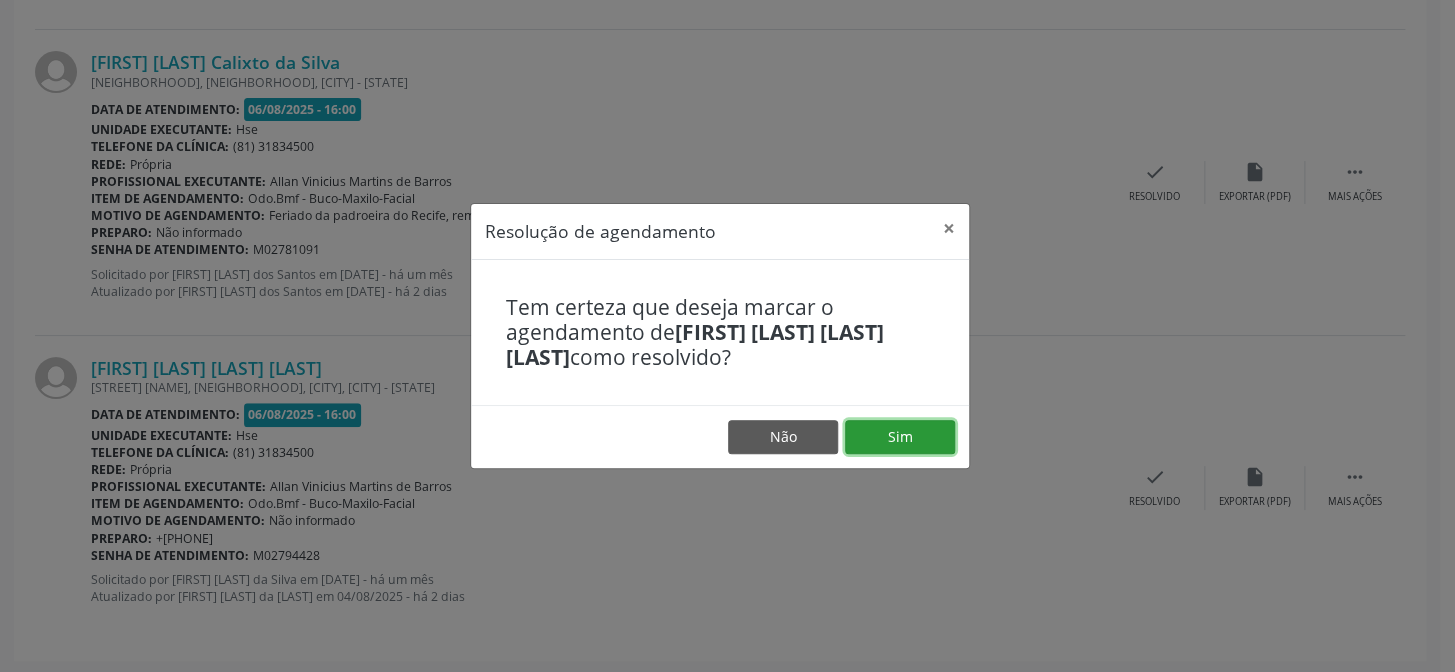 click on "Sim" at bounding box center [900, 437] 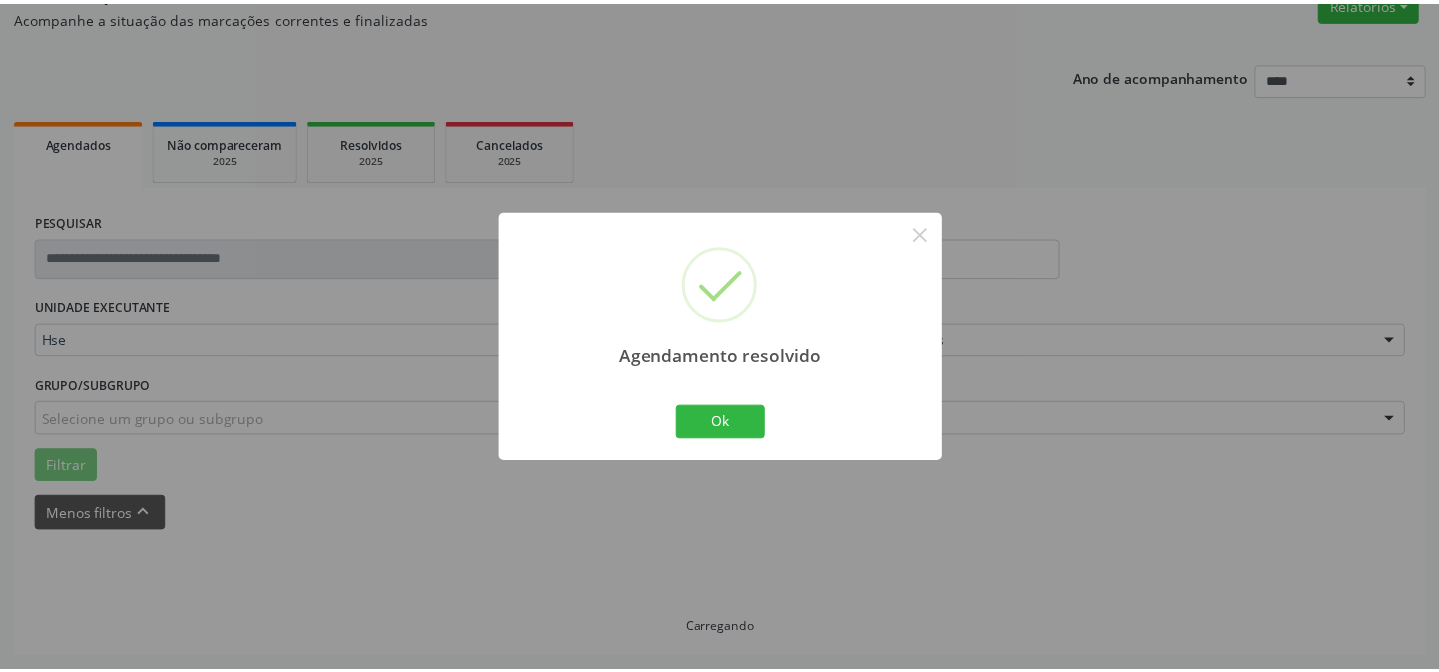 scroll, scrollTop: 179, scrollLeft: 0, axis: vertical 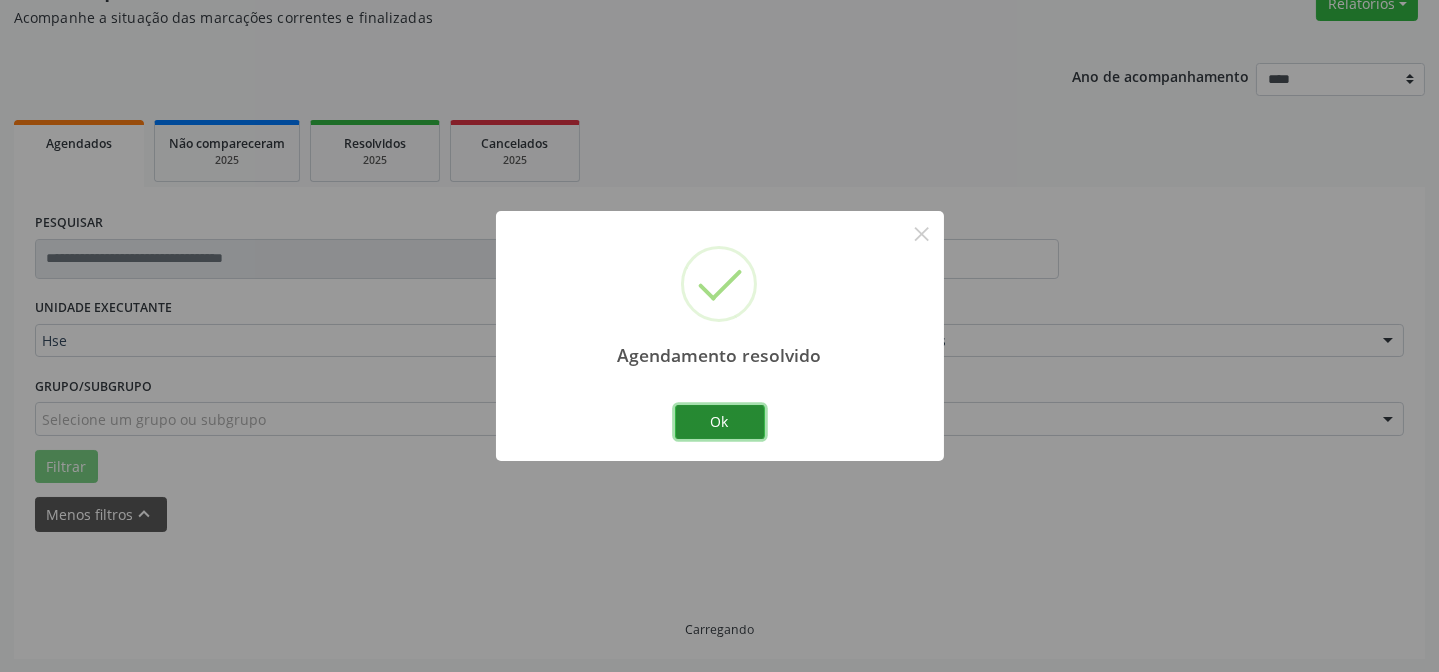 click on "Ok" at bounding box center [720, 422] 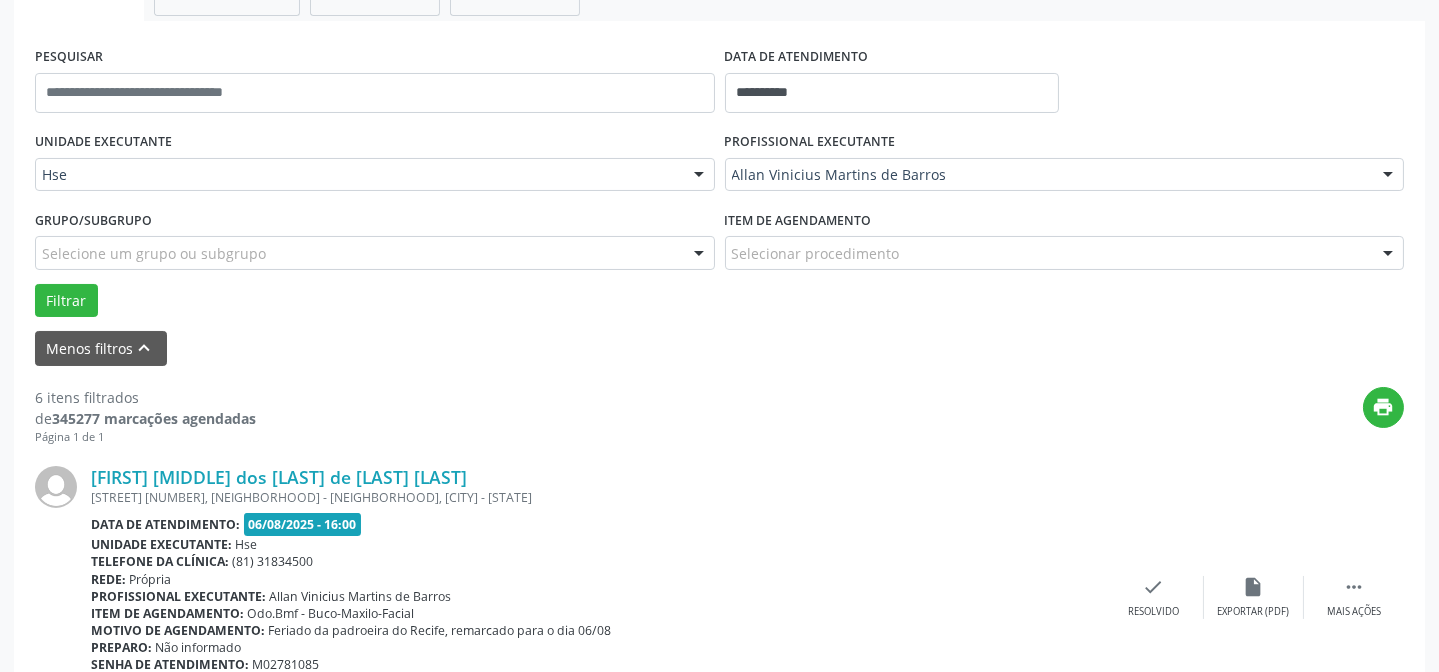 scroll, scrollTop: 815, scrollLeft: 0, axis: vertical 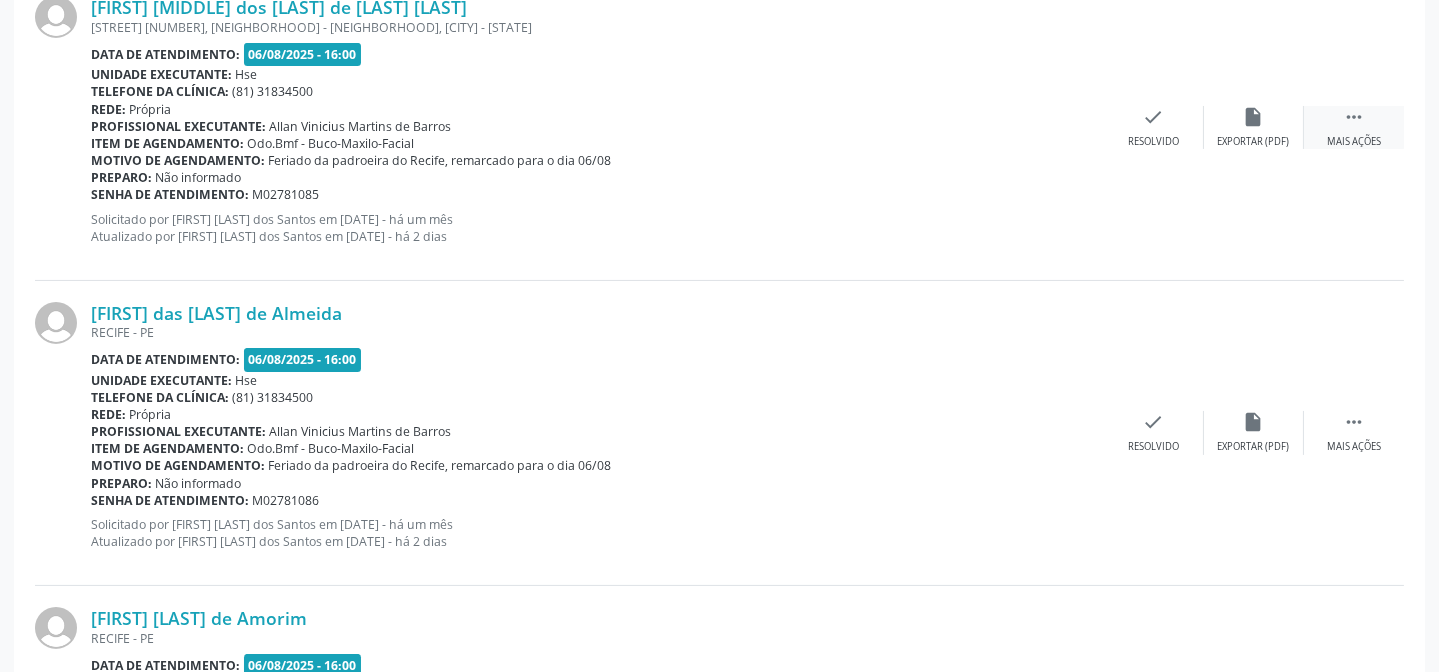 click on "" at bounding box center [1354, 117] 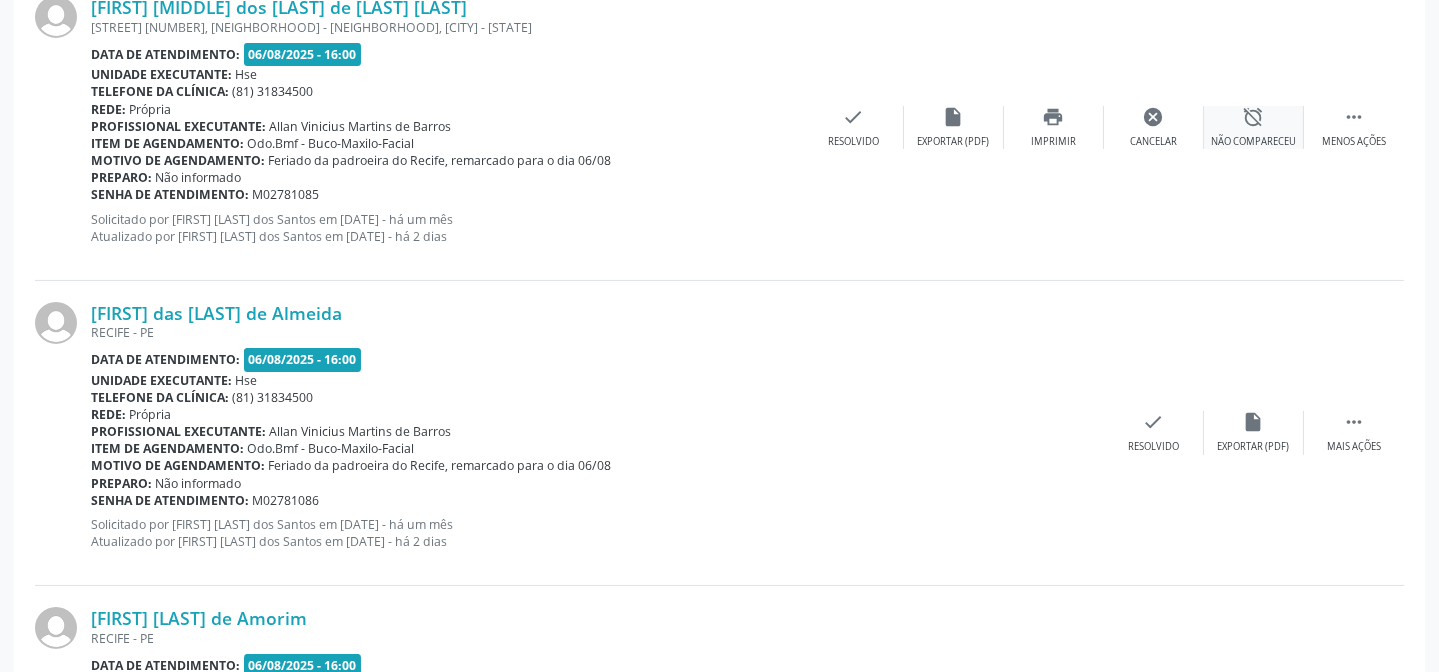 click on "alarm_off
Não compareceu" at bounding box center (1254, 127) 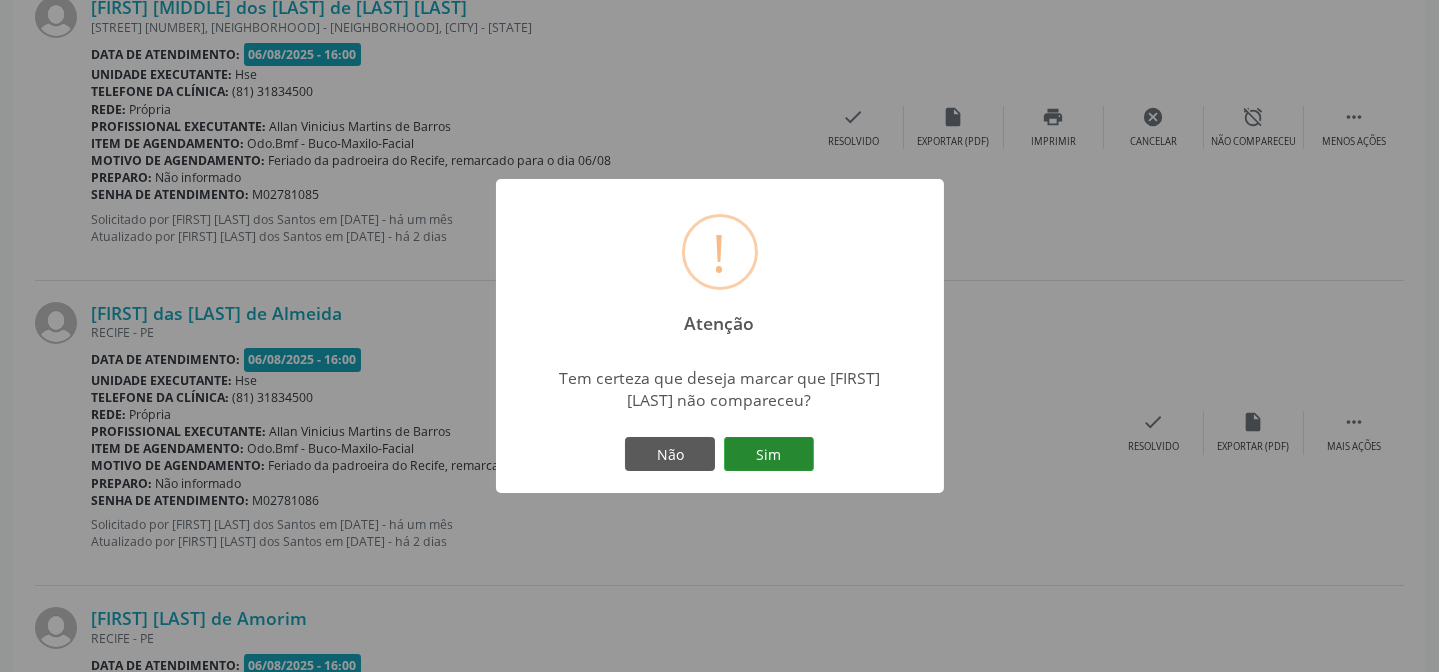 click on "Sim" at bounding box center [769, 454] 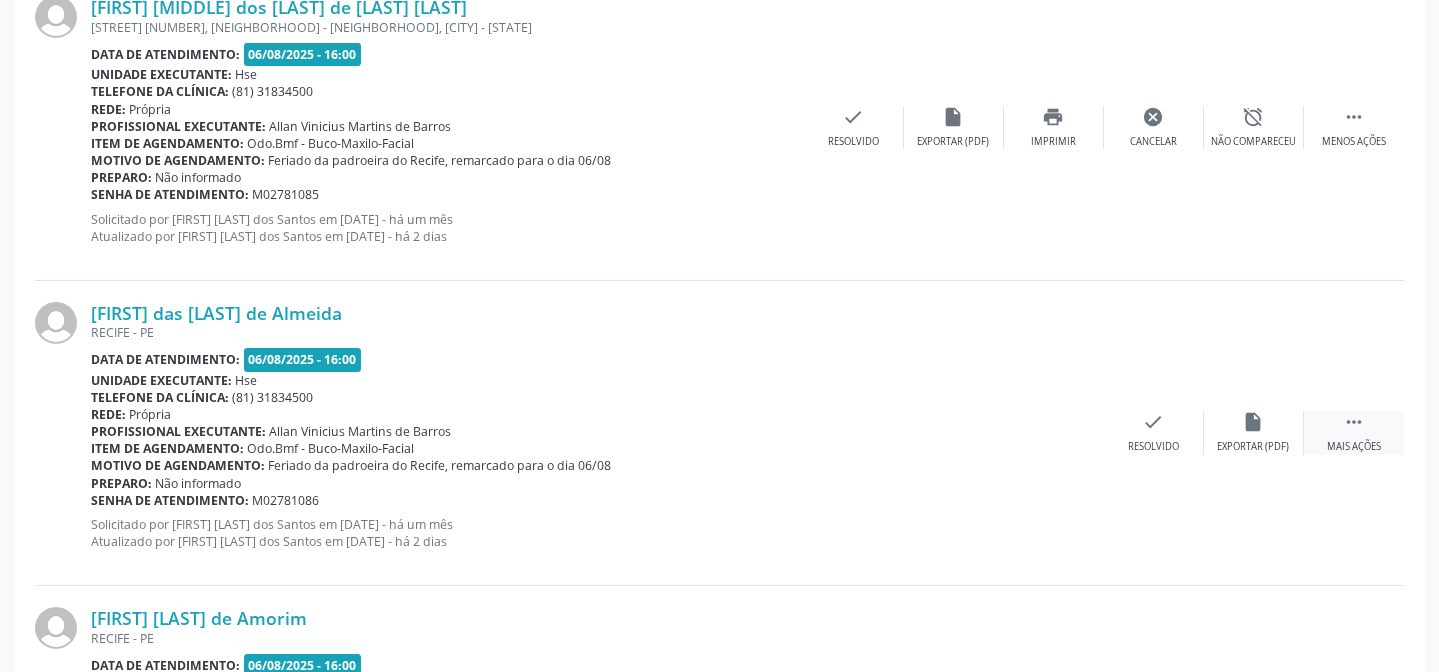 click on "" at bounding box center (1354, 422) 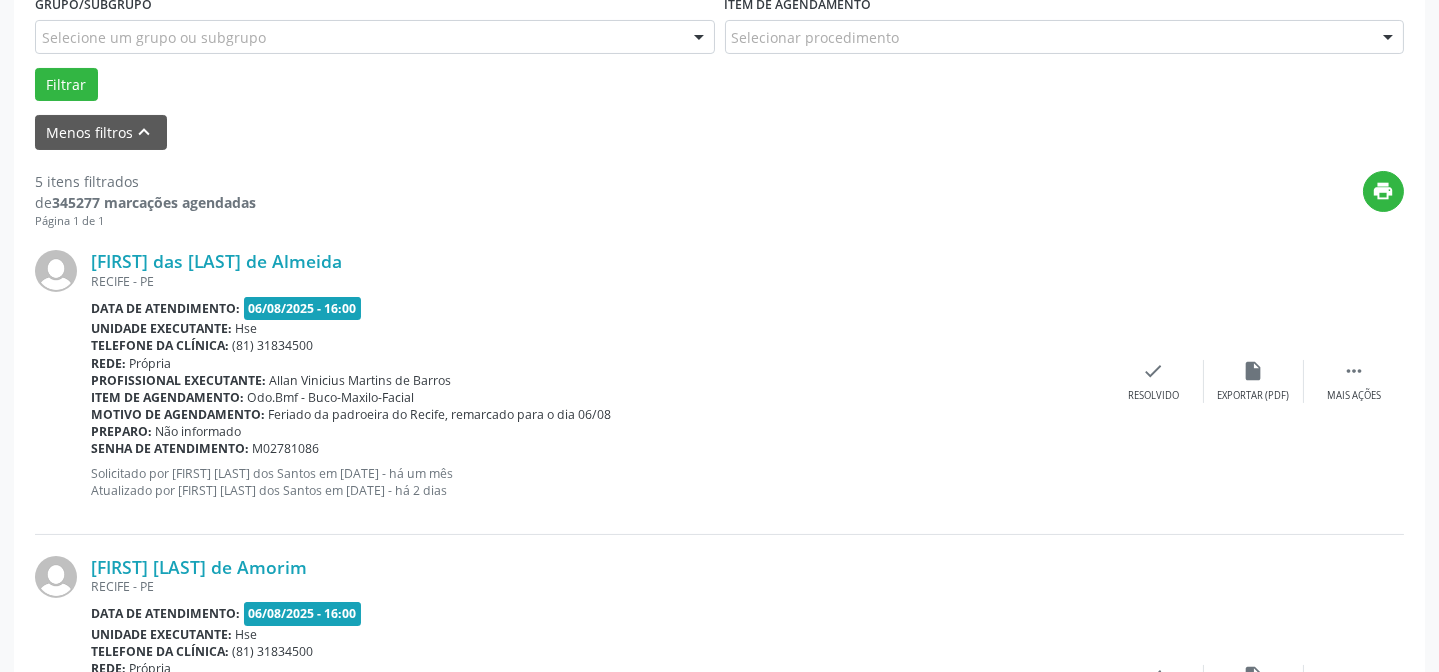 scroll, scrollTop: 563, scrollLeft: 0, axis: vertical 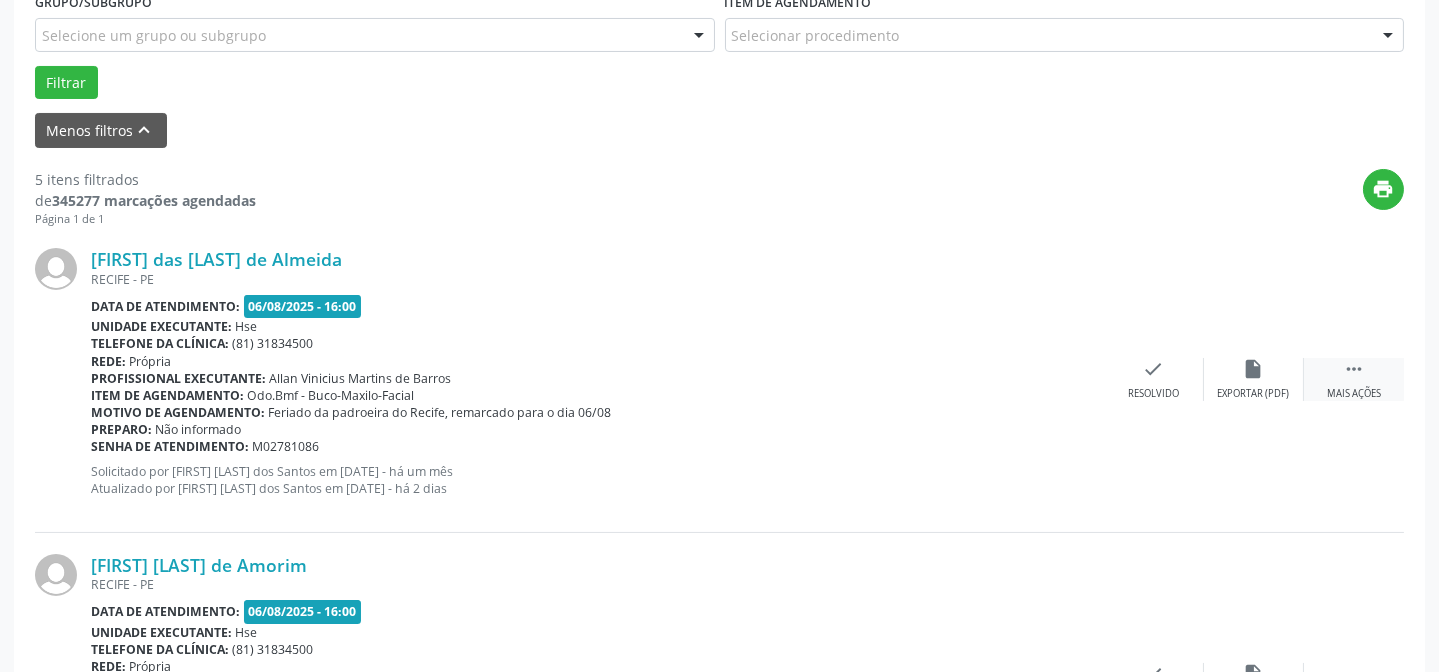 click on "" at bounding box center (1354, 369) 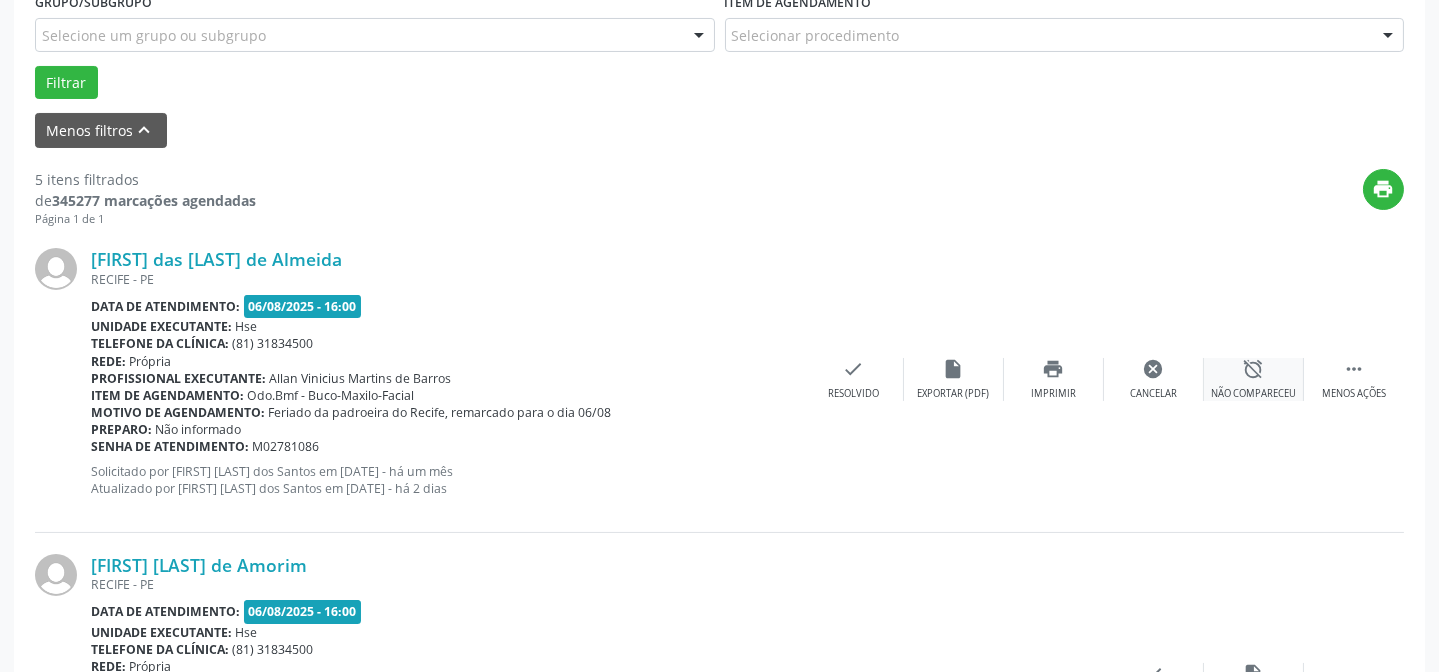 click on "alarm_off
Não compareceu" at bounding box center (1254, 379) 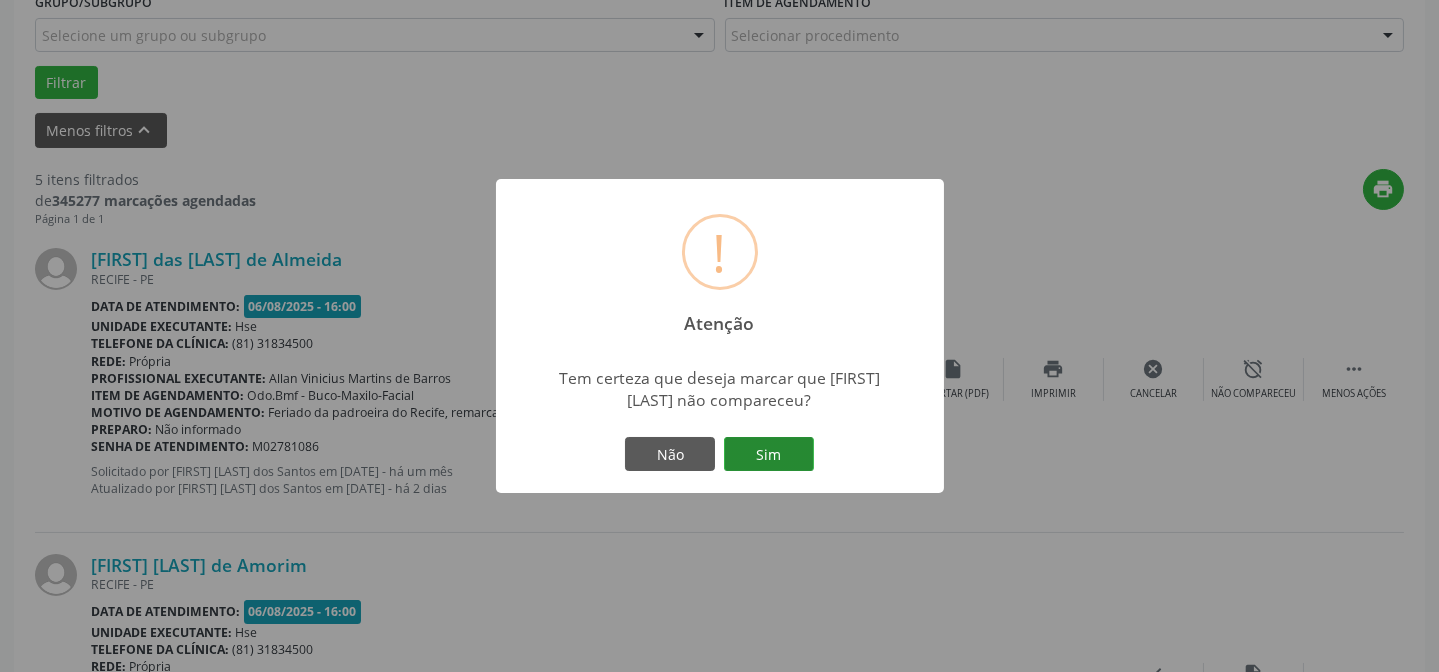 click on "Sim" at bounding box center (769, 454) 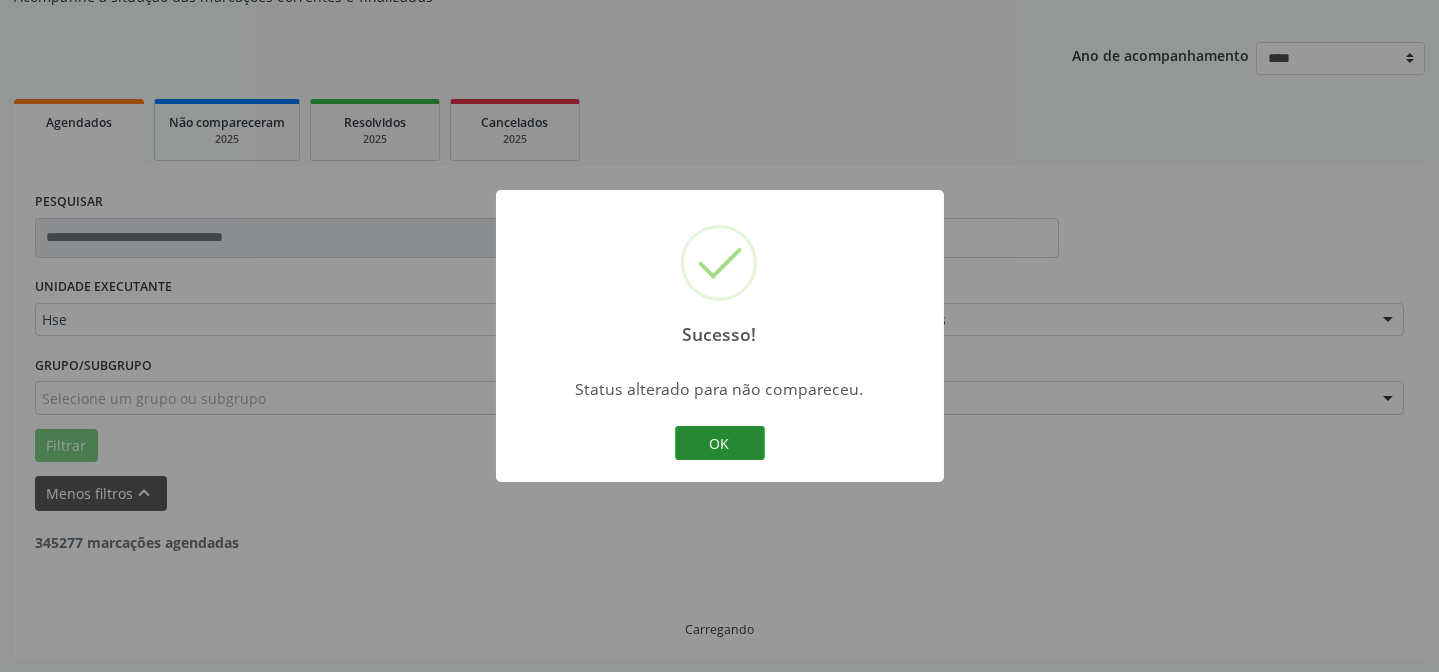 click on "OK" at bounding box center [720, 443] 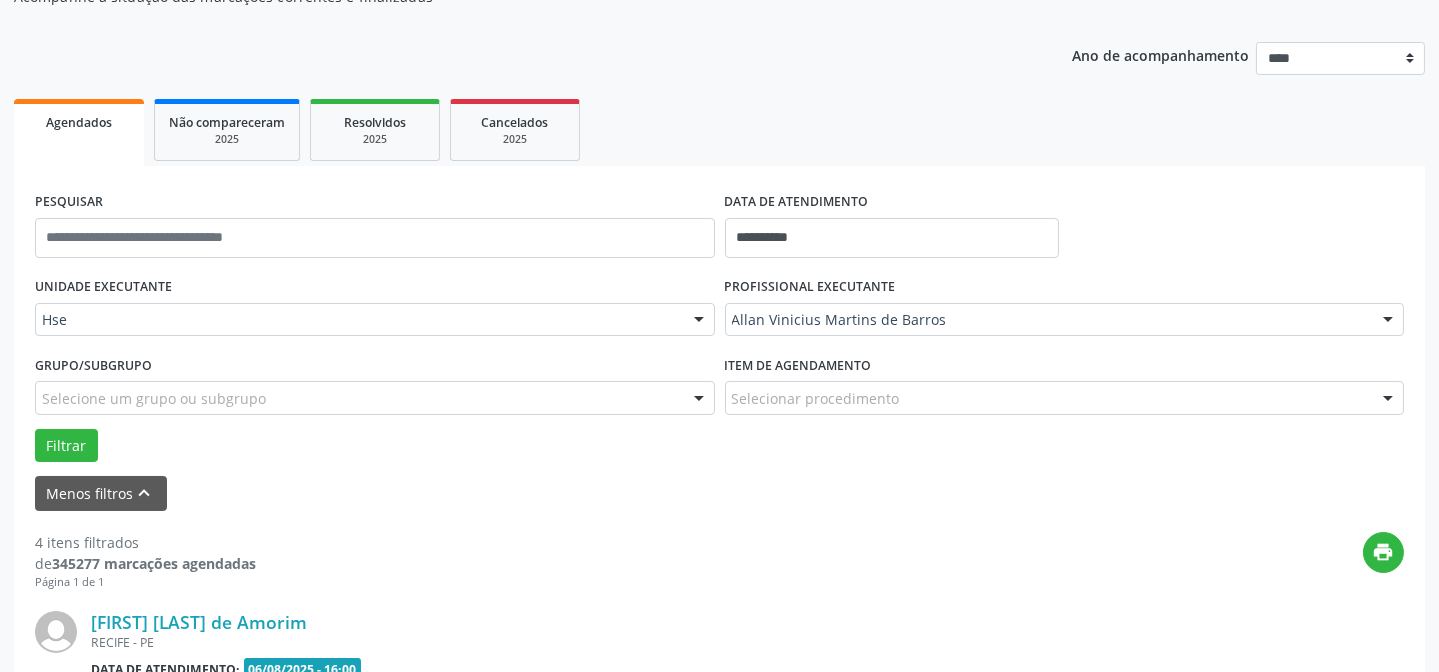 scroll, scrollTop: 563, scrollLeft: 0, axis: vertical 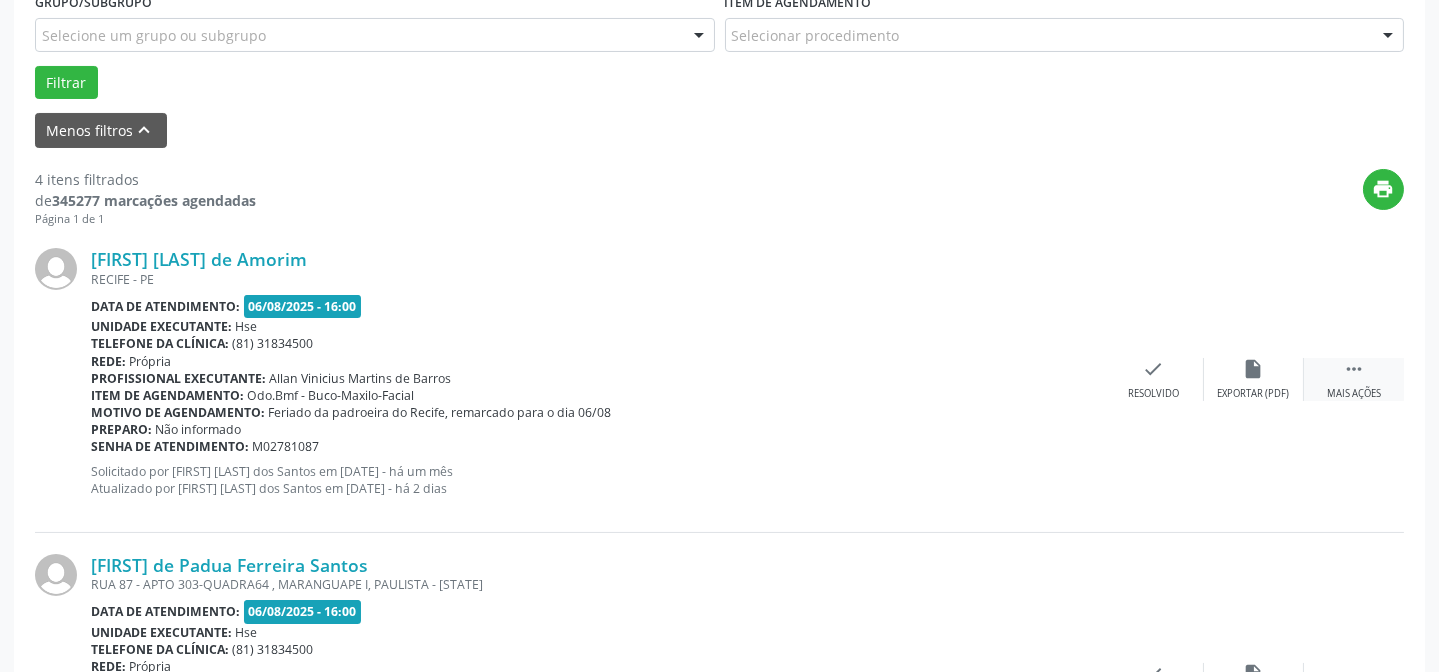 click on "
Mais ações" at bounding box center (1354, 379) 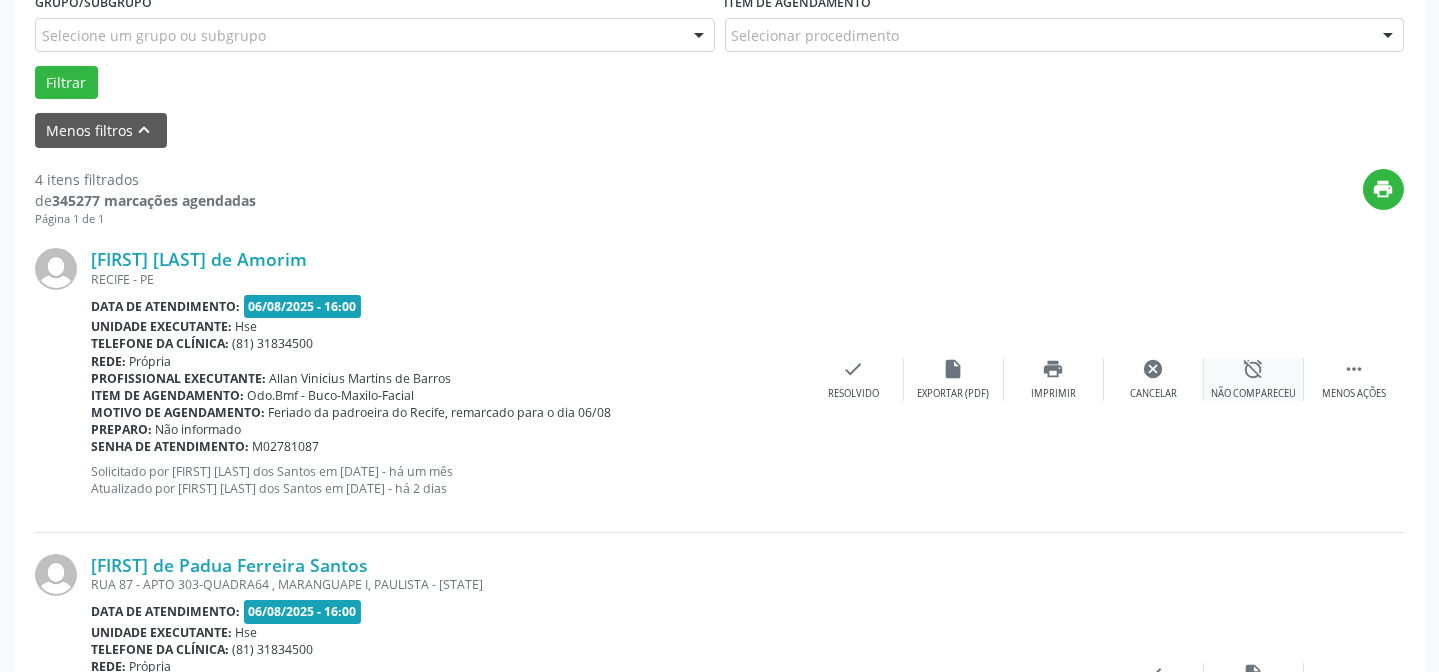 click on "alarm_off" at bounding box center (1254, 369) 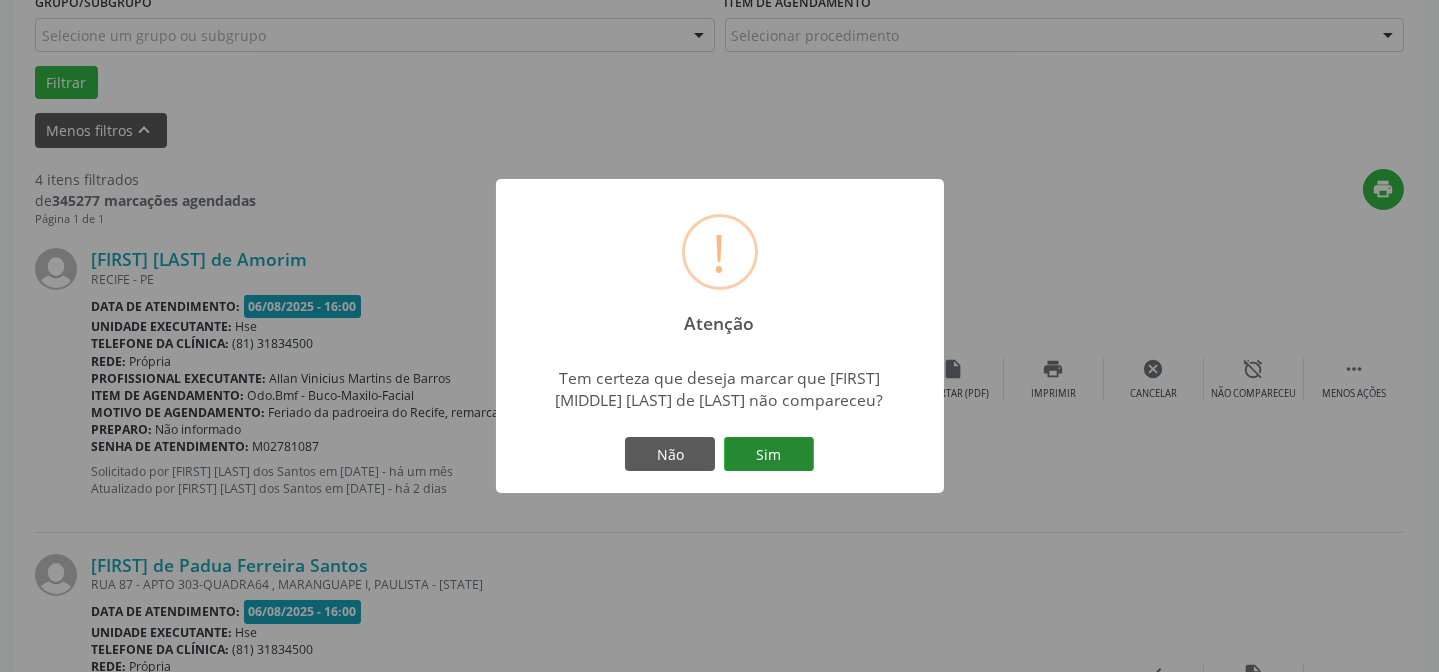 click on "Sim" at bounding box center [769, 454] 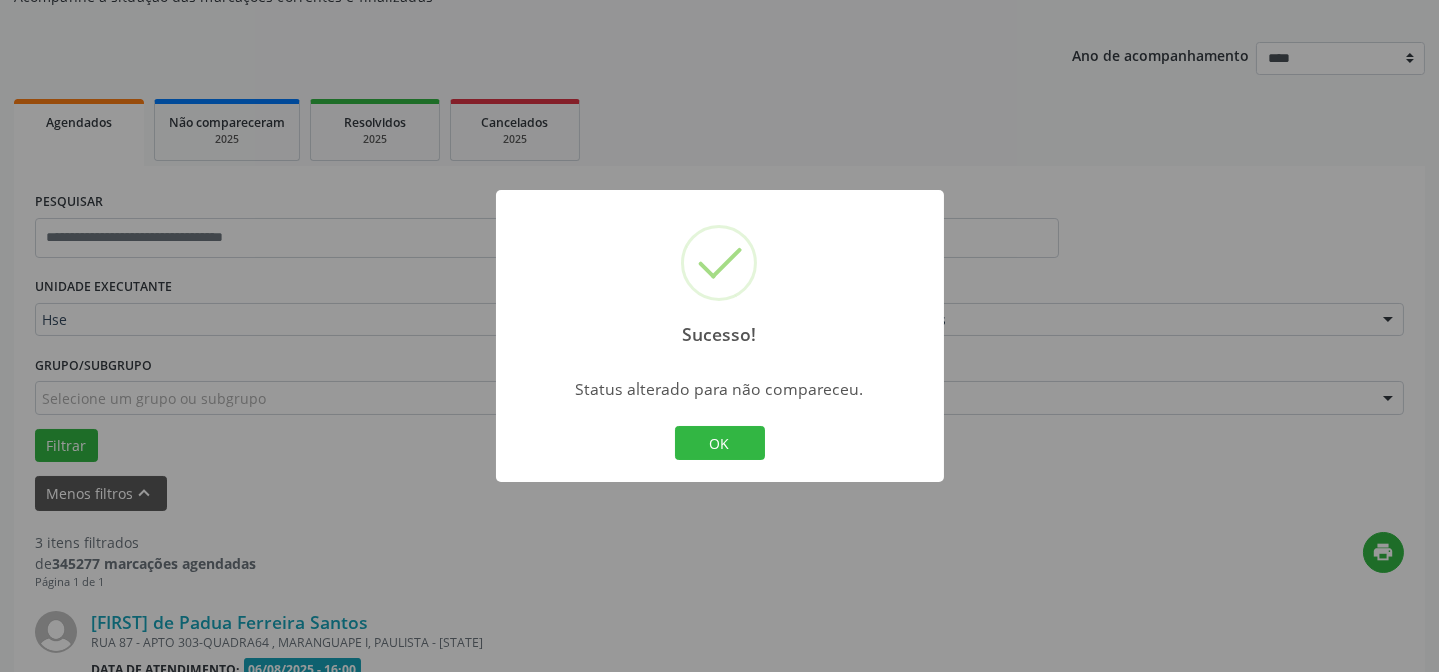 scroll, scrollTop: 563, scrollLeft: 0, axis: vertical 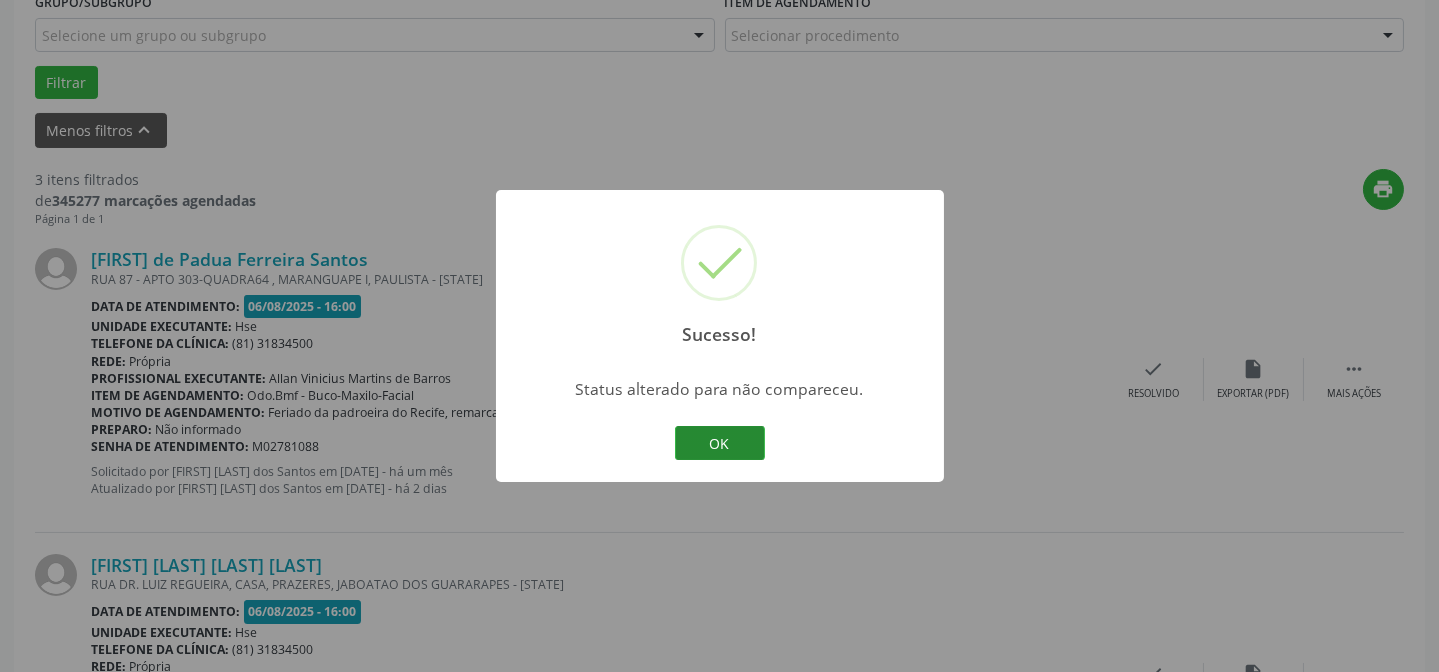 click on "OK" at bounding box center (720, 443) 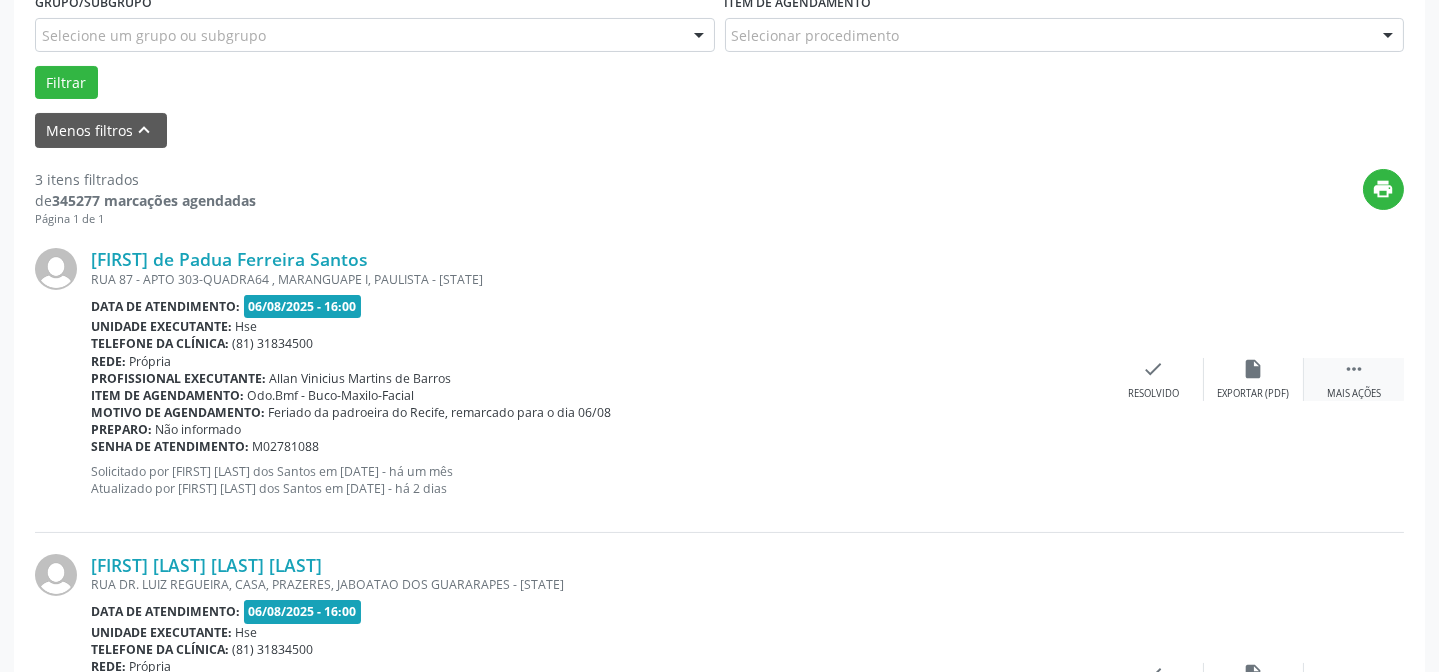 click on "" at bounding box center (1354, 369) 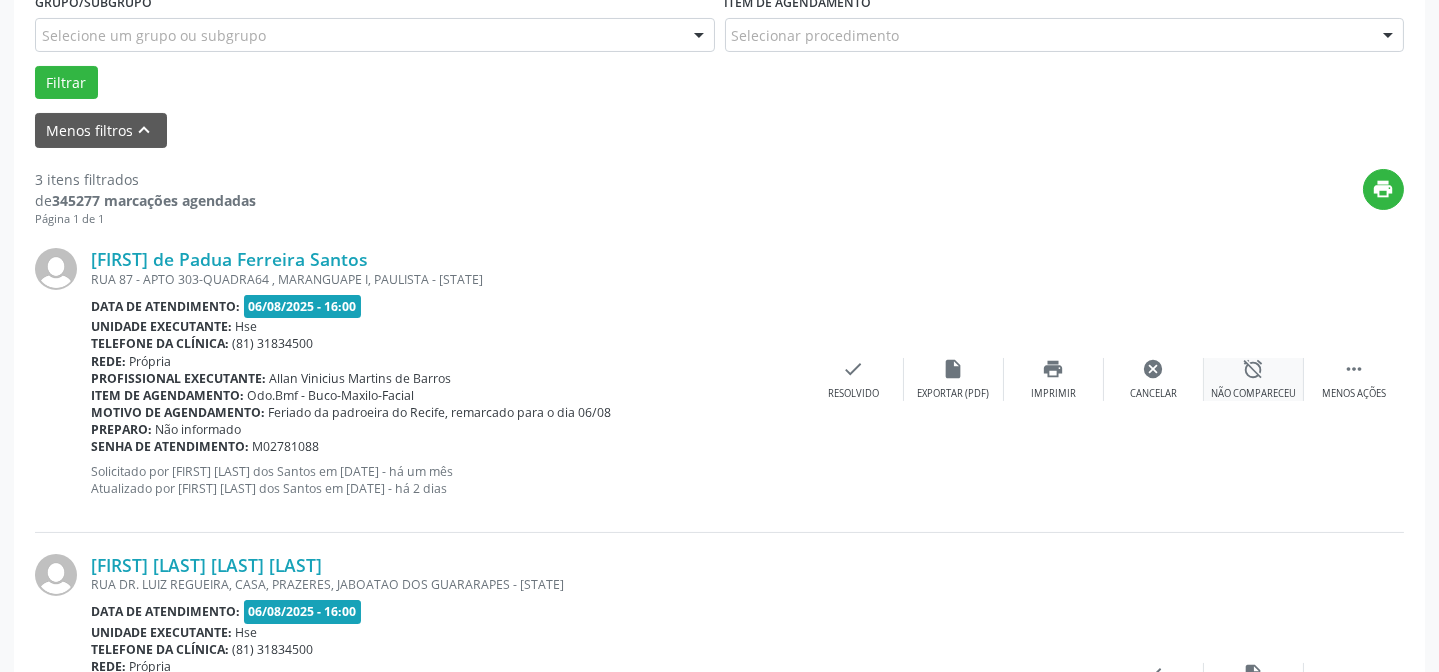 click on "alarm_off" at bounding box center (1254, 369) 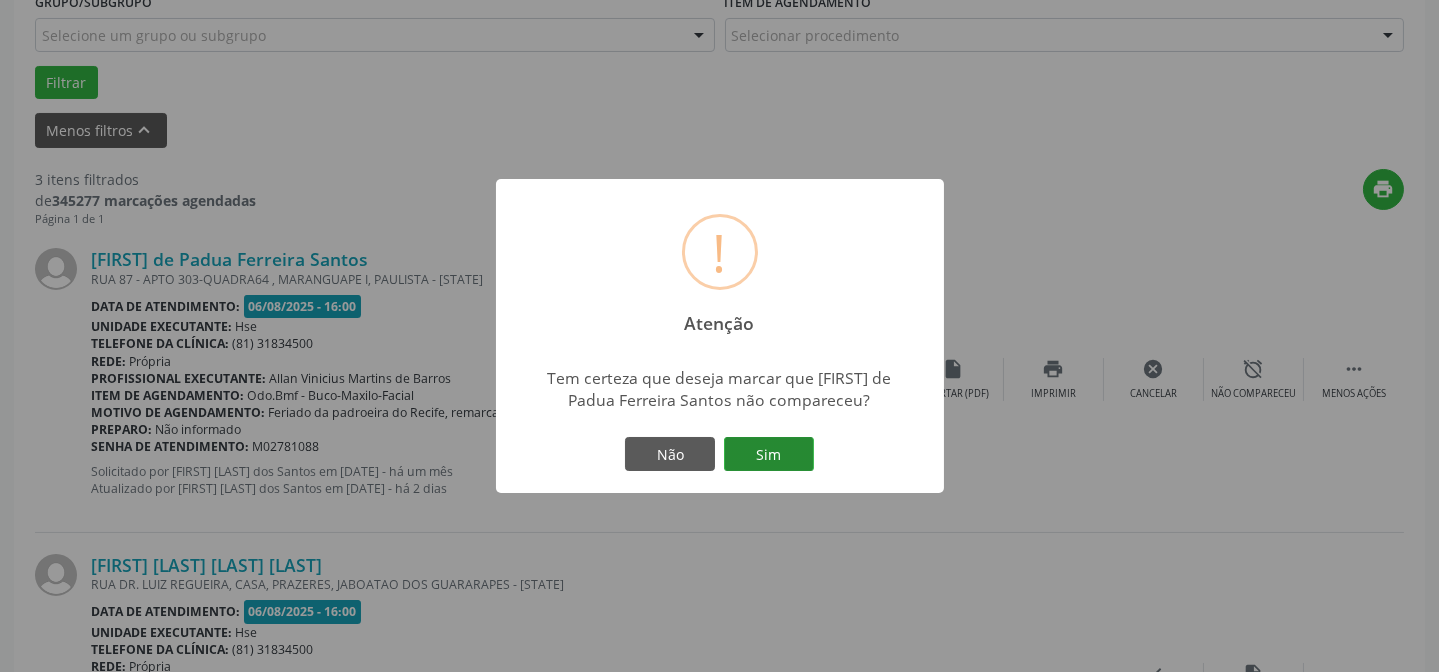 click on "Sim" at bounding box center (769, 454) 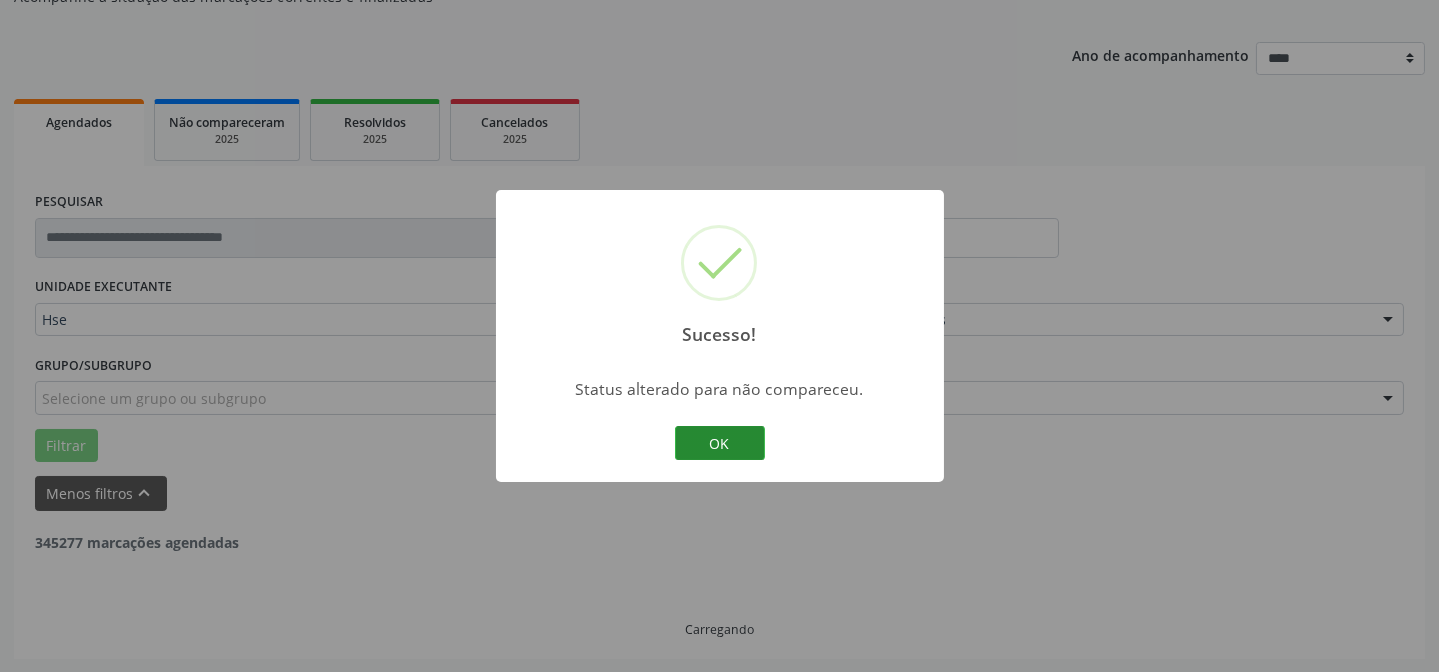 scroll, scrollTop: 563, scrollLeft: 0, axis: vertical 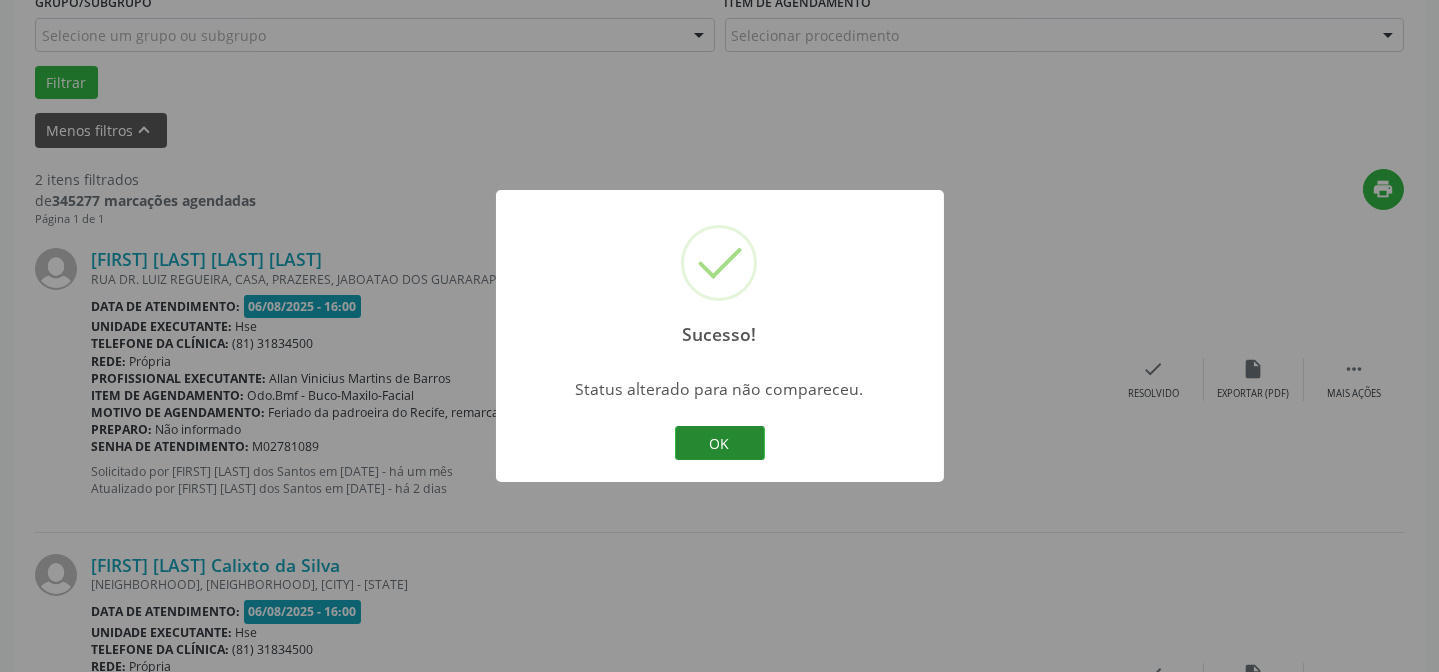 click on "OK" at bounding box center [720, 443] 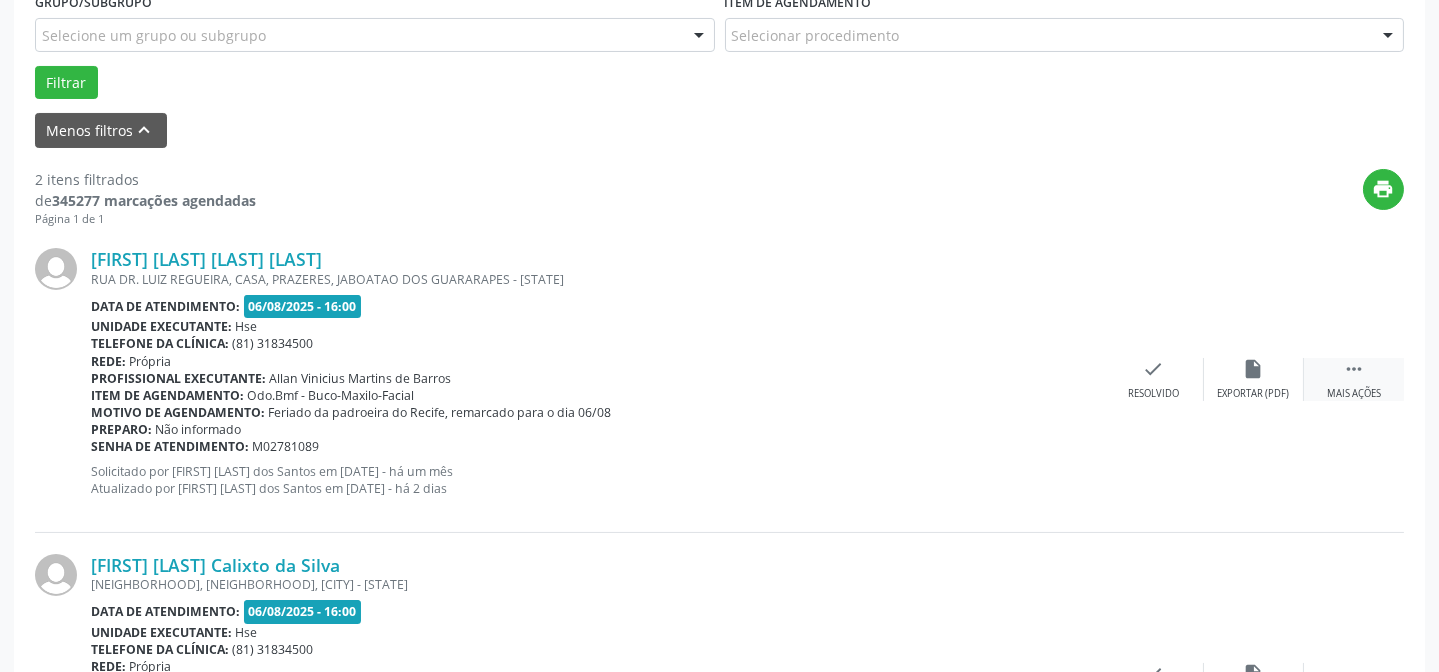 click on "Mais ações" at bounding box center [1354, 394] 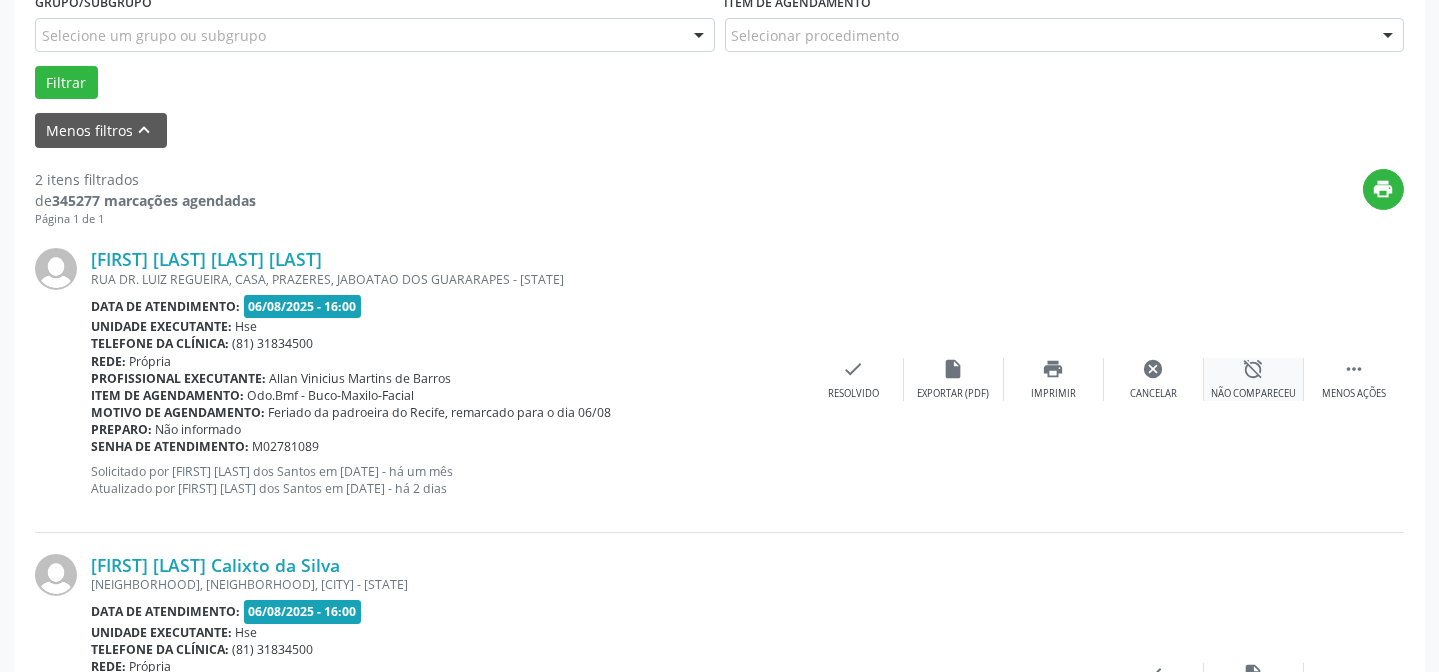 click on "alarm_off
Não compareceu" at bounding box center (1254, 379) 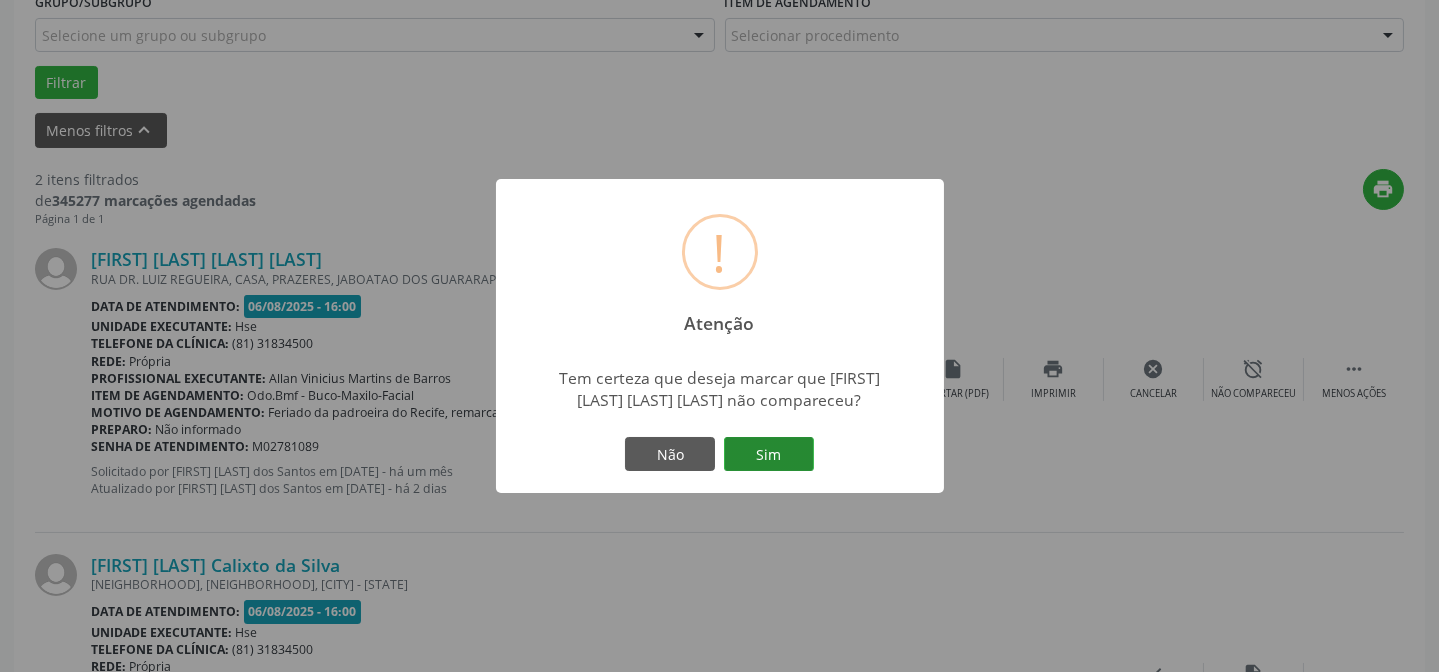 click on "Sim" at bounding box center (769, 454) 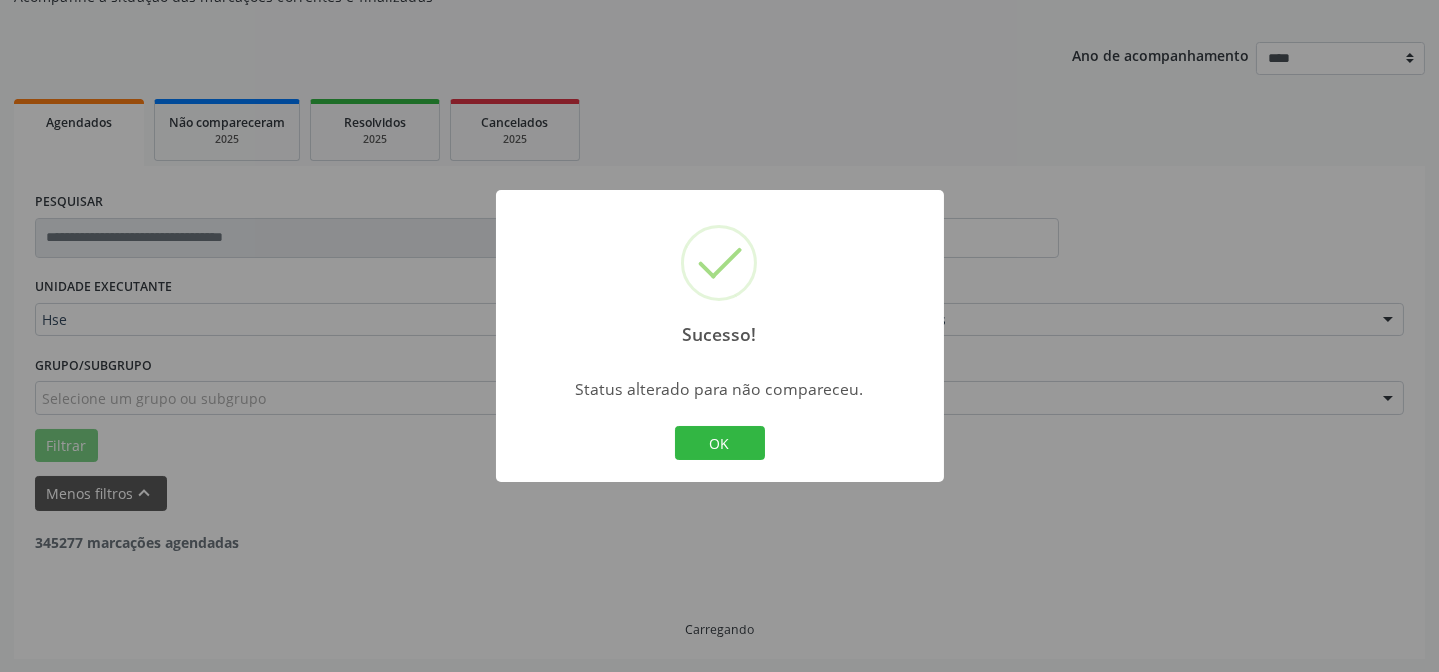 scroll, scrollTop: 457, scrollLeft: 0, axis: vertical 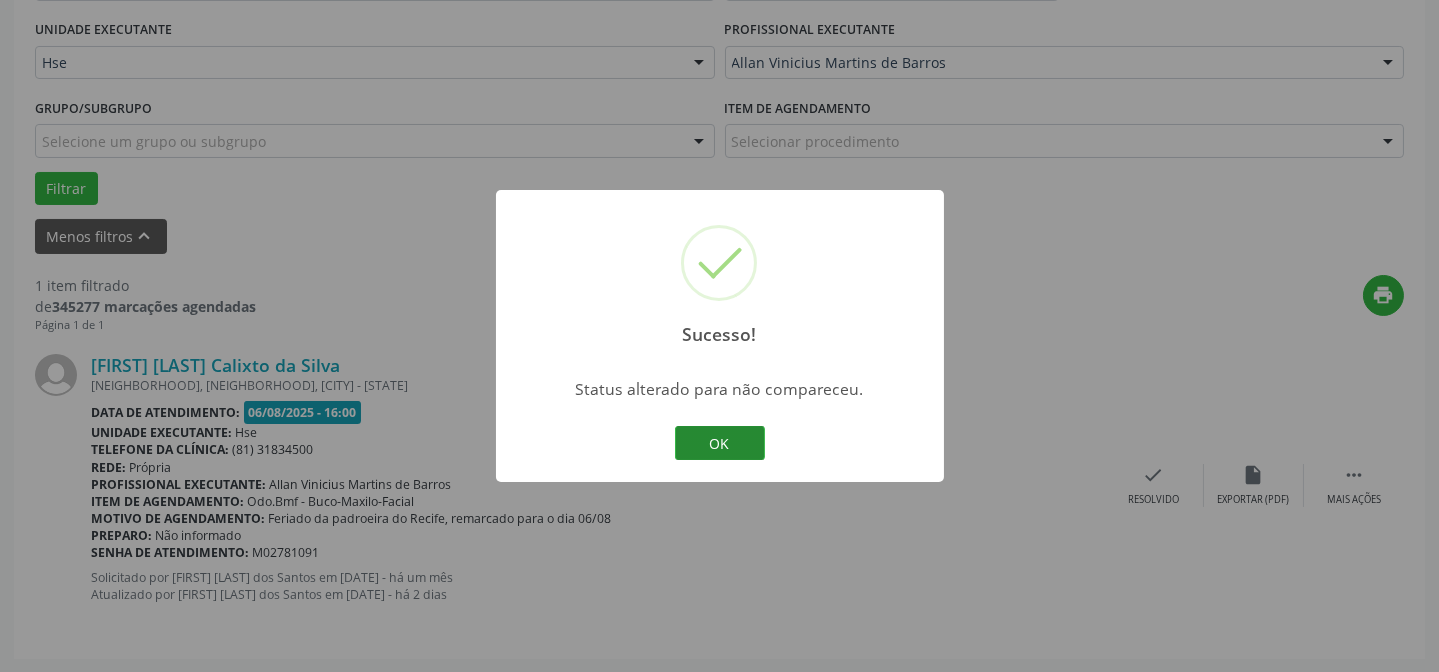 click on "OK" at bounding box center (720, 443) 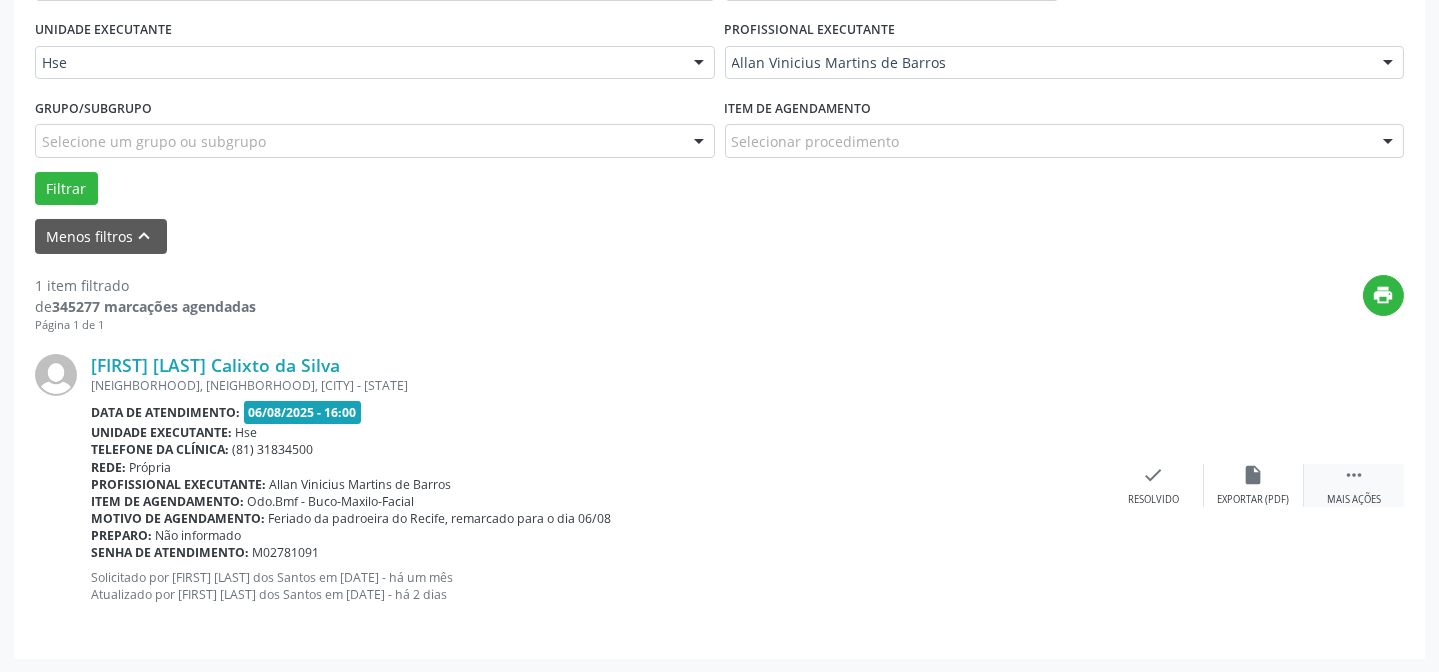 click on "
Mais ações" at bounding box center [1354, 485] 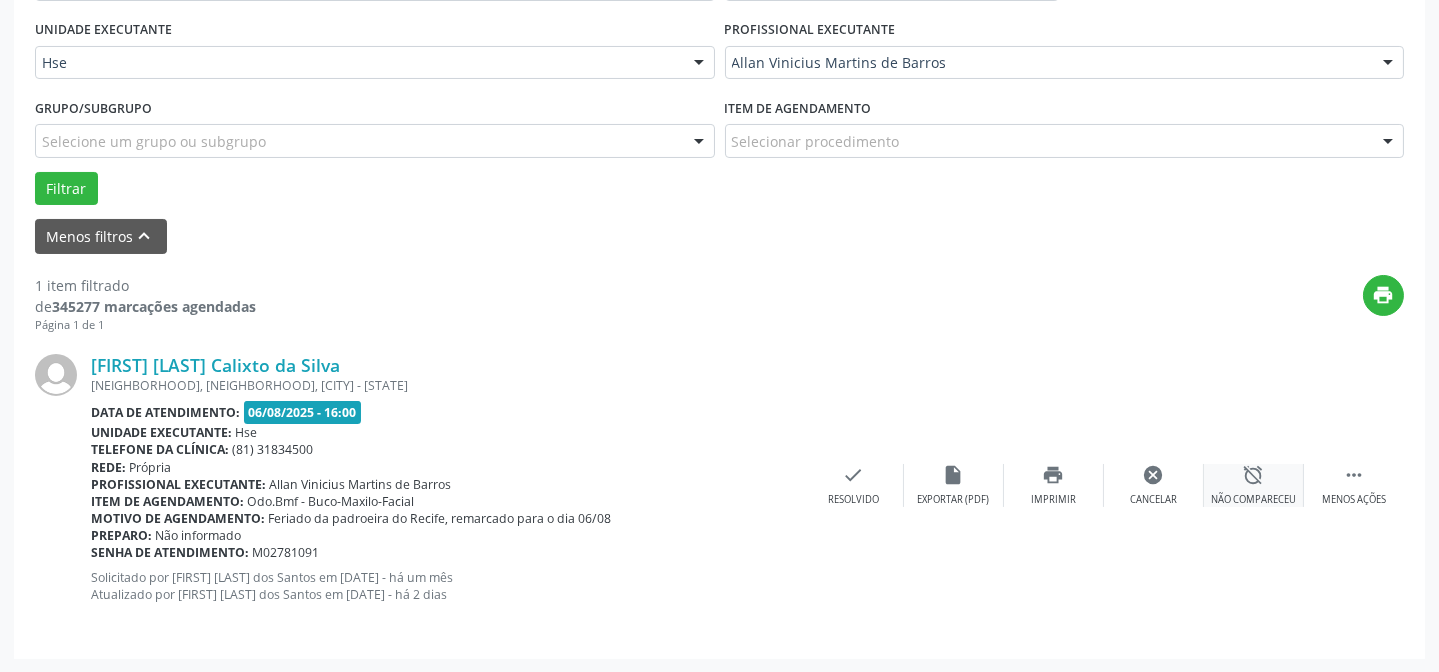 click on "alarm_off" at bounding box center (1254, 475) 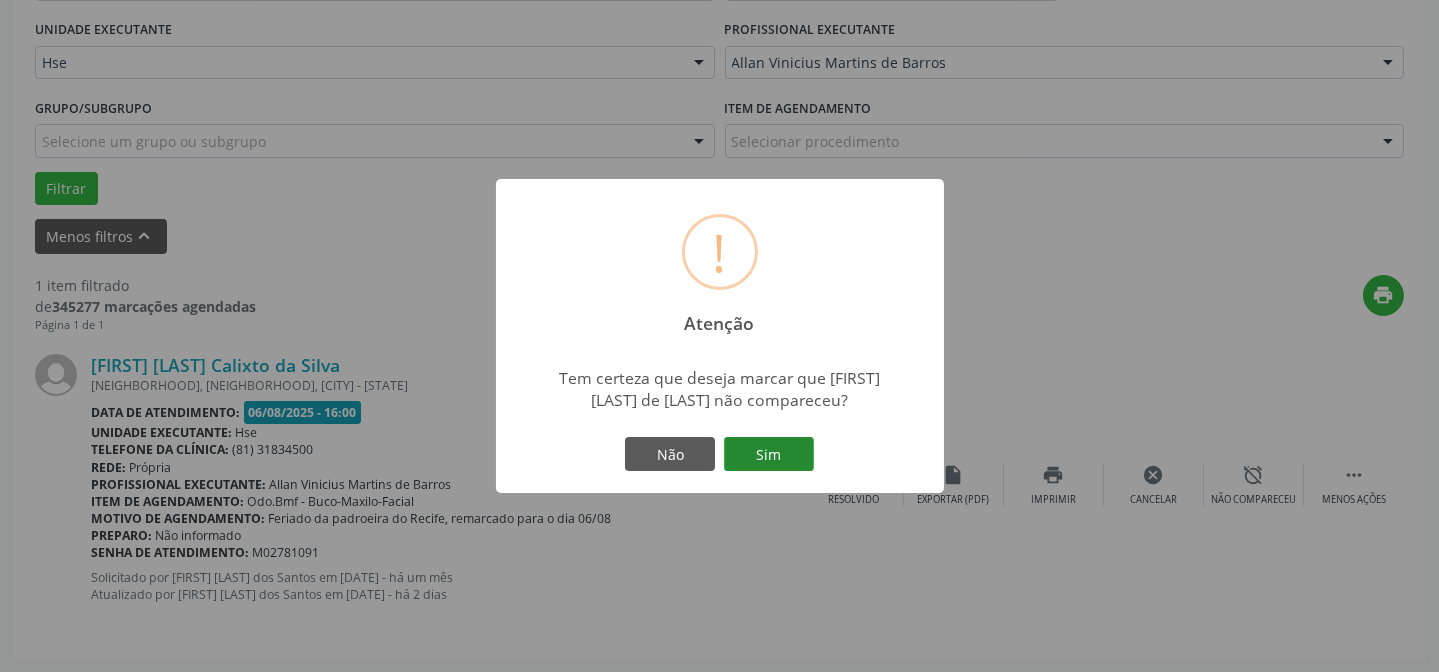 click on "Sim" at bounding box center (769, 454) 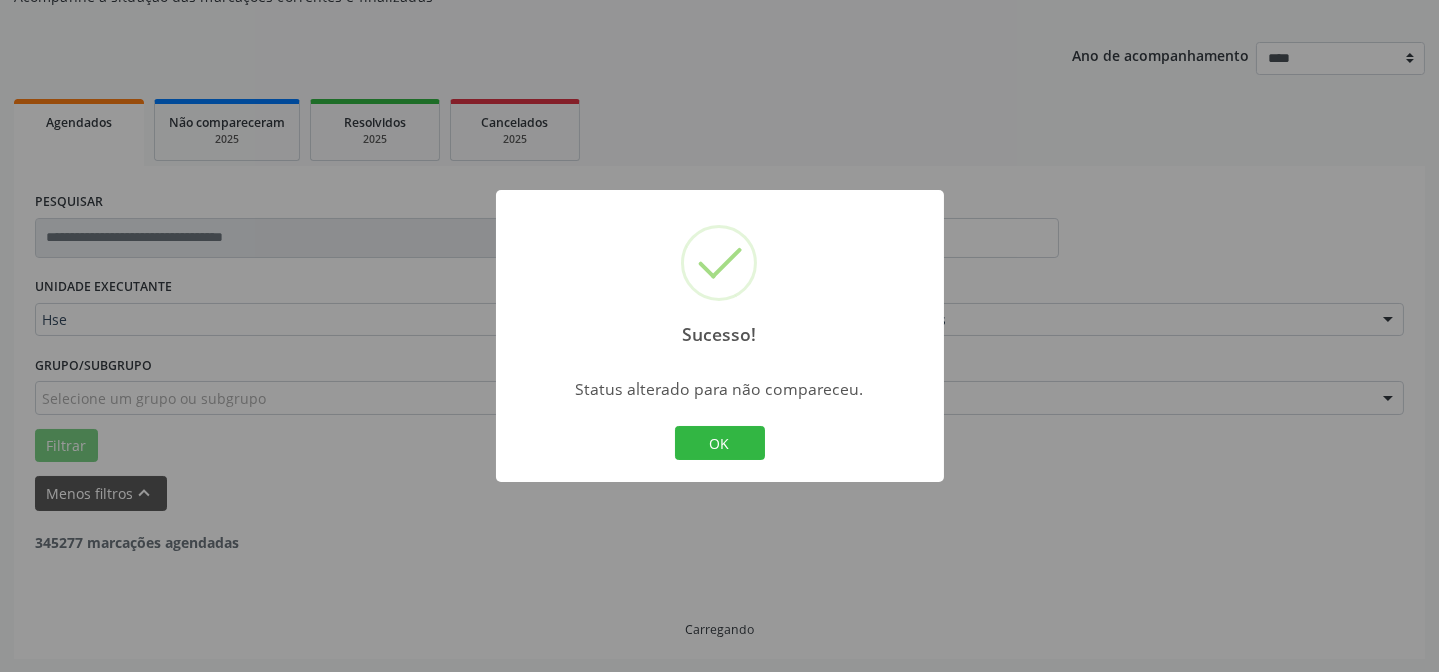 scroll, scrollTop: 135, scrollLeft: 0, axis: vertical 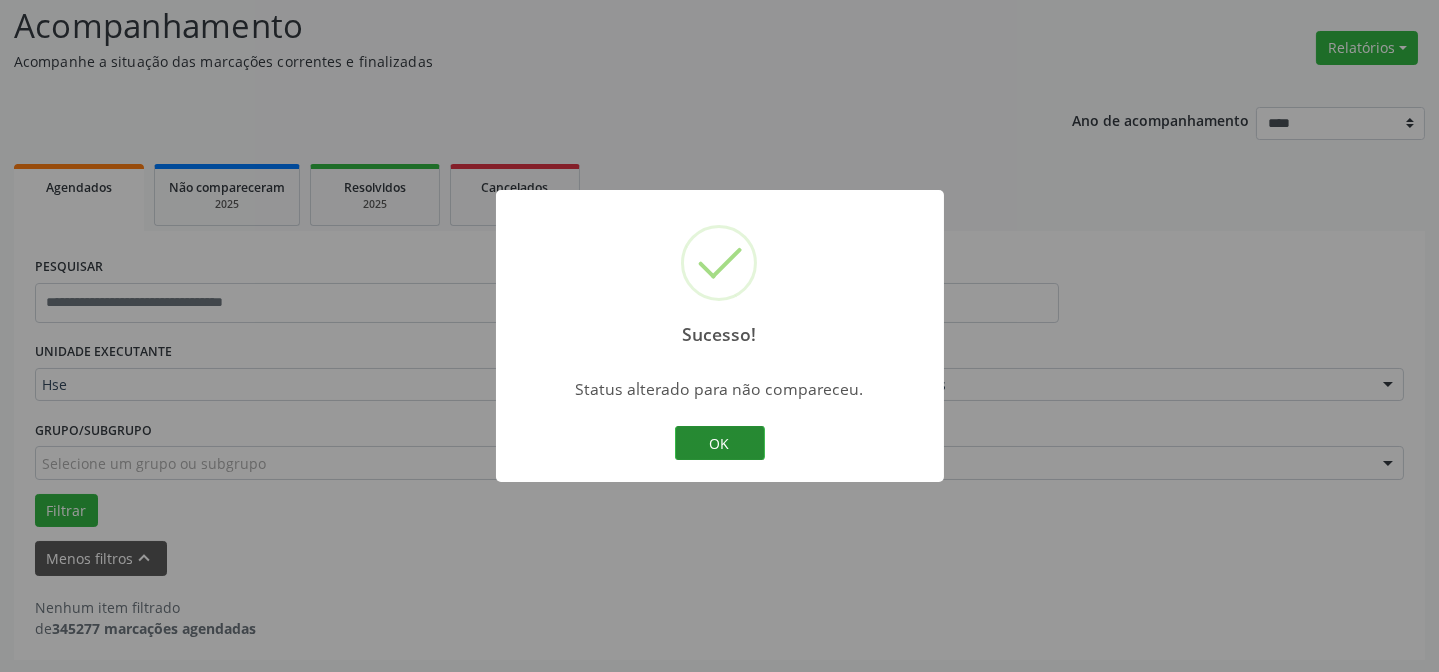 click on "OK" at bounding box center [720, 443] 